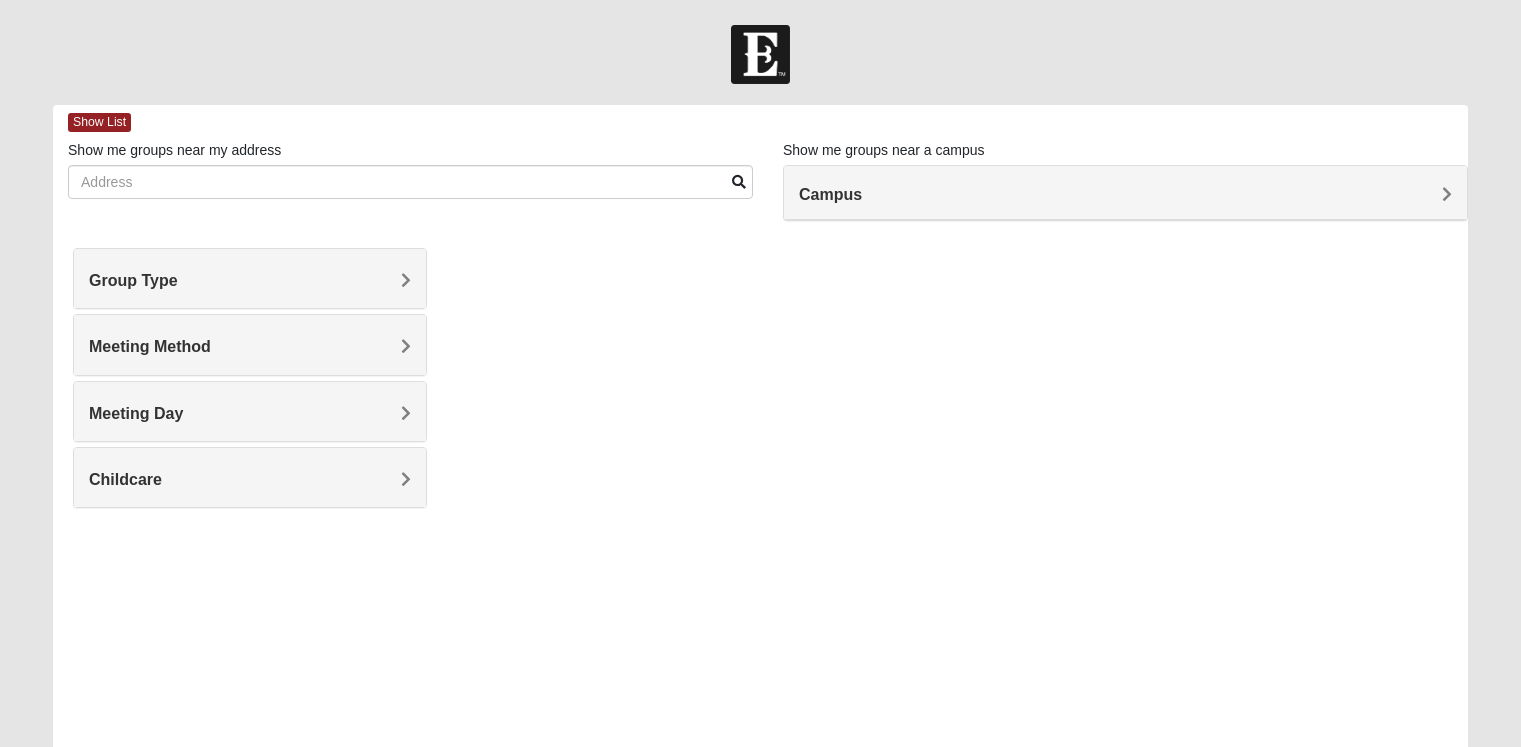 scroll, scrollTop: 0, scrollLeft: 0, axis: both 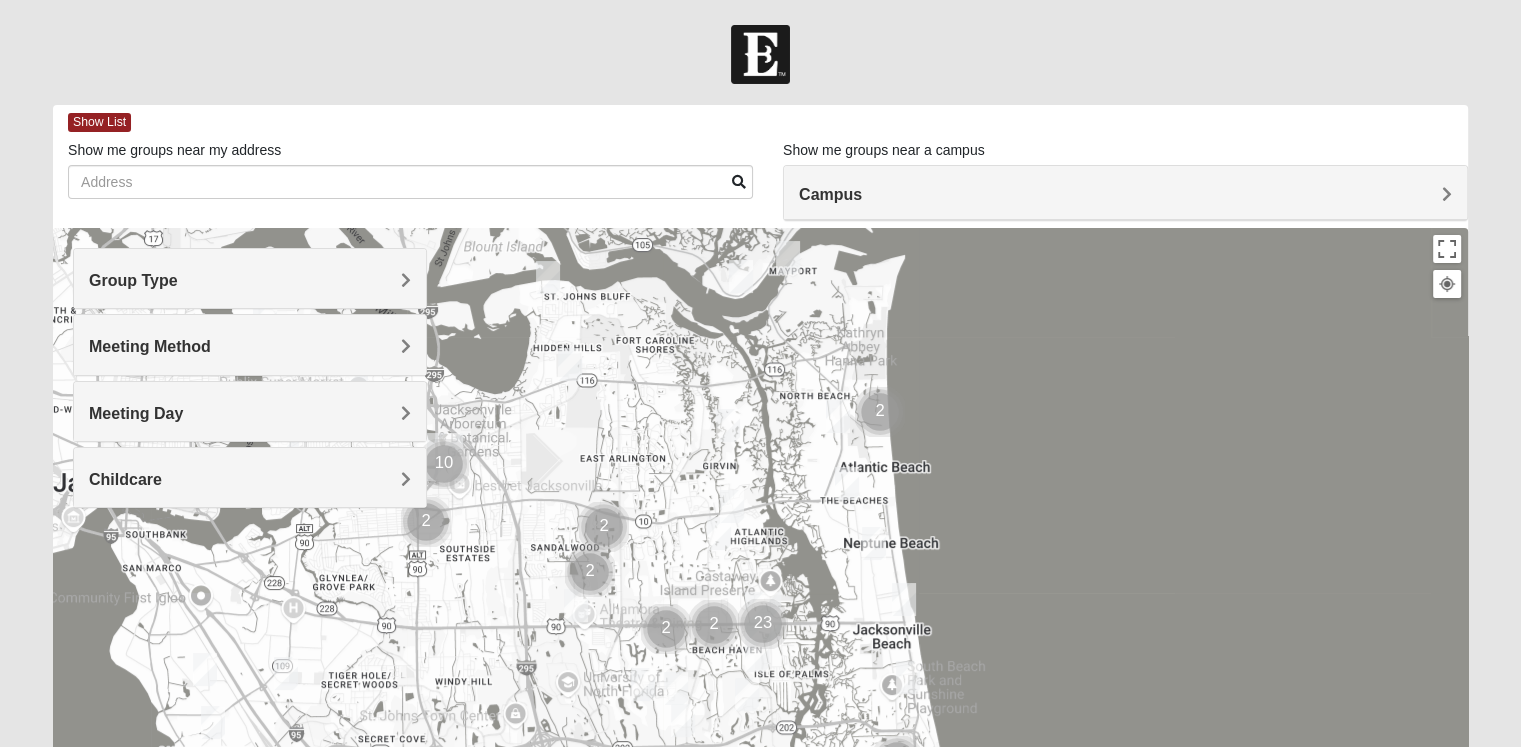 click on "Group Type" at bounding box center [250, 278] 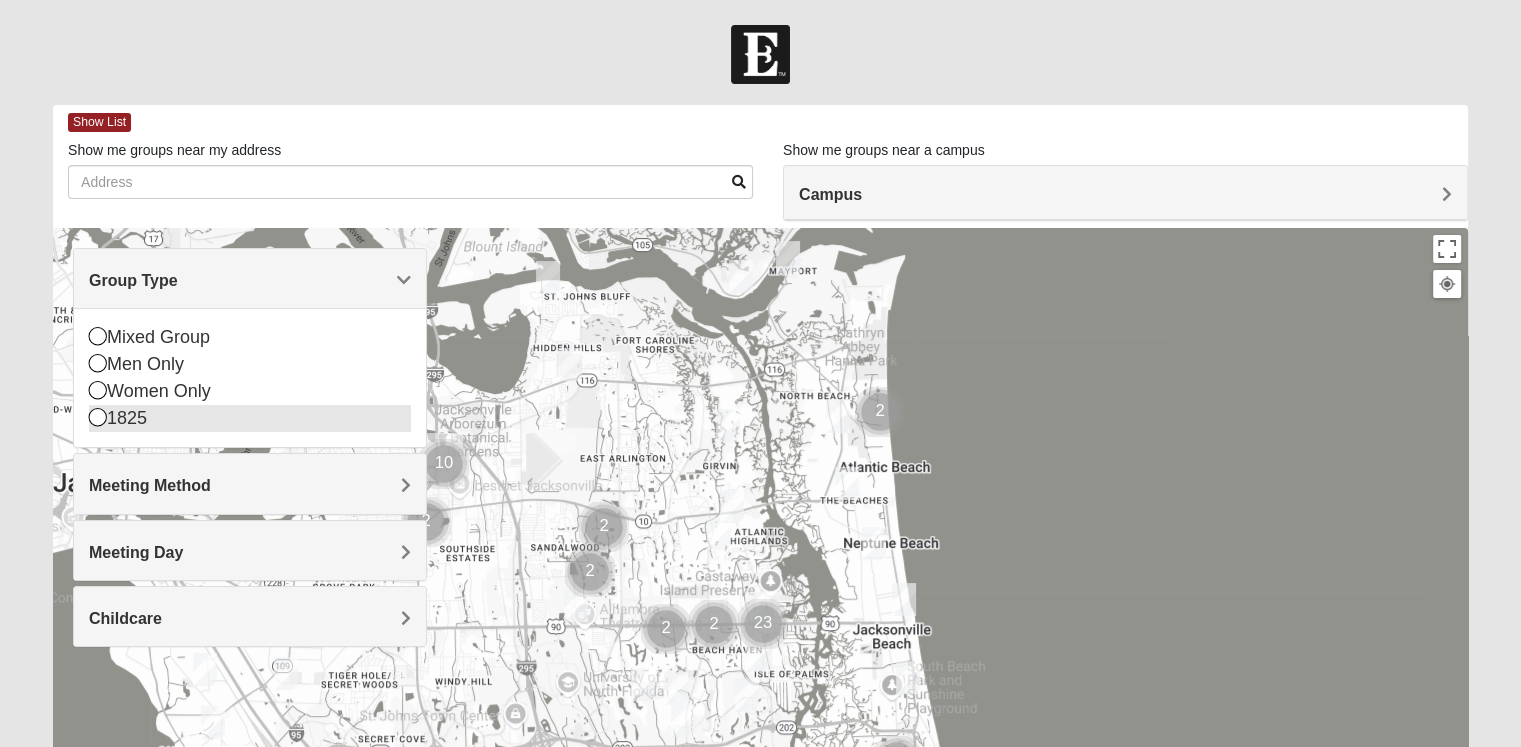 click at bounding box center [98, 417] 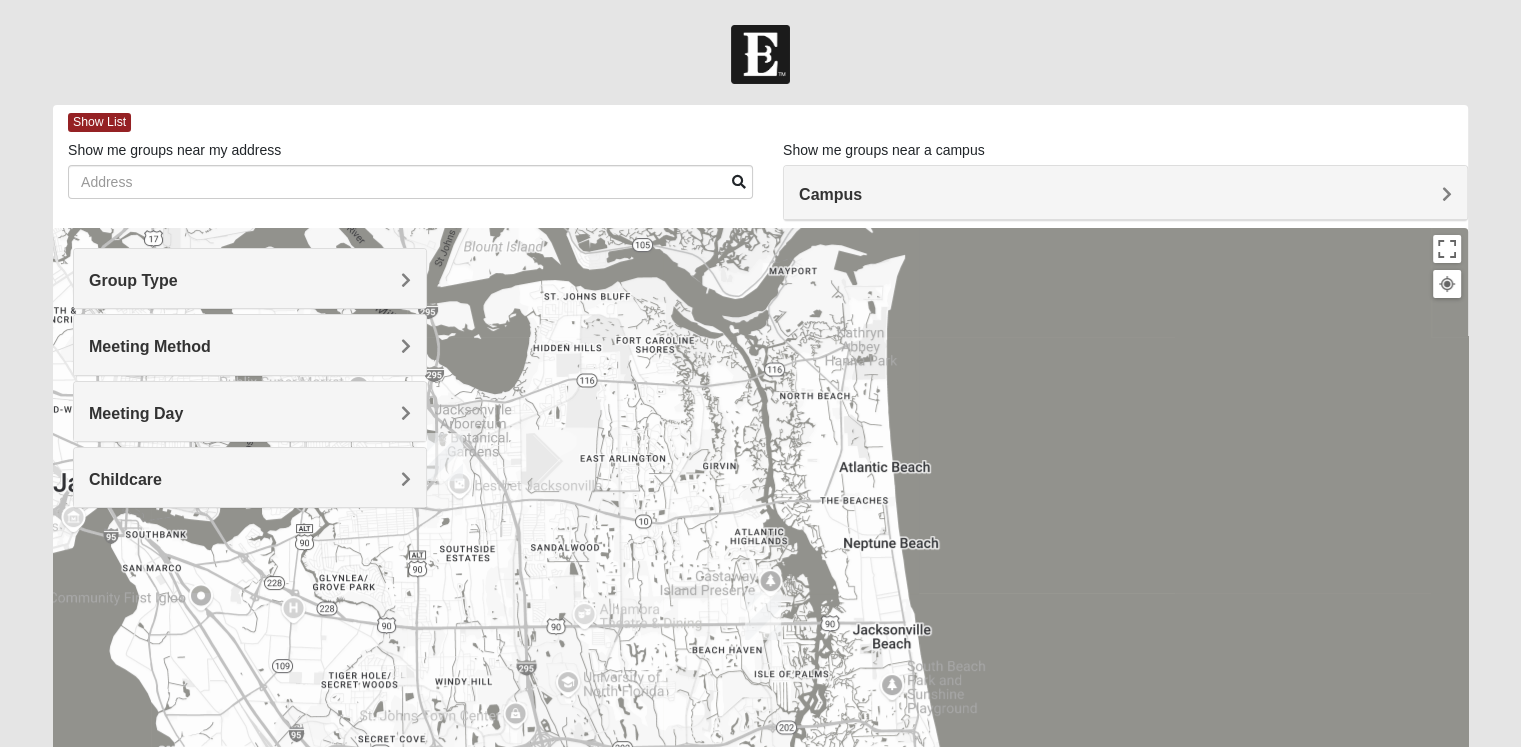 click on "Group Type" at bounding box center (250, 278) 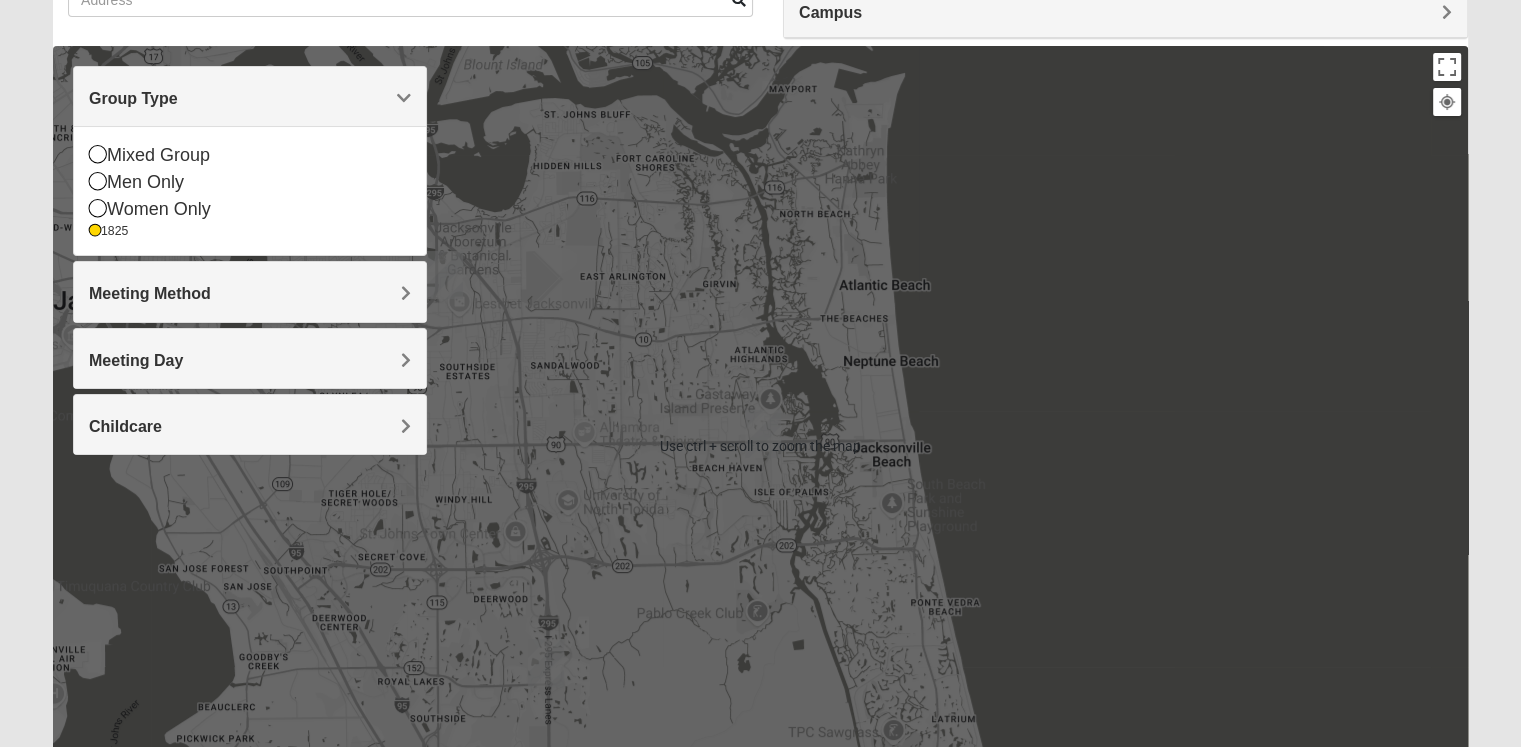 scroll, scrollTop: 200, scrollLeft: 0, axis: vertical 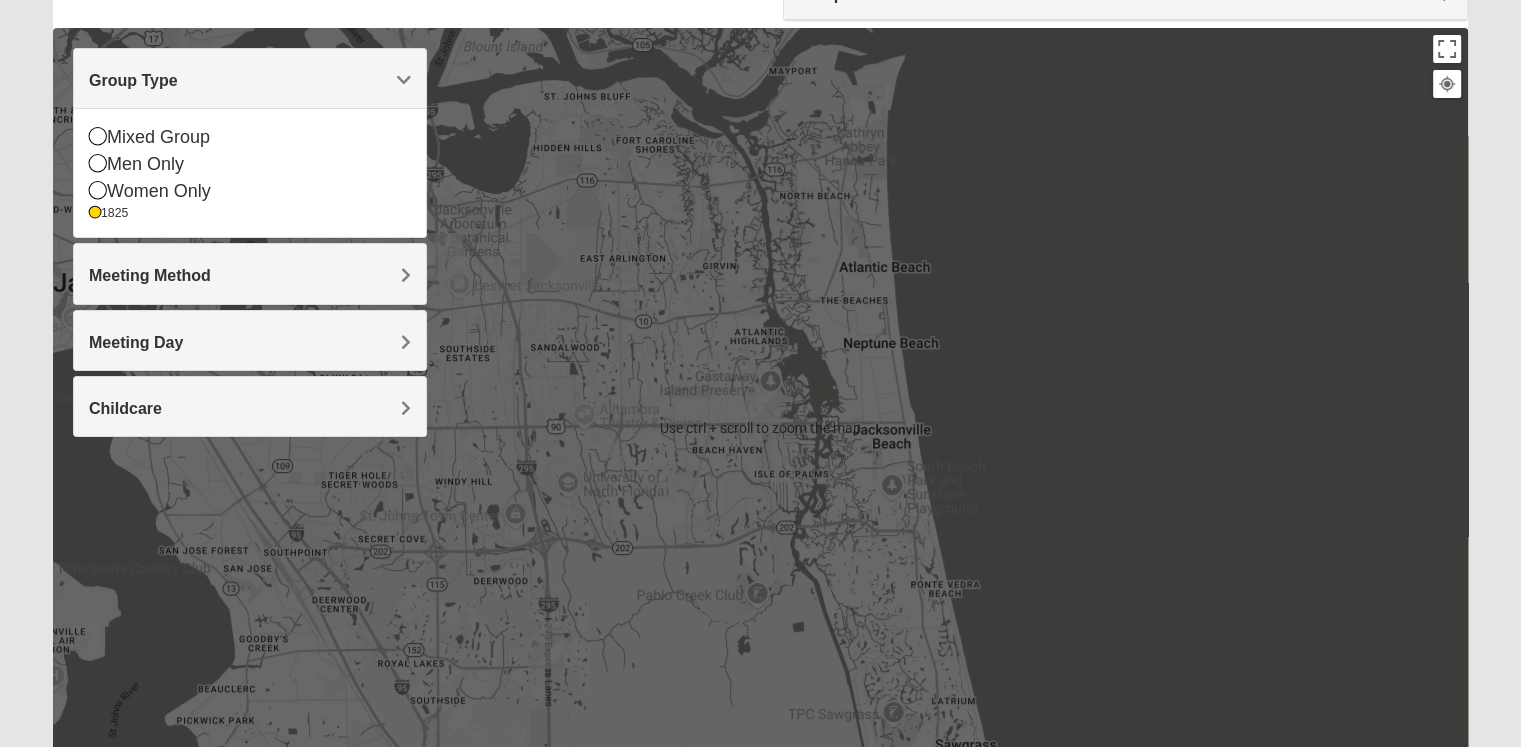 click on "Meeting Method" at bounding box center (250, 275) 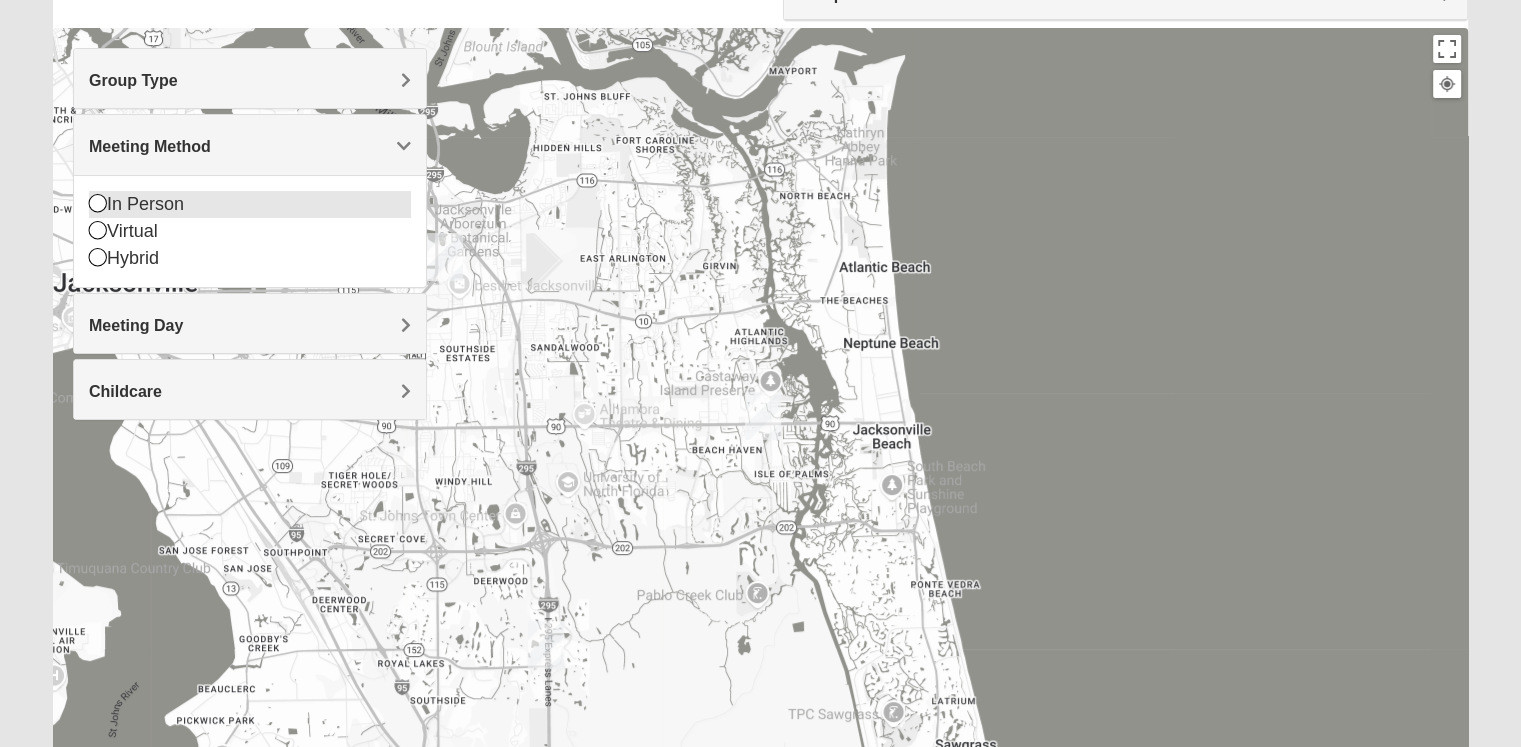 click on "In Person" at bounding box center (250, 204) 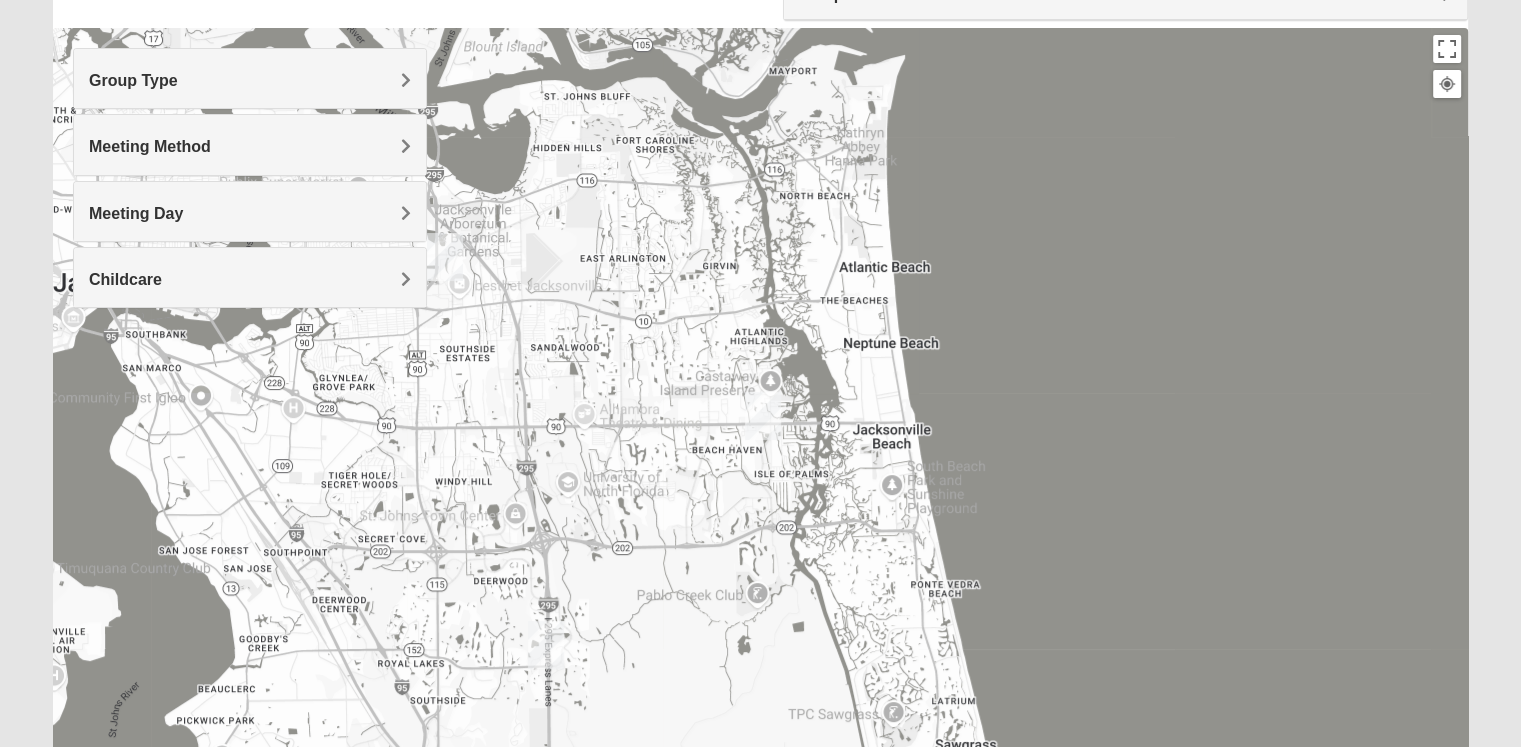 click on "Meeting Day" at bounding box center (250, 211) 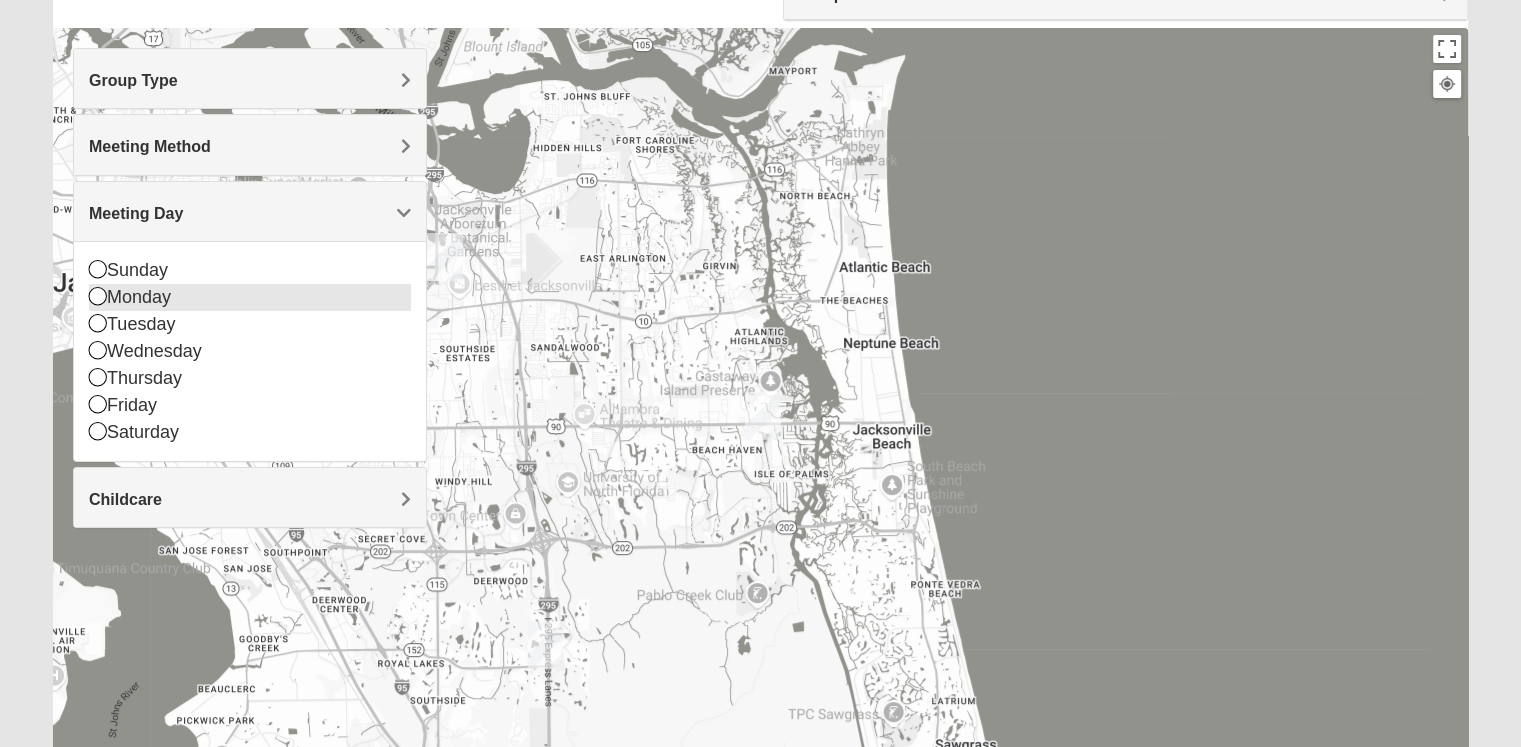 click on "Monday" at bounding box center (250, 297) 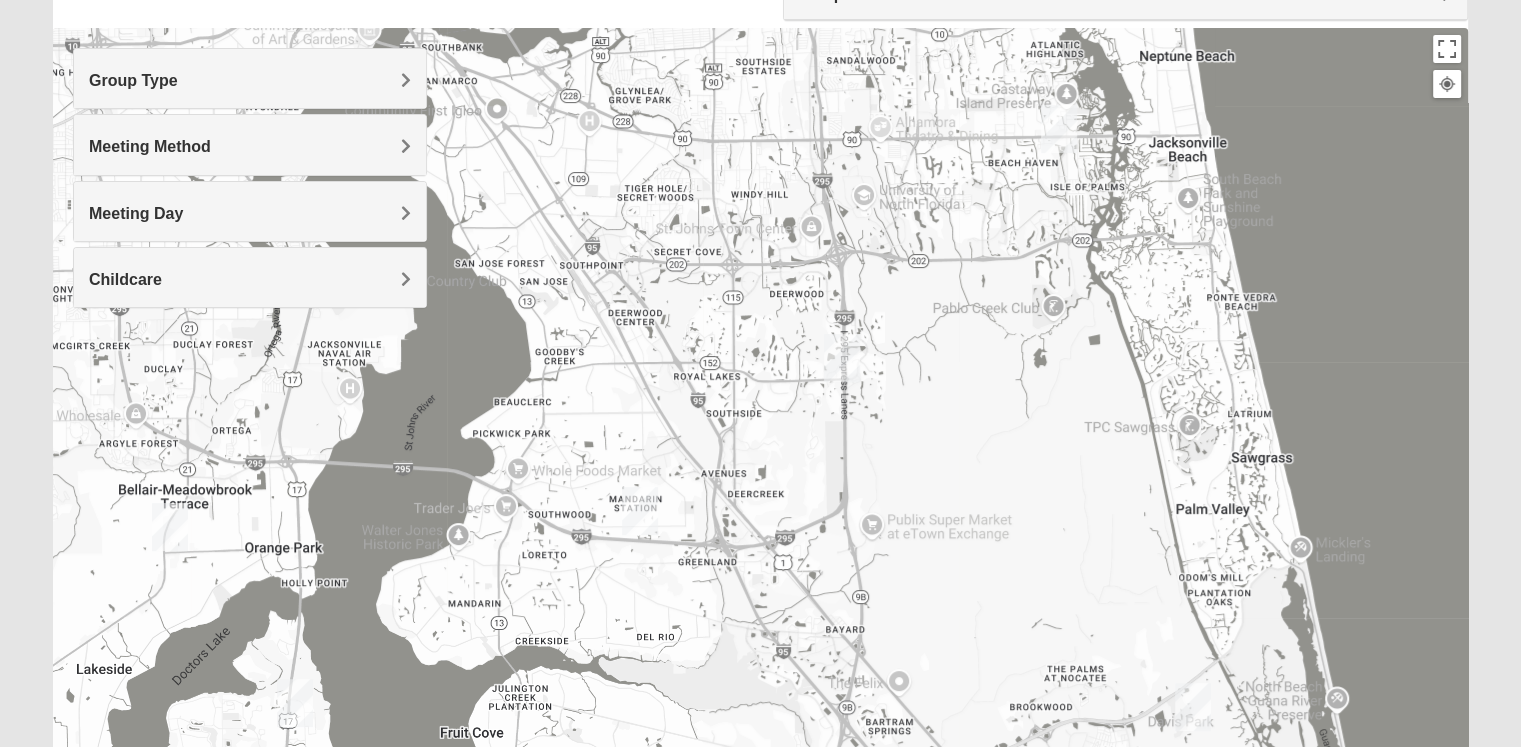 drag, startPoint x: 548, startPoint y: 444, endPoint x: 838, endPoint y: 153, distance: 410.82965 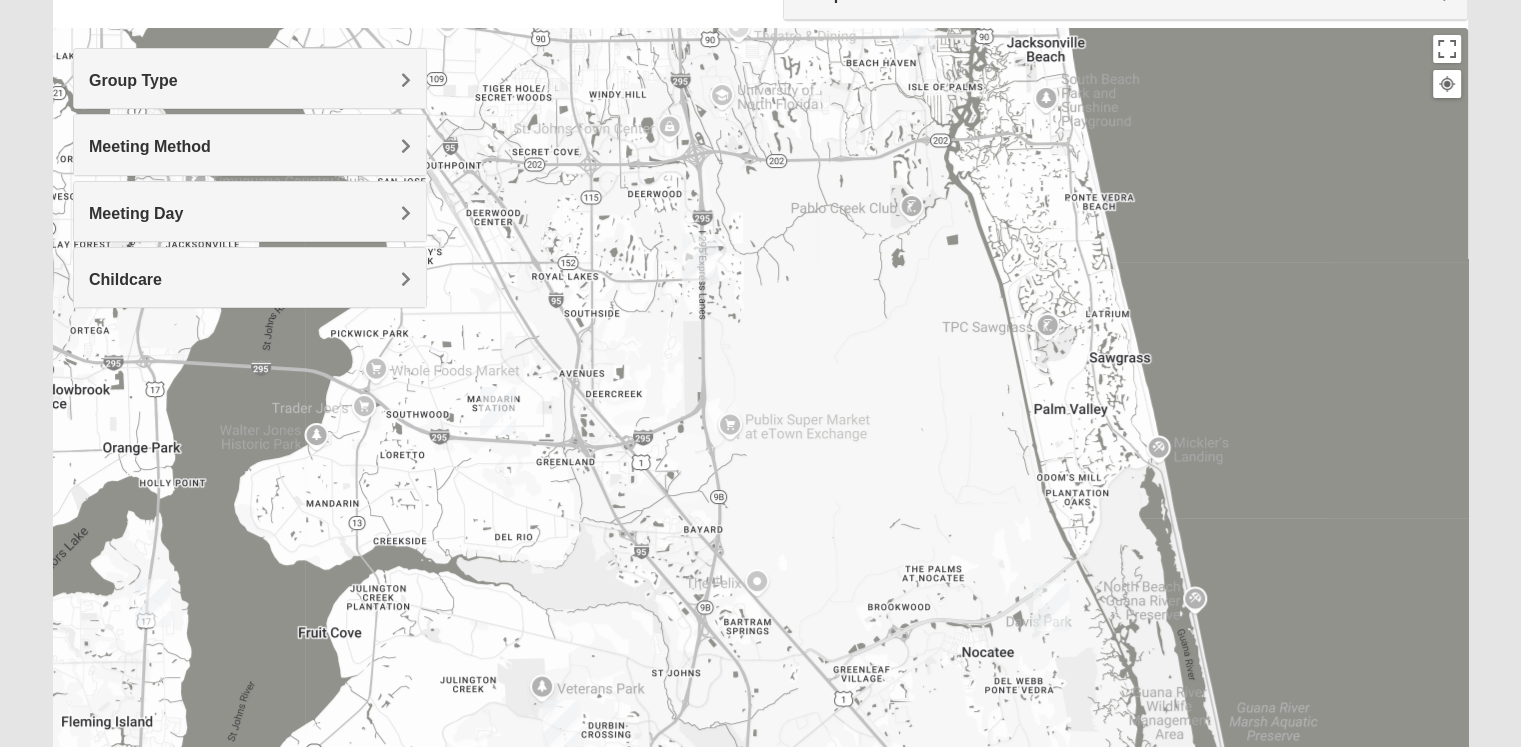 drag, startPoint x: 642, startPoint y: 570, endPoint x: 551, endPoint y: 684, distance: 145.86638 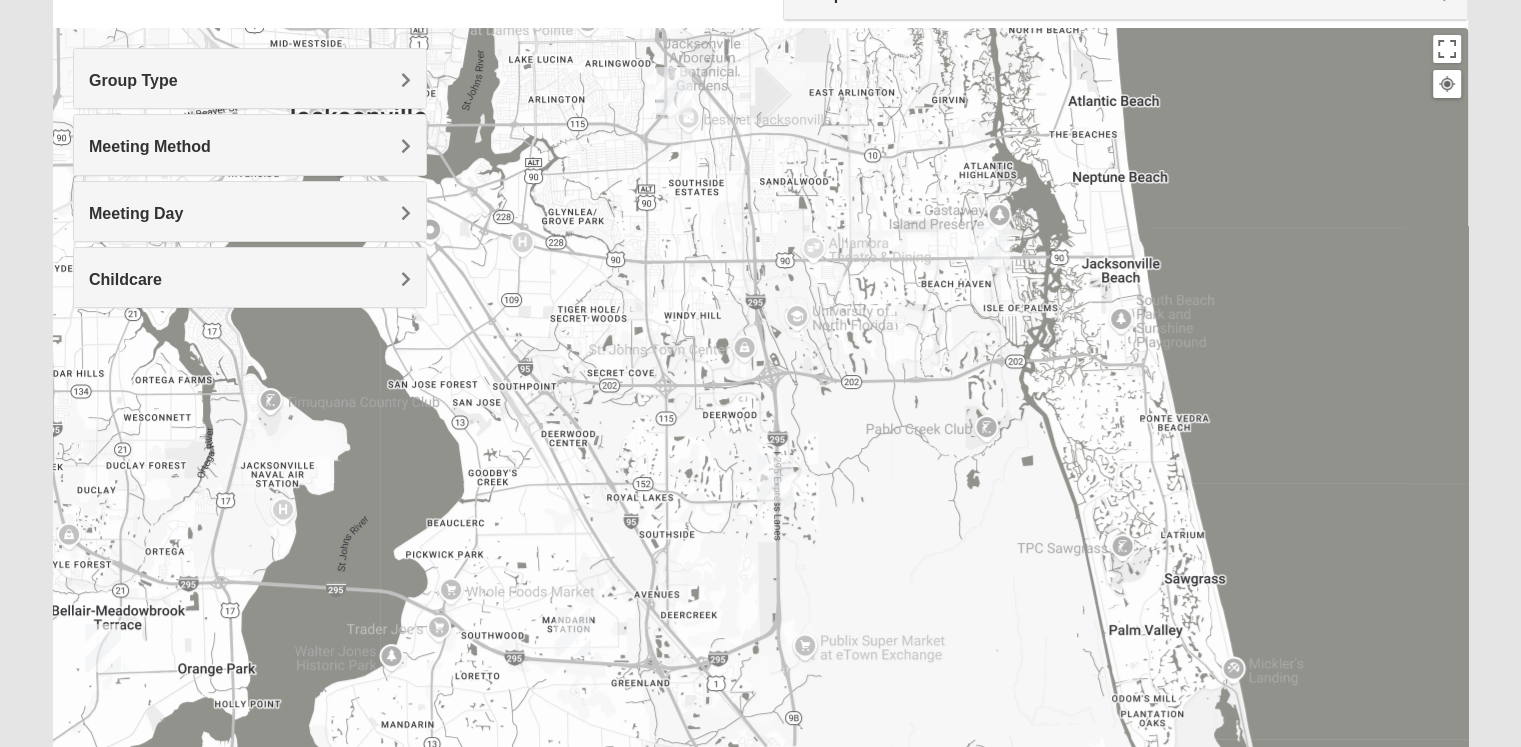 click on "Group Type" at bounding box center [250, 78] 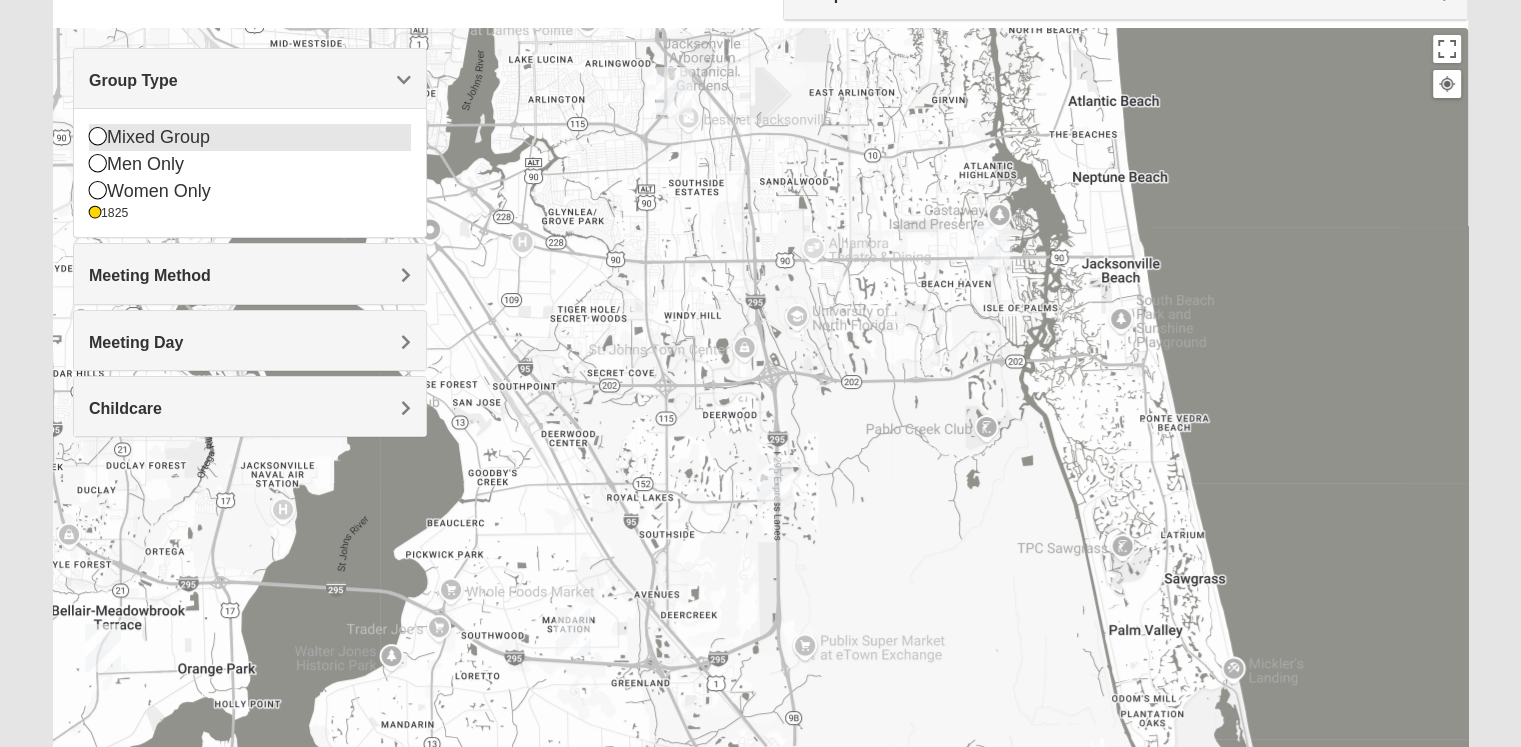 click on "Mixed Group" at bounding box center (250, 137) 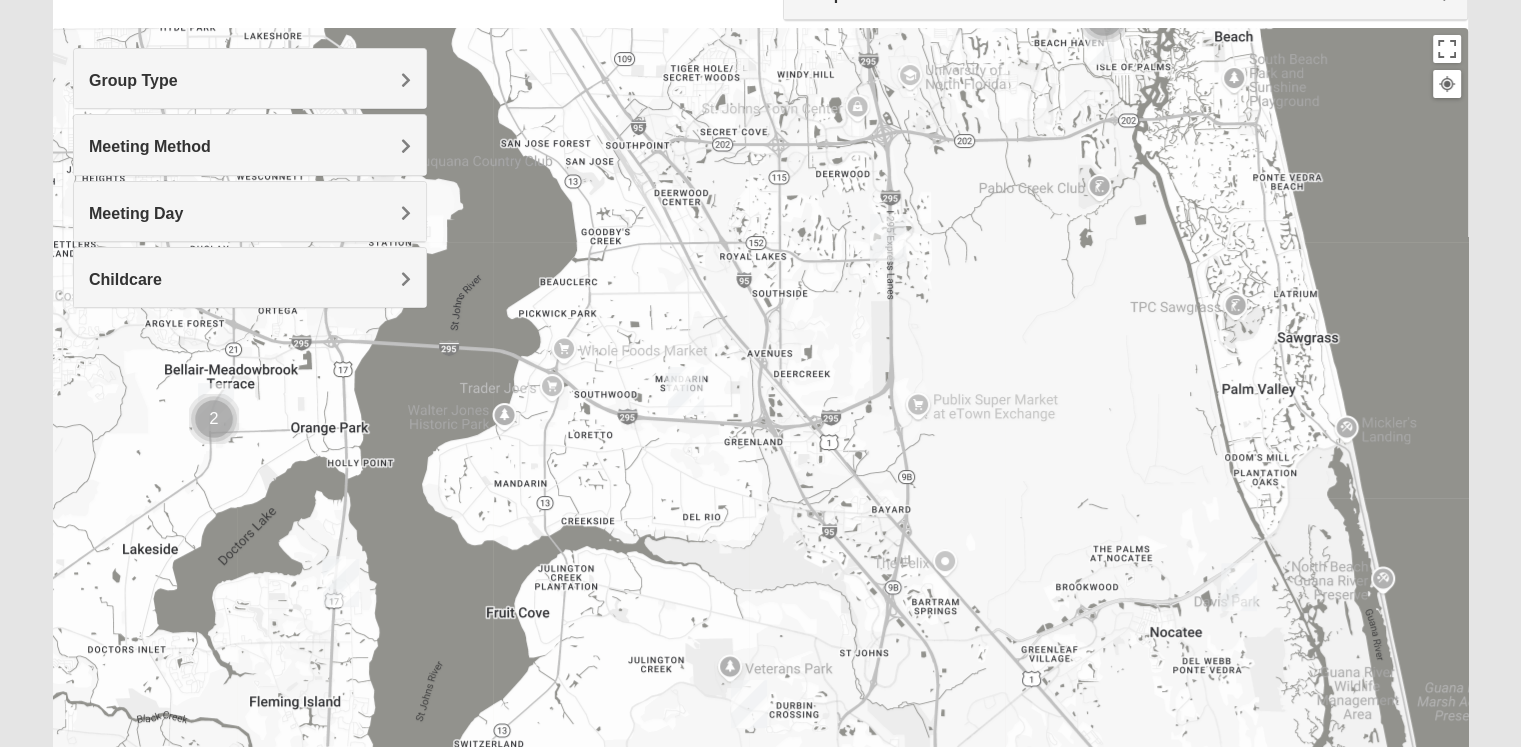 drag, startPoint x: 512, startPoint y: 407, endPoint x: 625, endPoint y: 166, distance: 266.17664 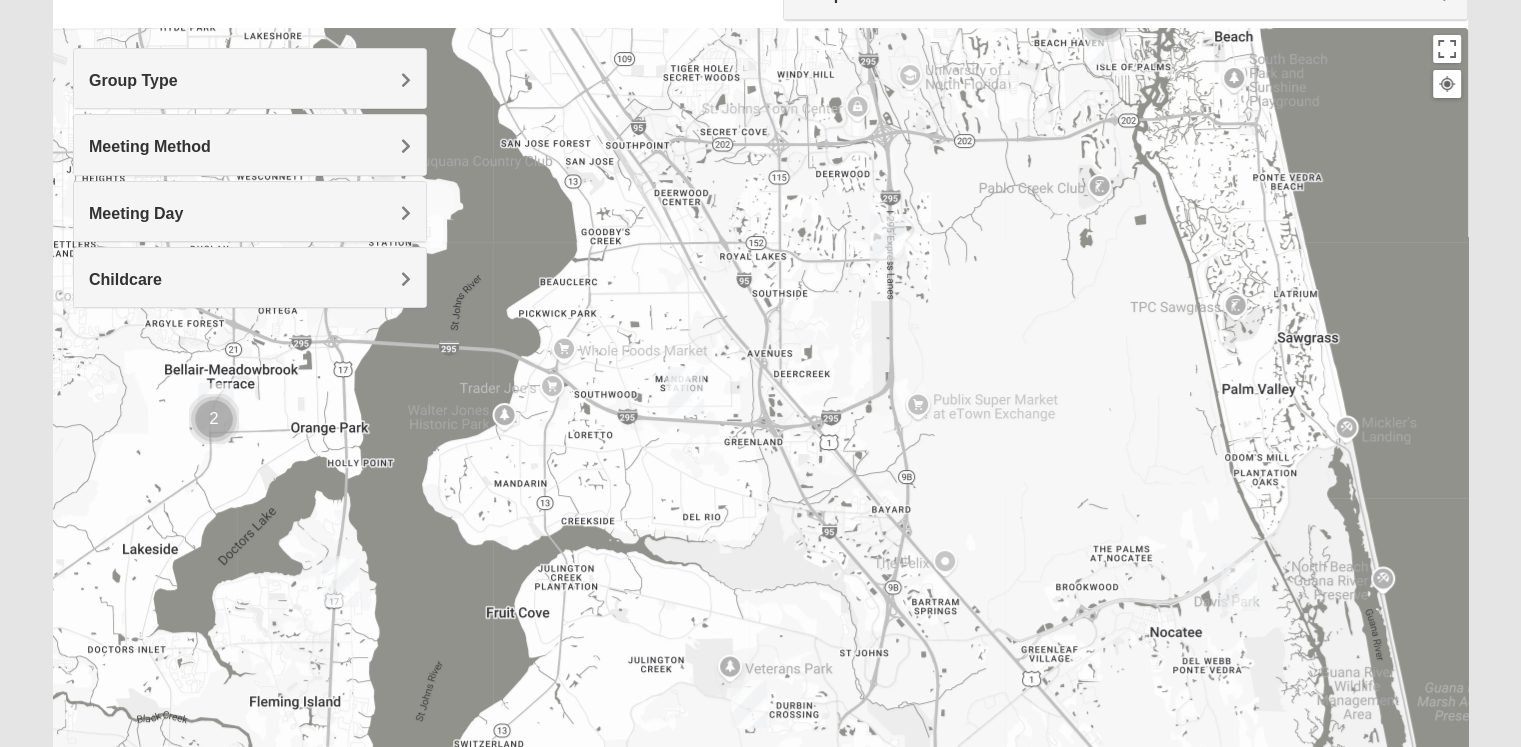 click at bounding box center [214, 419] 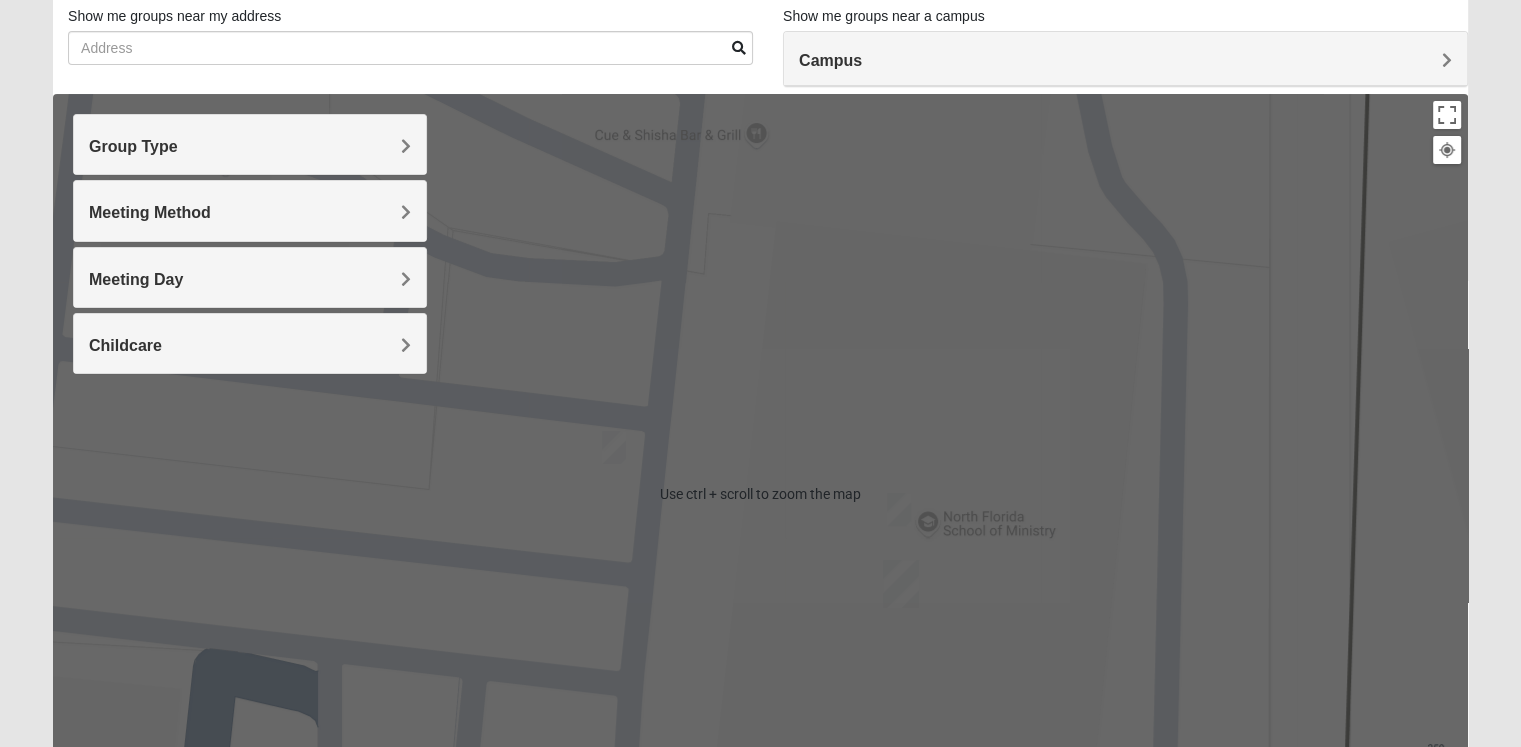 scroll, scrollTop: 153, scrollLeft: 0, axis: vertical 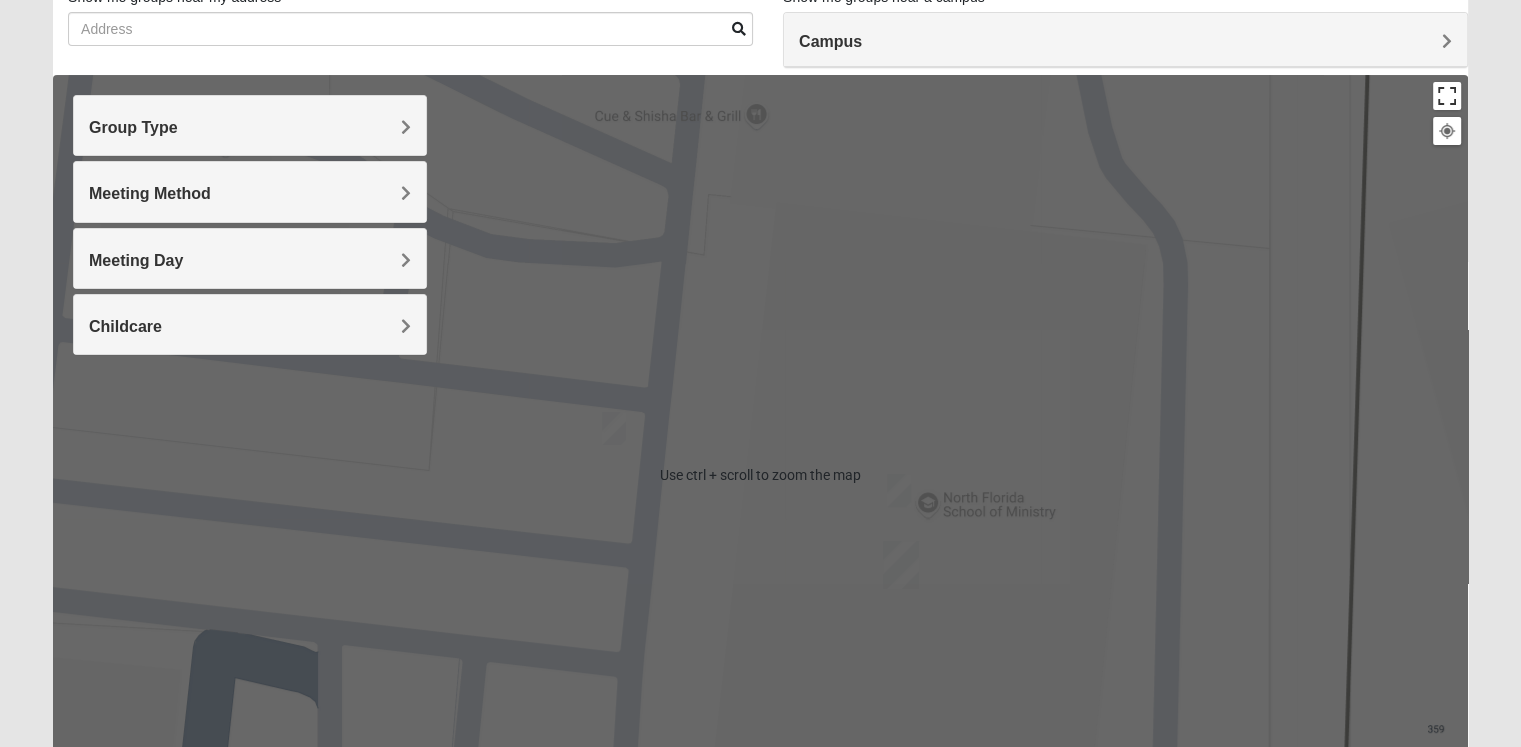 click at bounding box center [1447, 96] 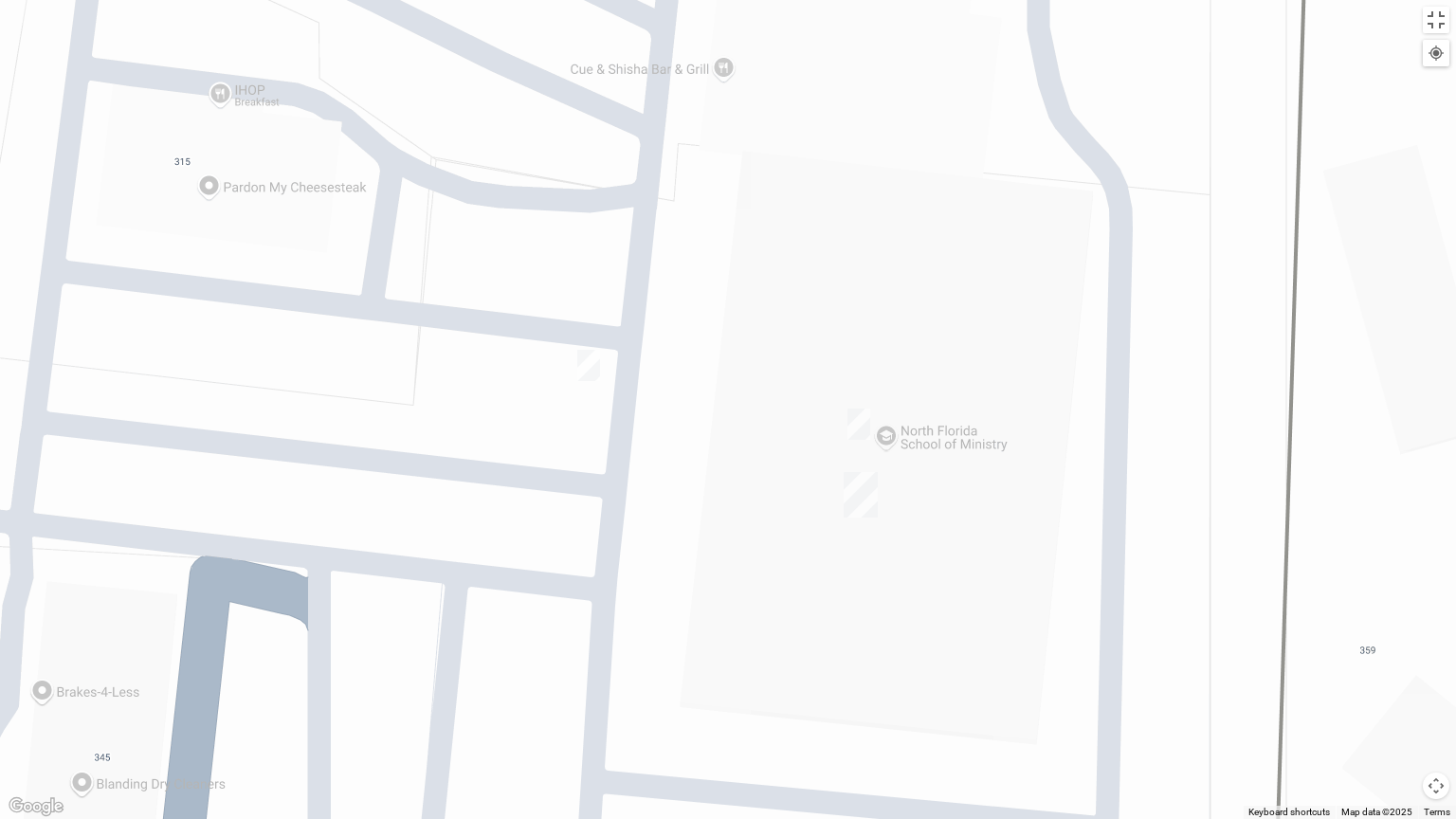 click at bounding box center [728, 410] 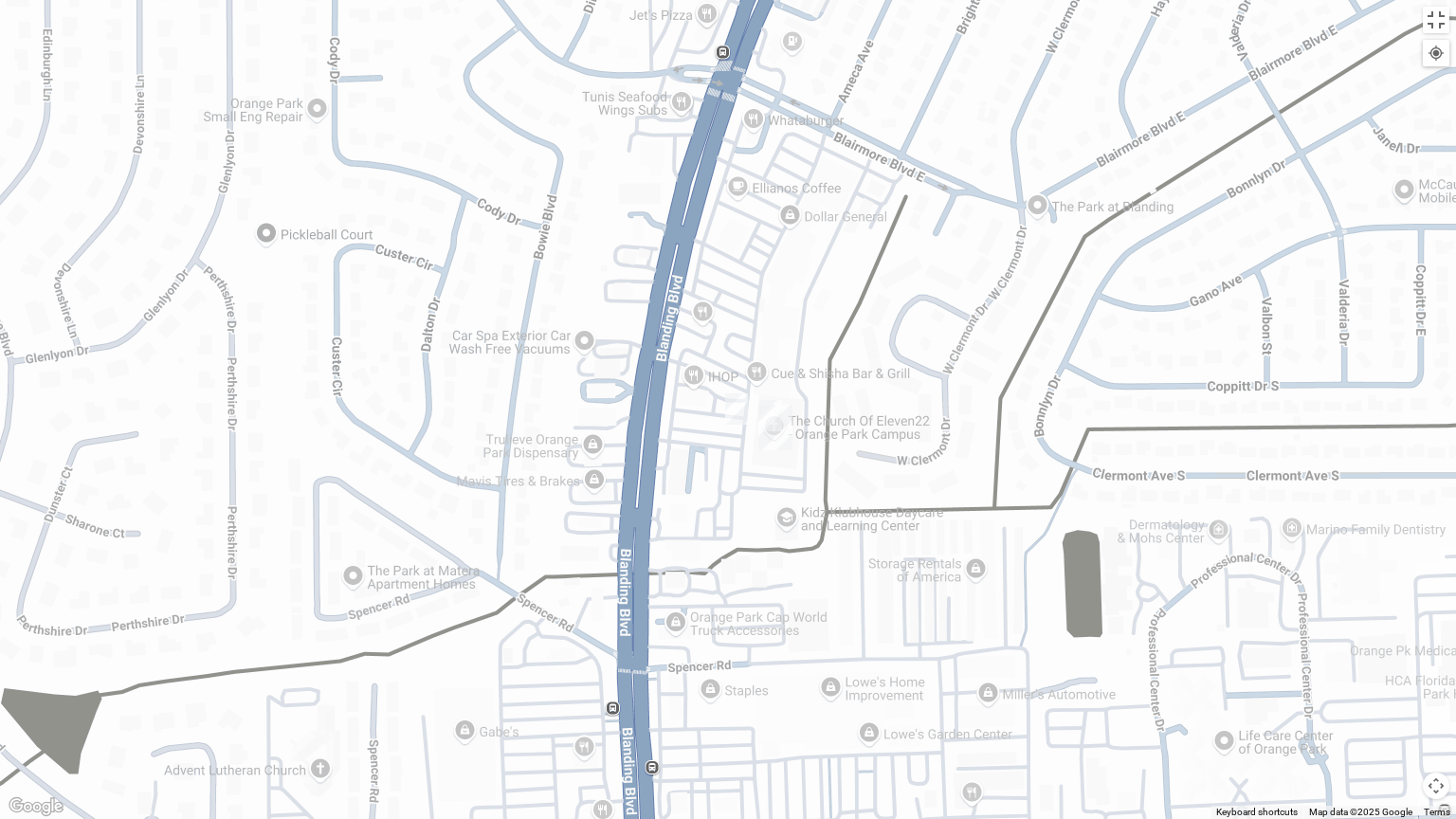 drag, startPoint x: 975, startPoint y: 410, endPoint x: 532, endPoint y: 341, distance: 448.34139 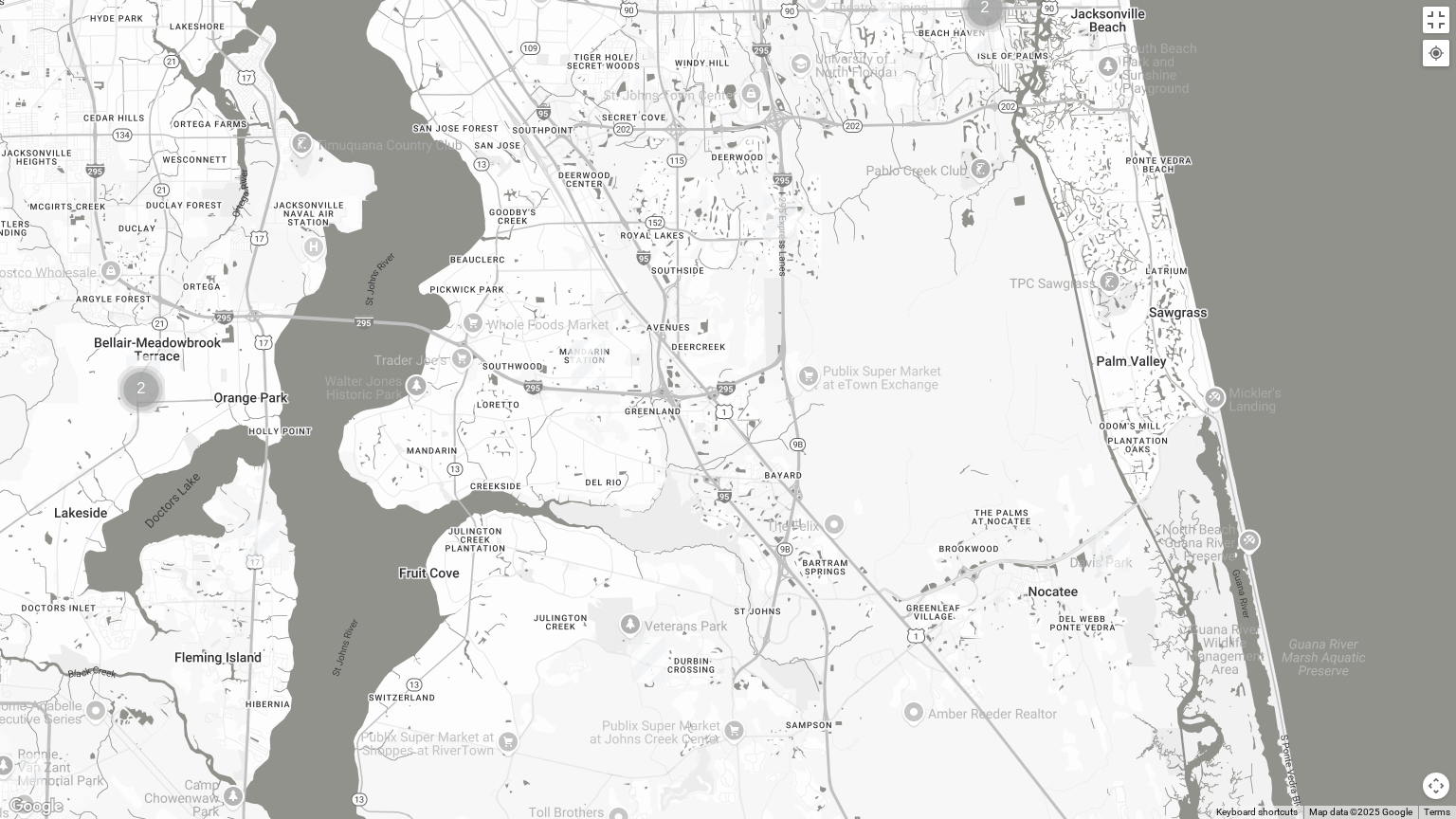 drag, startPoint x: 919, startPoint y: 408, endPoint x: 432, endPoint y: 443, distance: 488.26 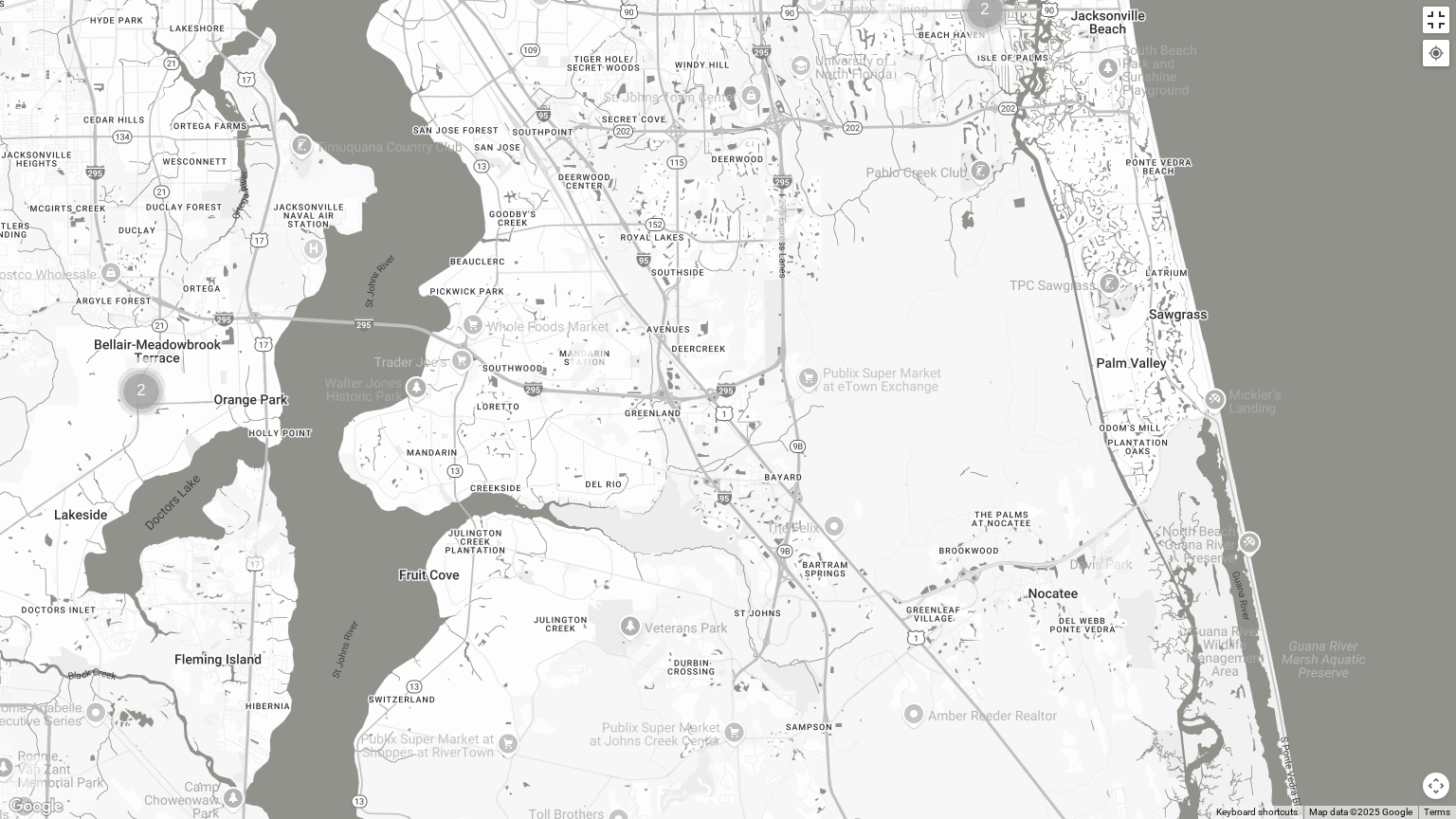 click at bounding box center (1436, 20) 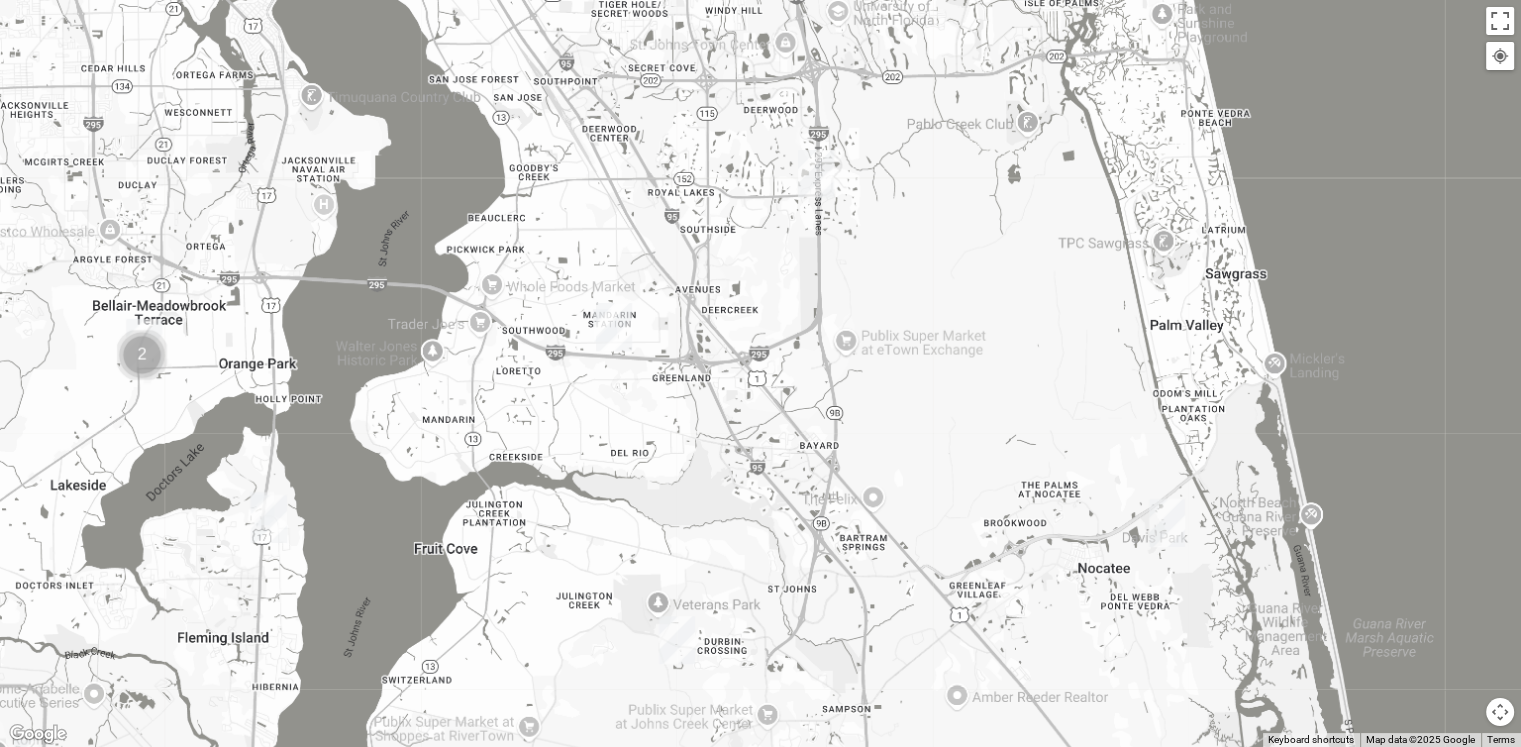 click on "Meeting Method" at bounding box center [250, 193] 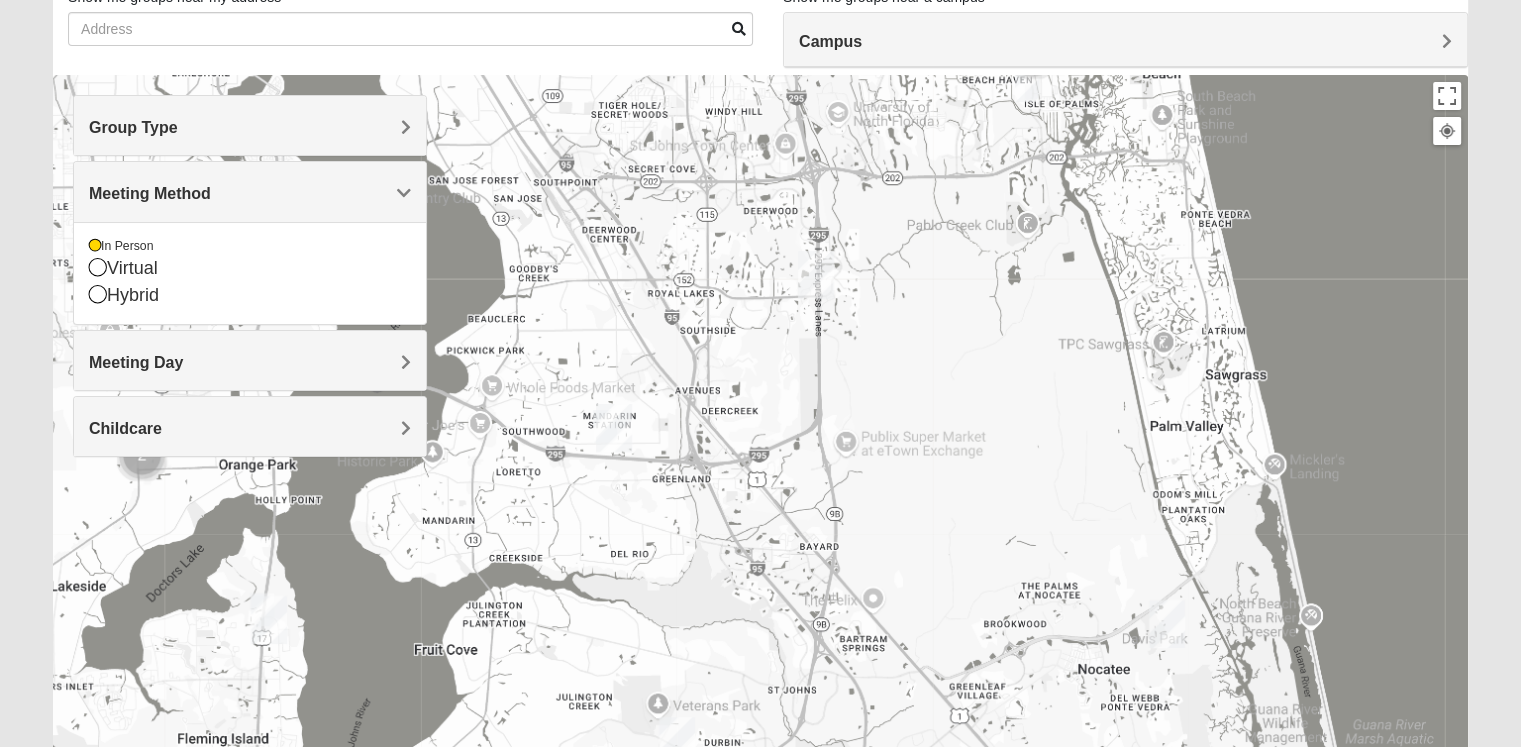 click on "Group Type" at bounding box center [250, 127] 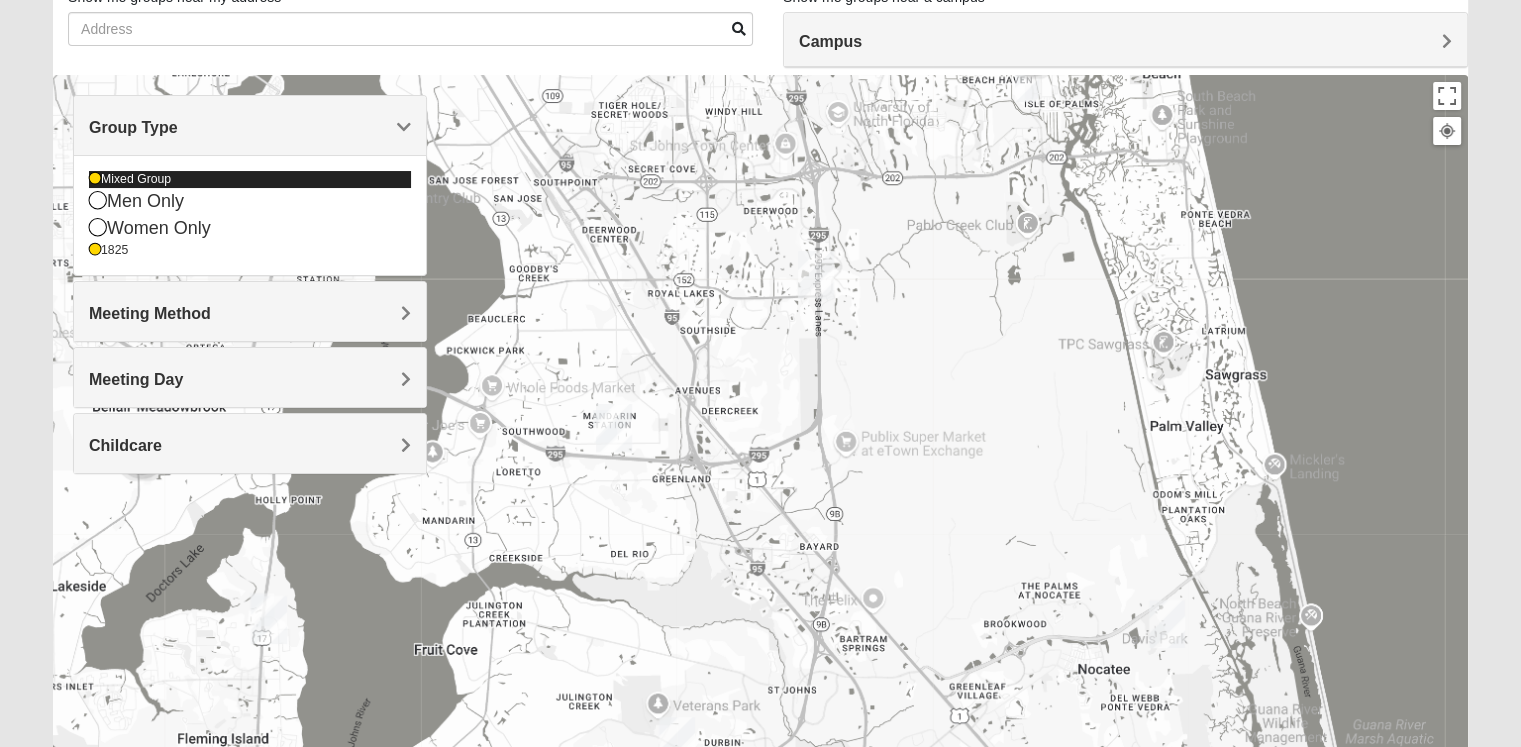 click on "Mixed Group" at bounding box center [250, 179] 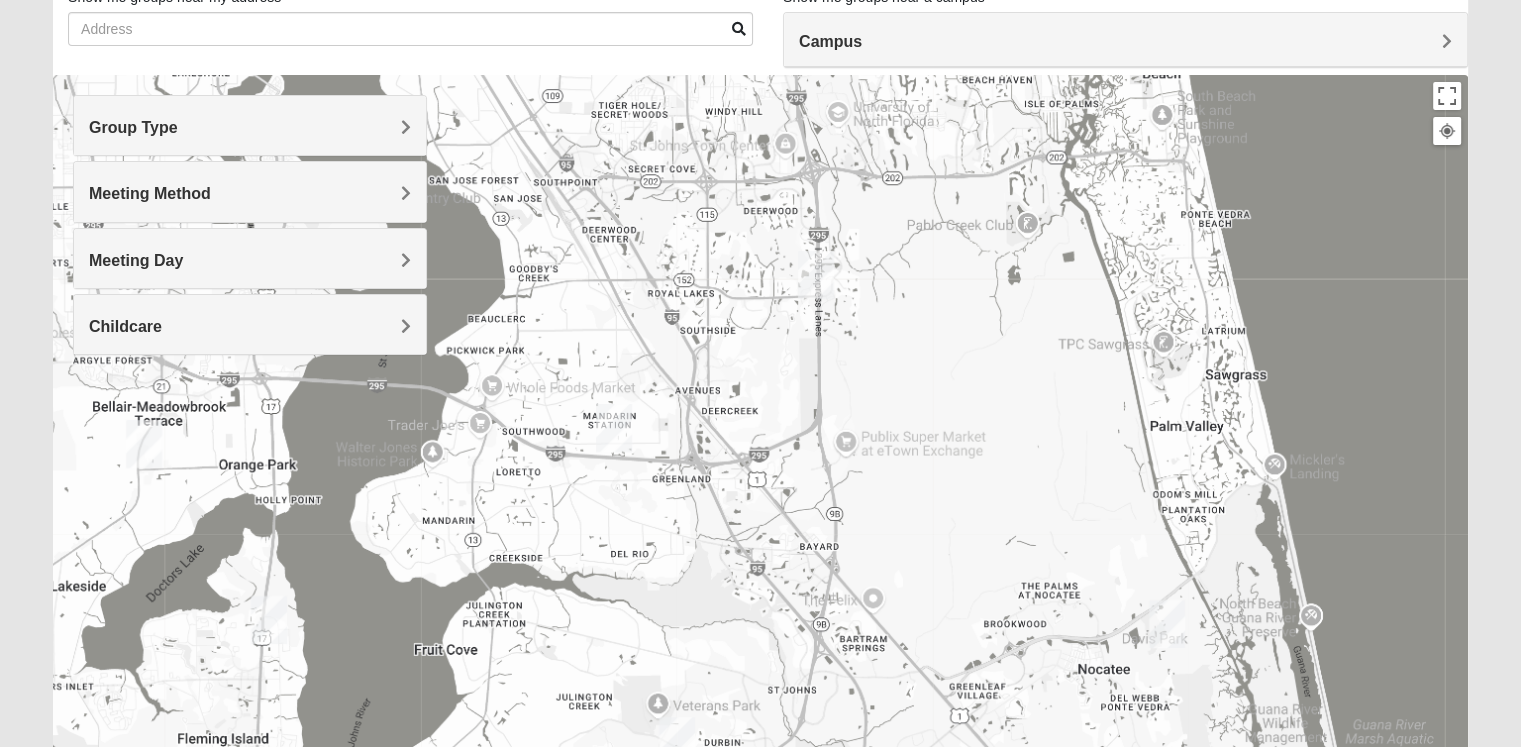 click on "Meeting Method" at bounding box center [250, 191] 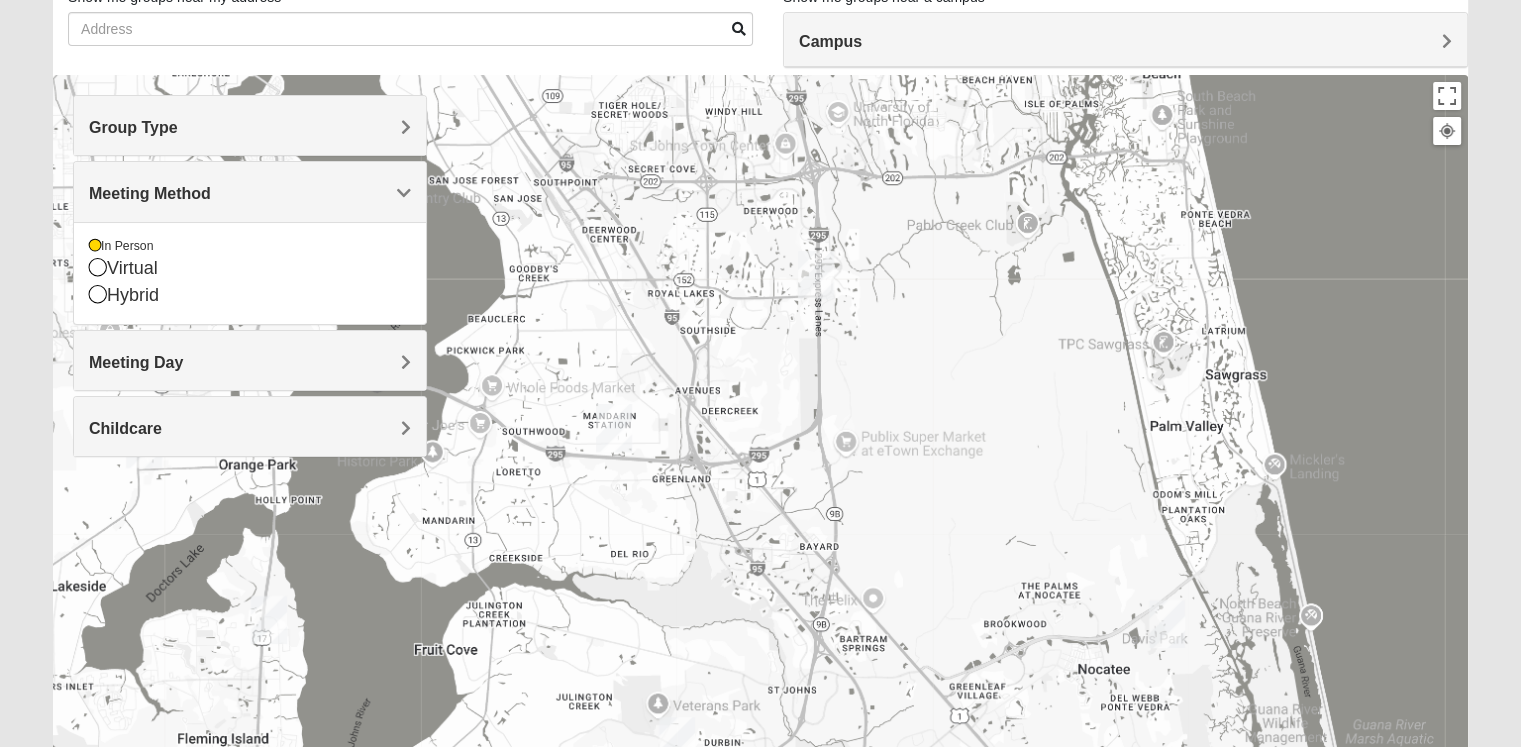 click on "Meeting Day" at bounding box center [250, 360] 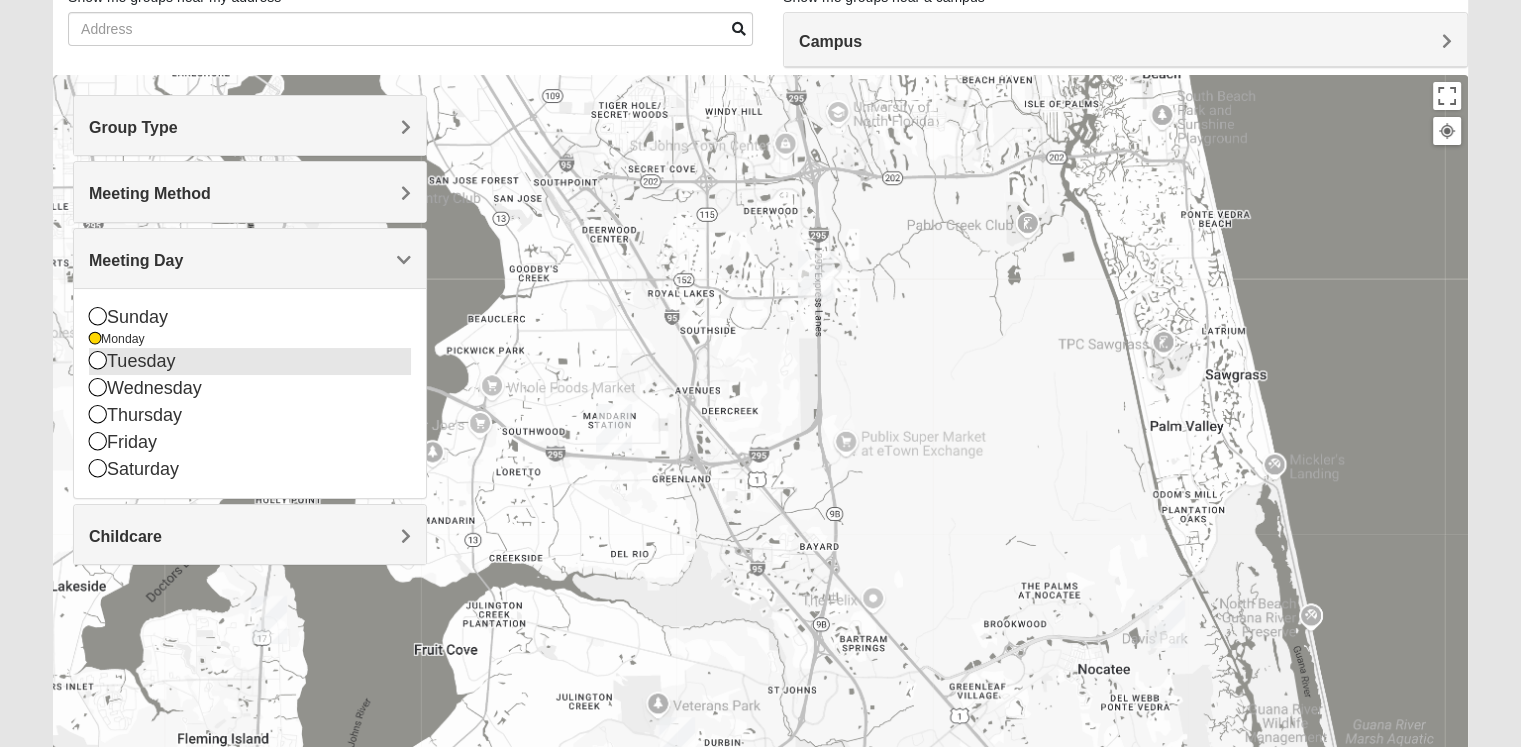 click on "Tuesday" at bounding box center [250, 361] 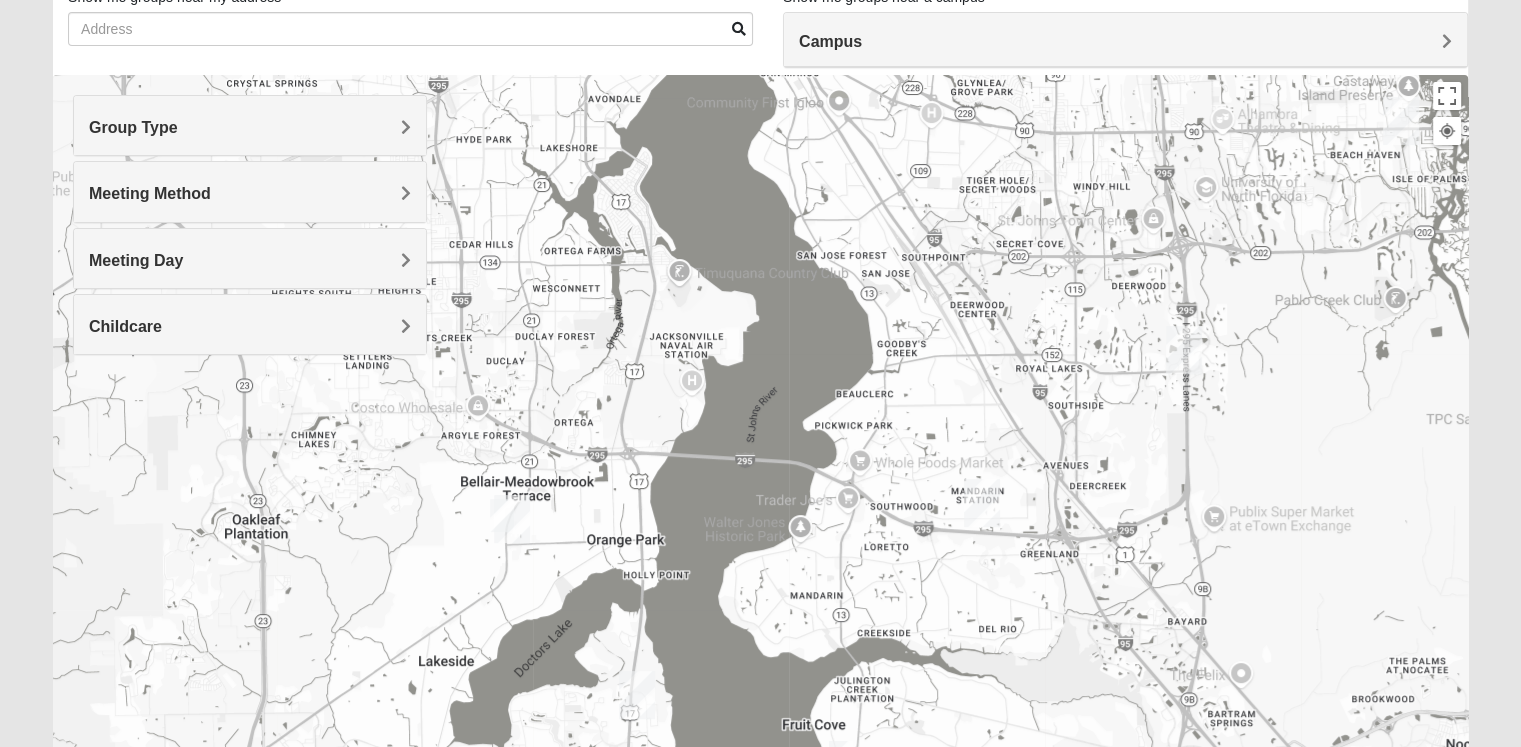 drag, startPoint x: 556, startPoint y: 549, endPoint x: 856, endPoint y: 613, distance: 306.7507 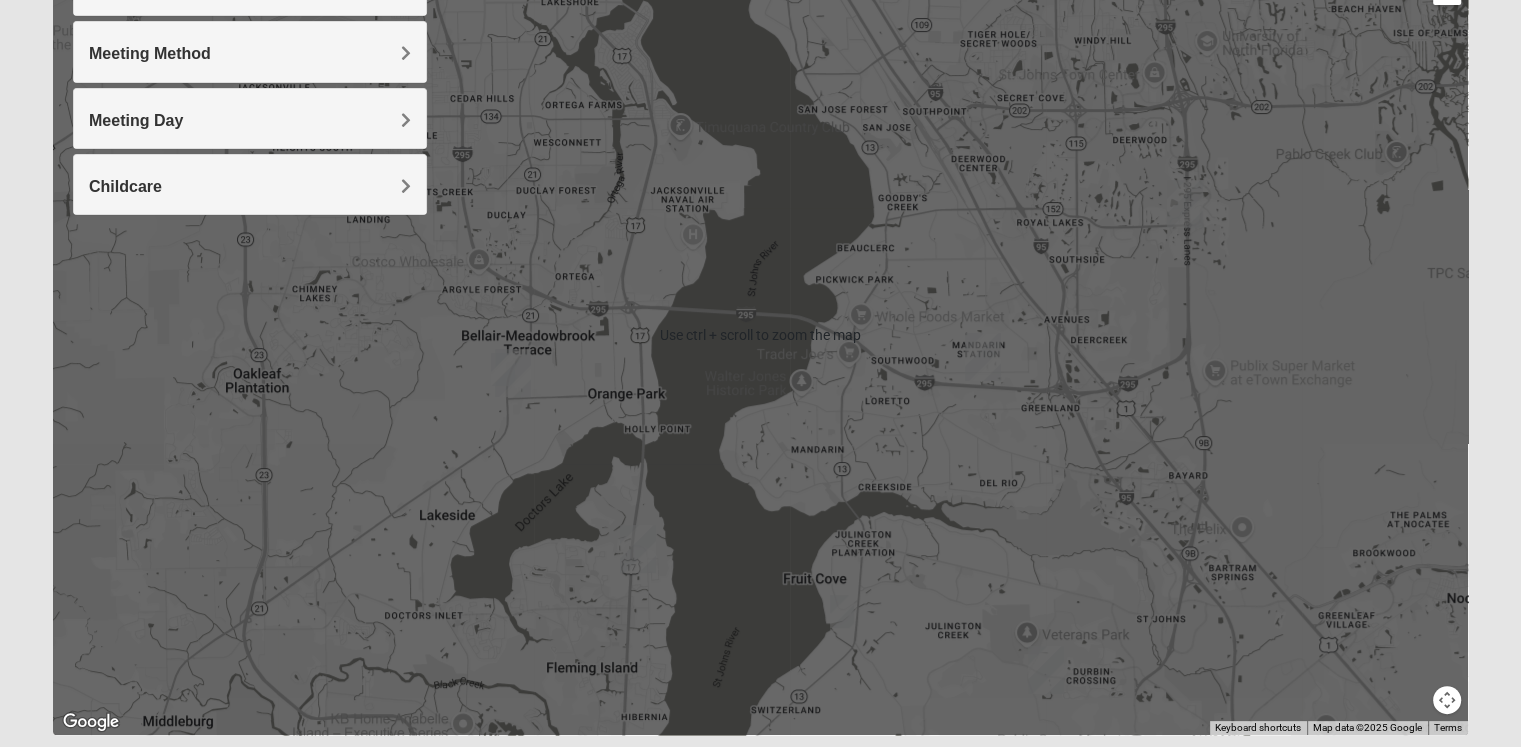 scroll, scrollTop: 353, scrollLeft: 0, axis: vertical 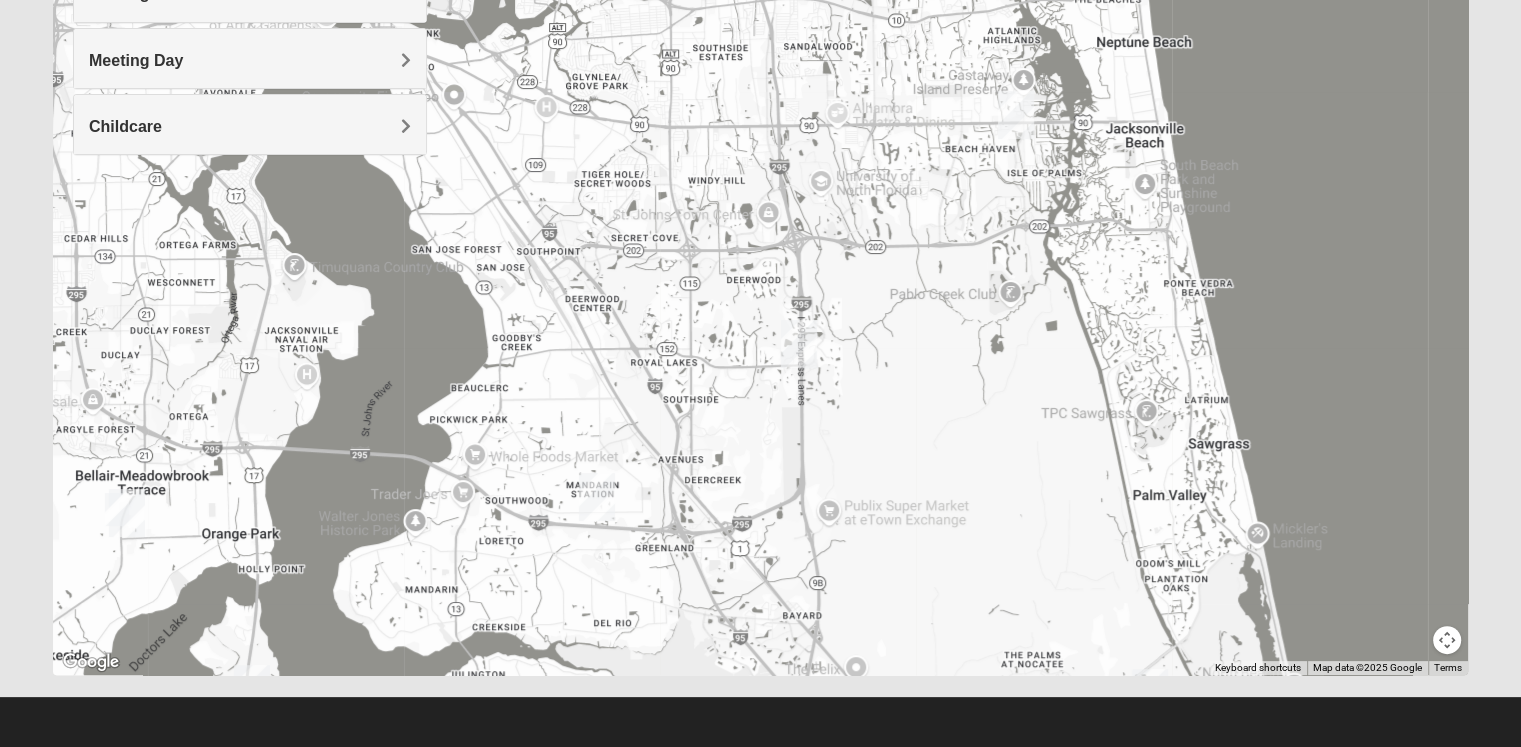drag, startPoint x: 943, startPoint y: 418, endPoint x: 565, endPoint y: 564, distance: 405.216 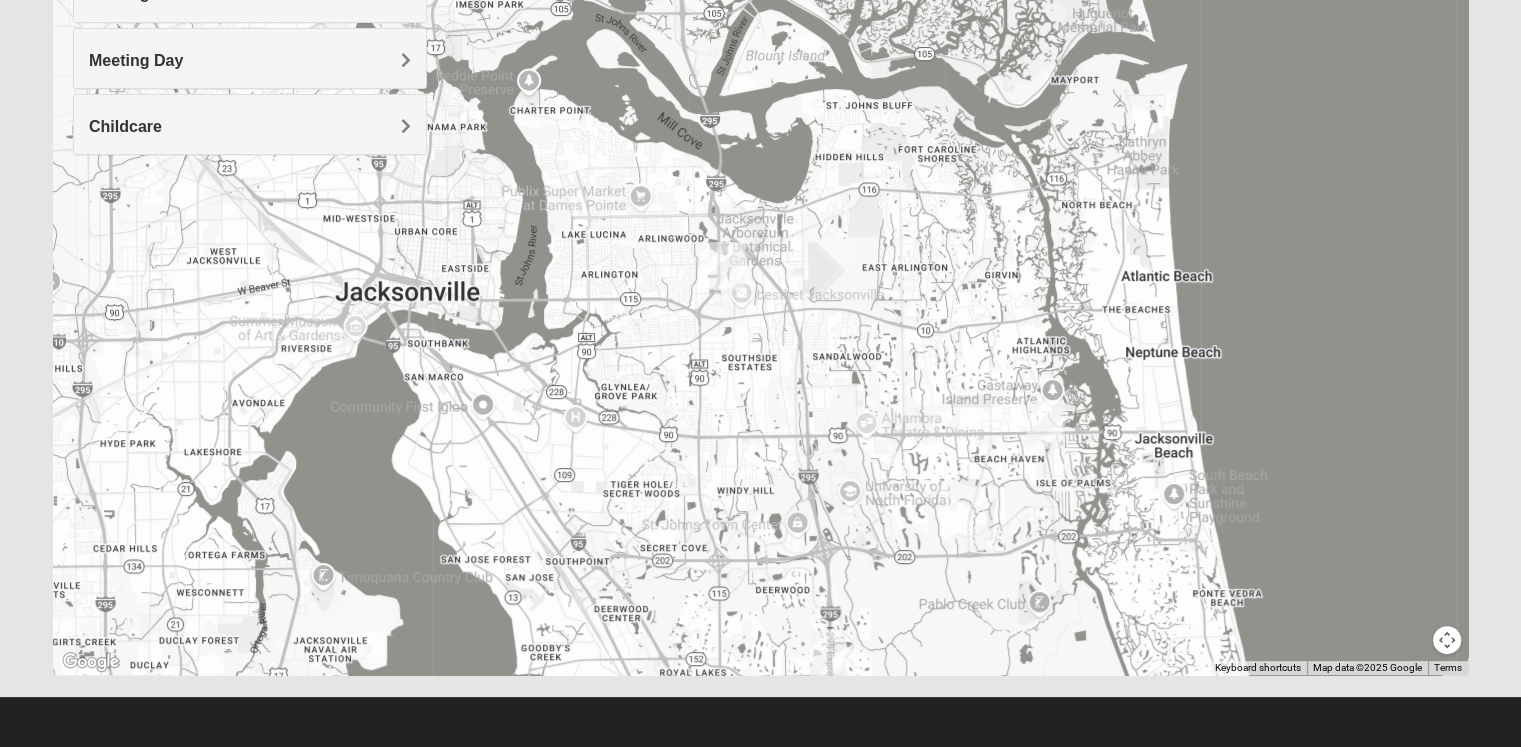drag, startPoint x: 714, startPoint y: 298, endPoint x: 687, endPoint y: 151, distance: 149.45903 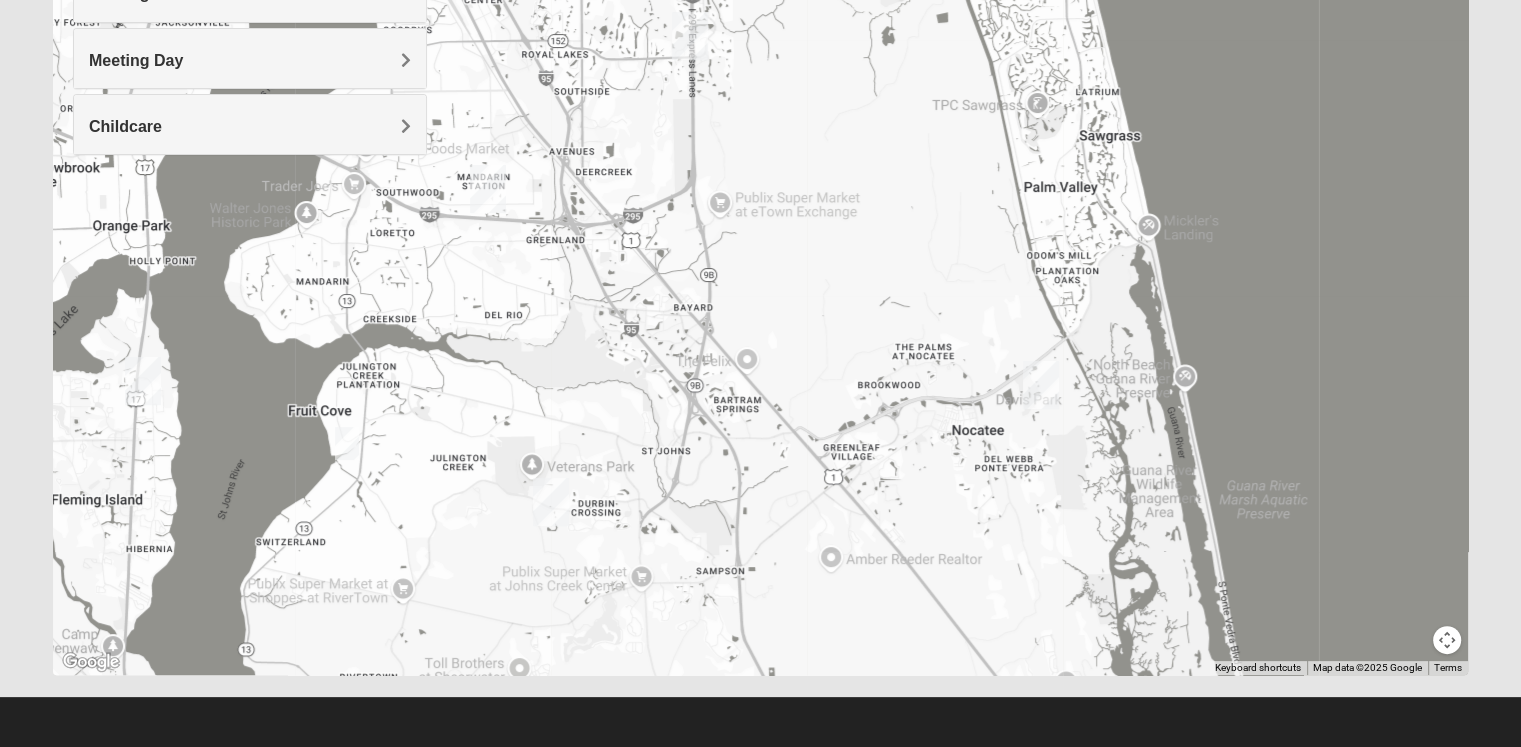 drag, startPoint x: 783, startPoint y: 259, endPoint x: 695, endPoint y: 9, distance: 265.03586 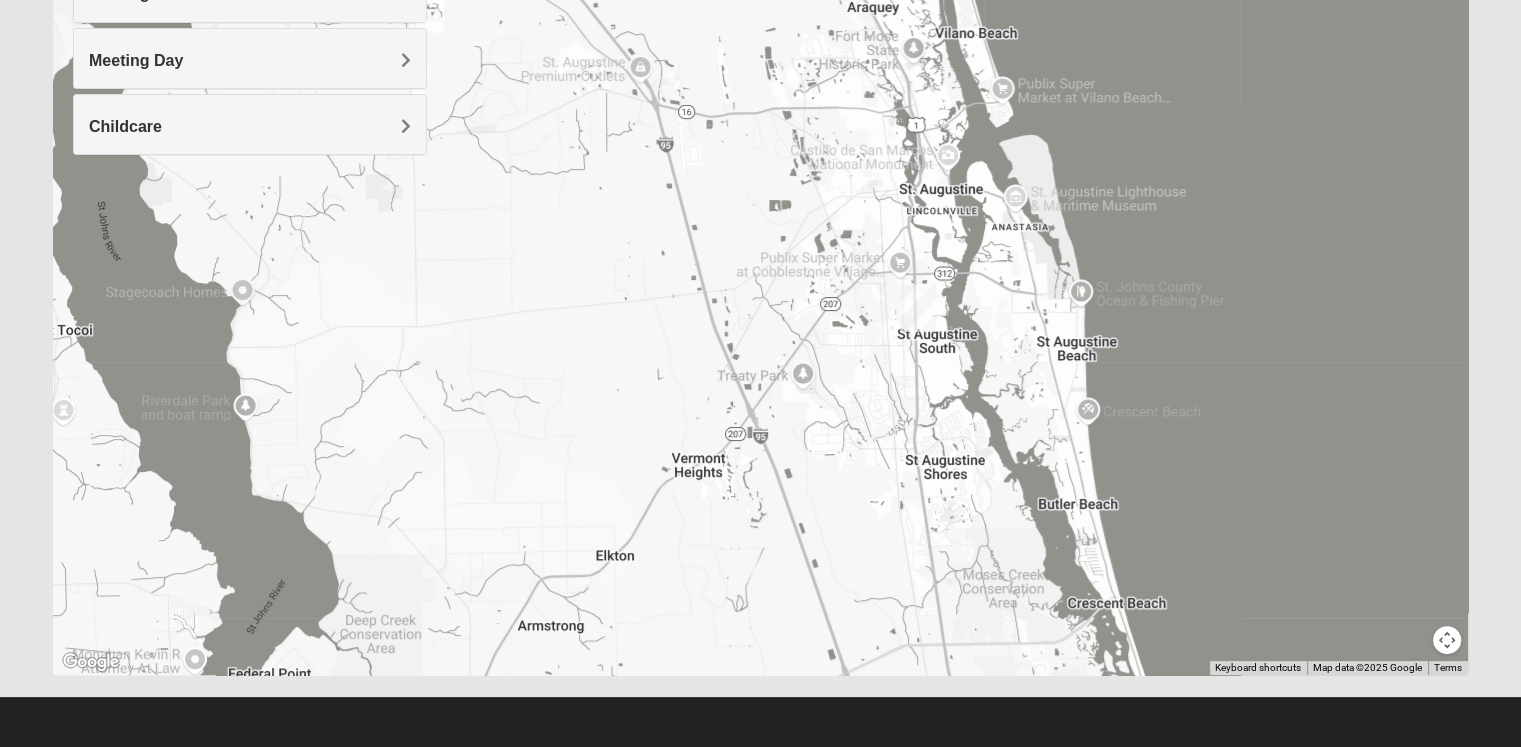 drag, startPoint x: 699, startPoint y: 173, endPoint x: 654, endPoint y: 426, distance: 256.97083 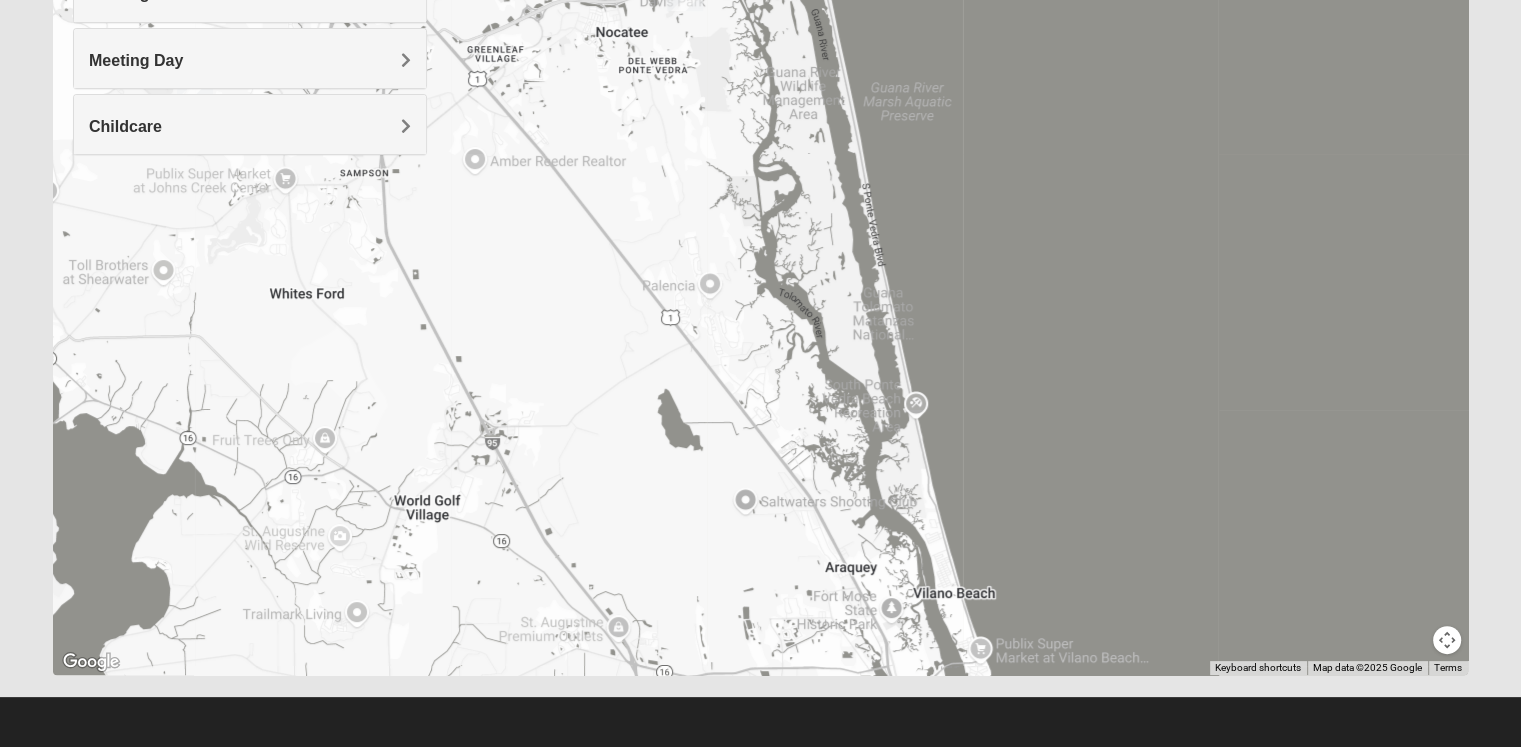 drag, startPoint x: 612, startPoint y: 213, endPoint x: 706, endPoint y: 430, distance: 236.48466 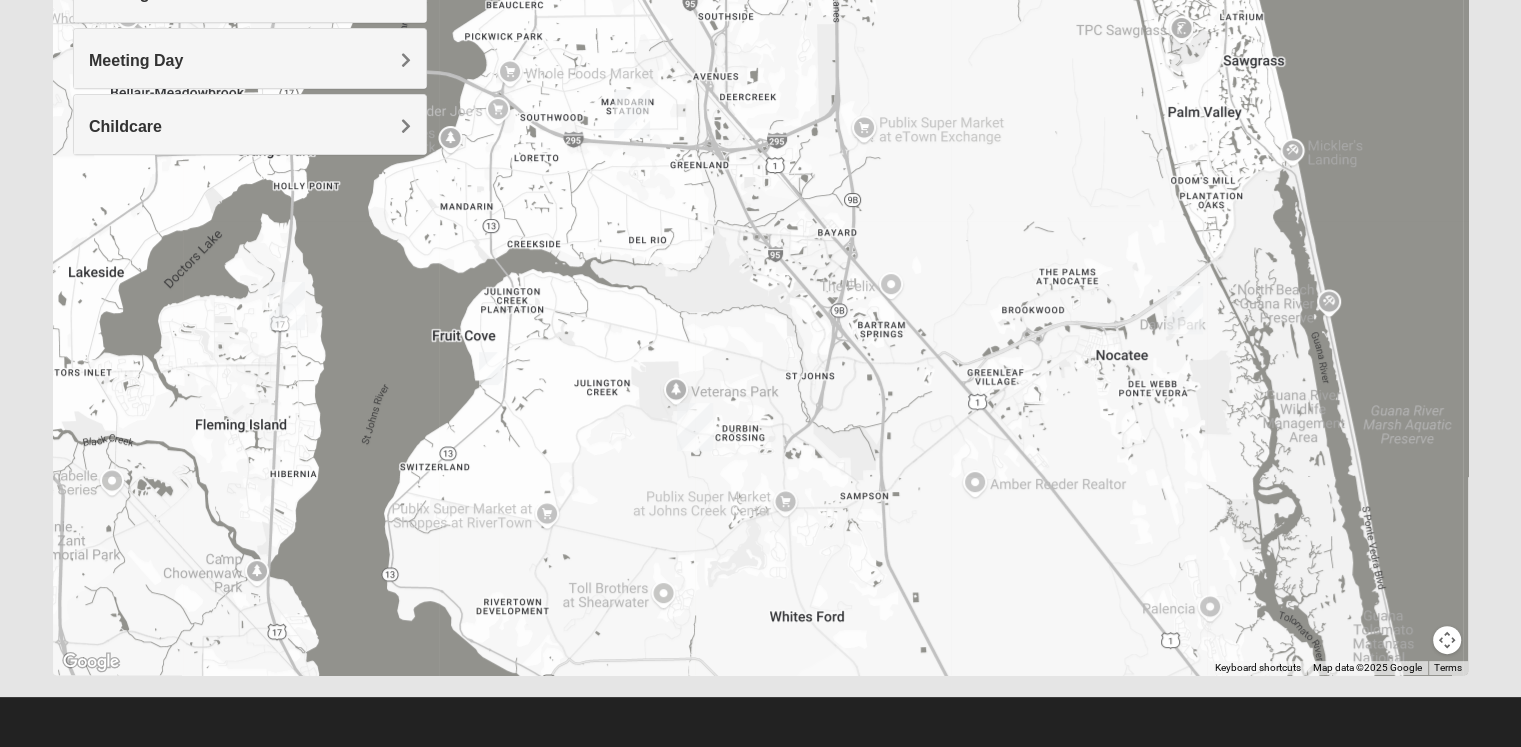 drag, startPoint x: 686, startPoint y: 378, endPoint x: 848, endPoint y: 300, distance: 179.7999 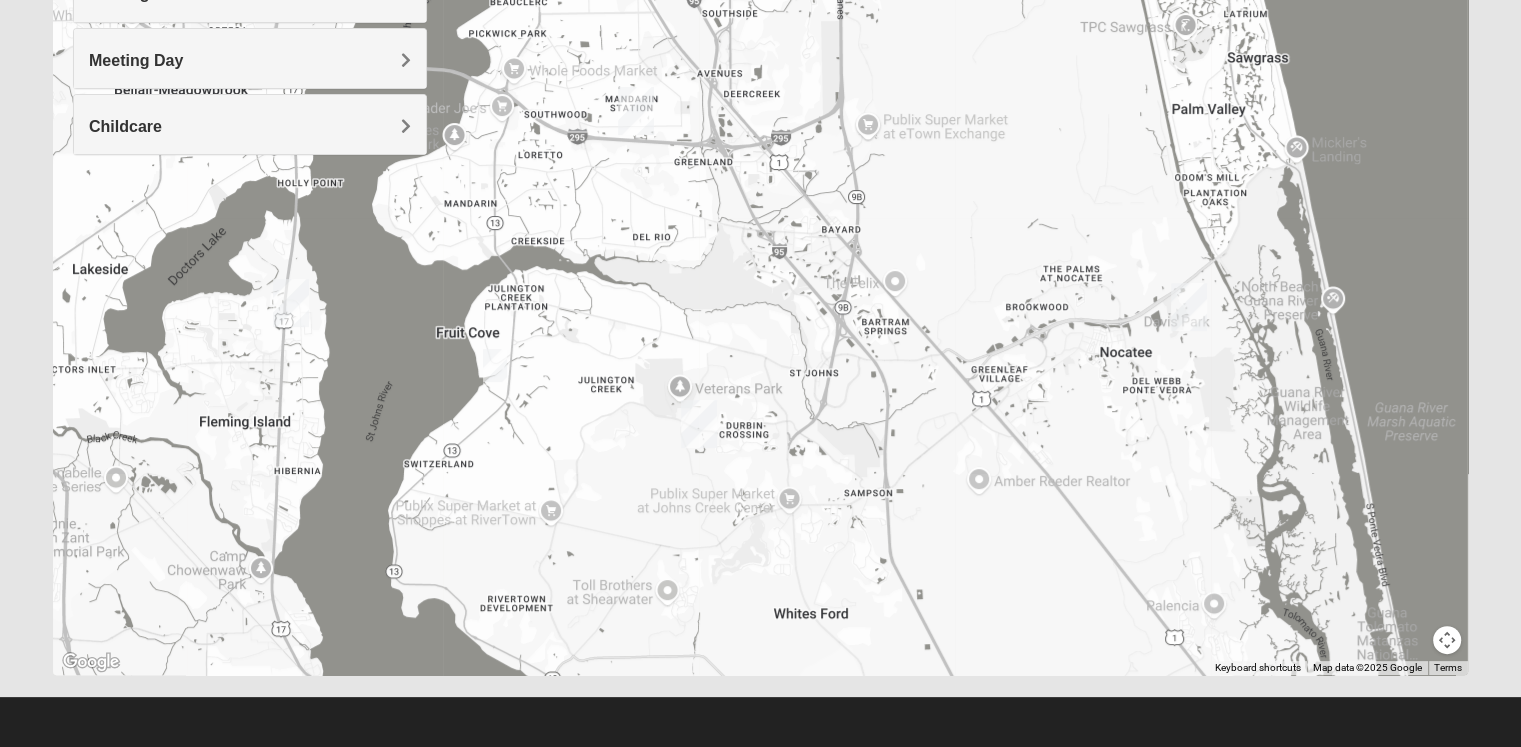 click at bounding box center (495, 365) 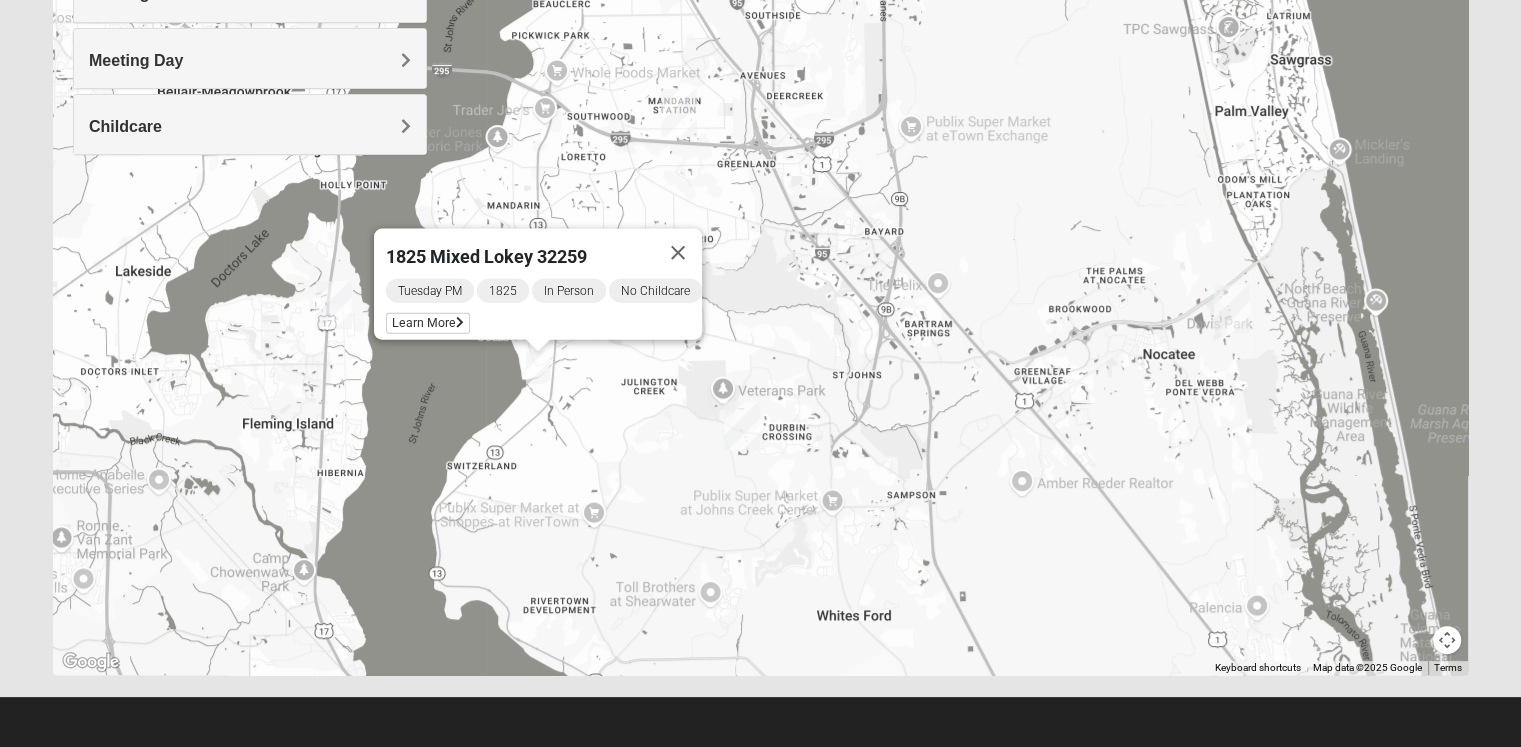 drag, startPoint x: 533, startPoint y: 399, endPoint x: 580, endPoint y: 401, distance: 47.042534 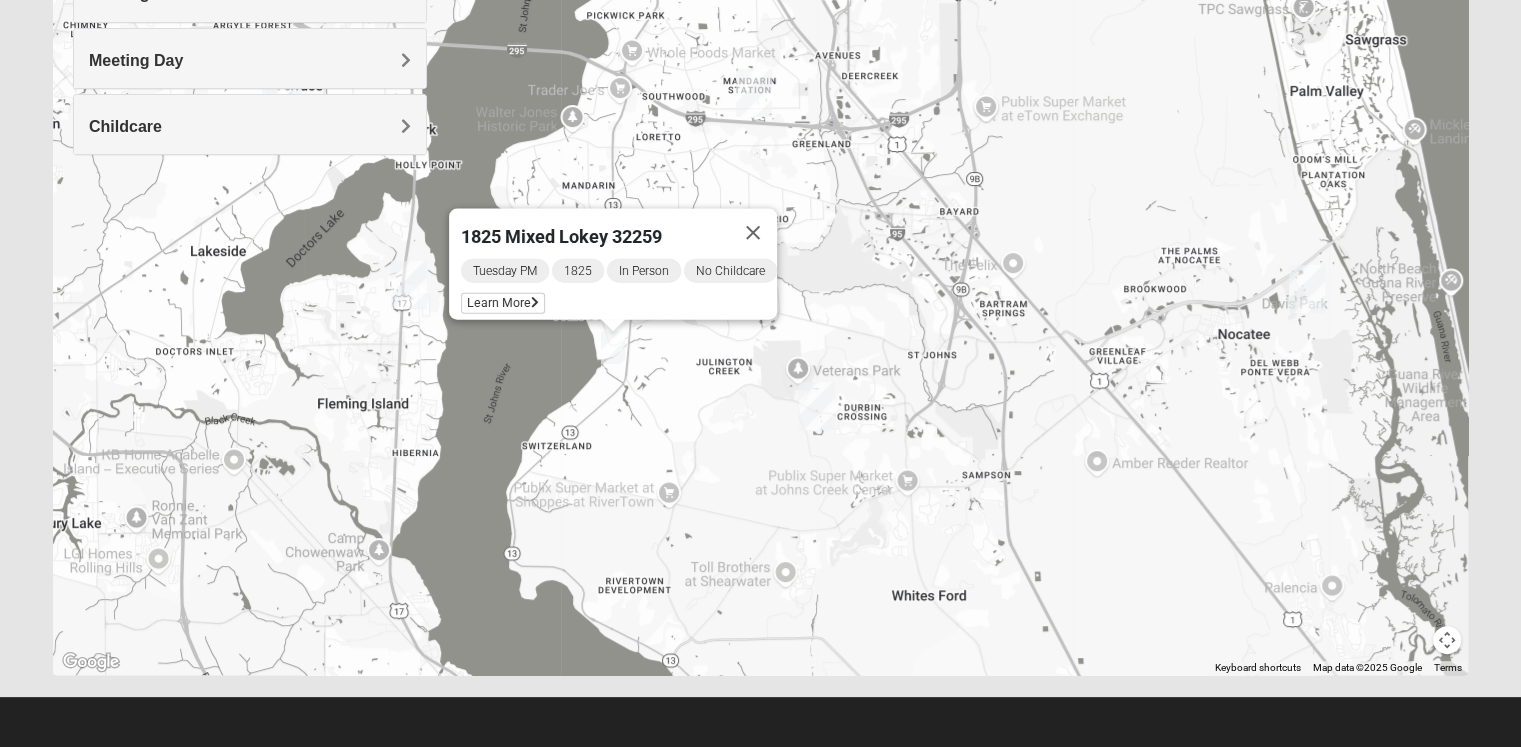drag, startPoint x: 452, startPoint y: 393, endPoint x: 528, endPoint y: 374, distance: 78.339005 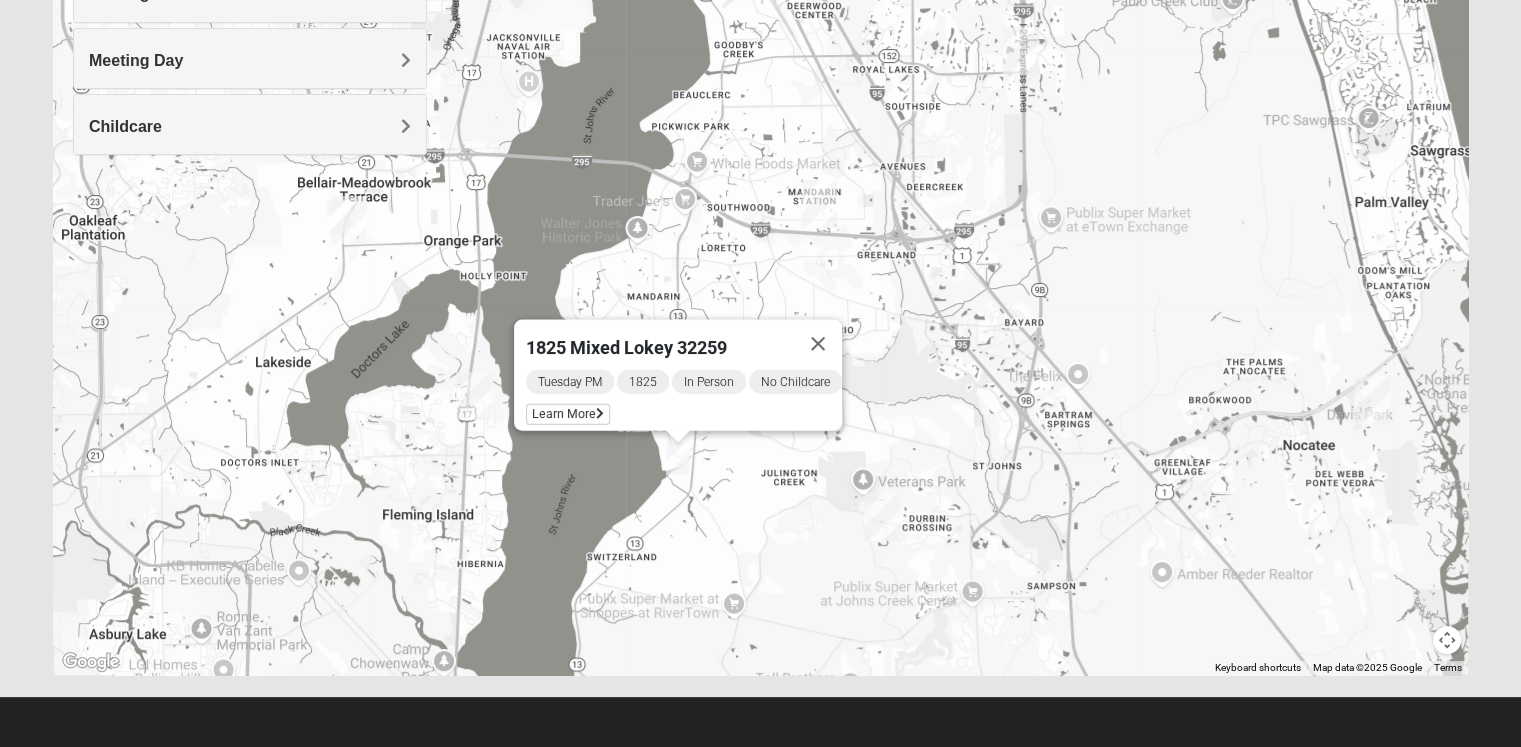 drag, startPoint x: 382, startPoint y: 349, endPoint x: 434, endPoint y: 399, distance: 72.138756 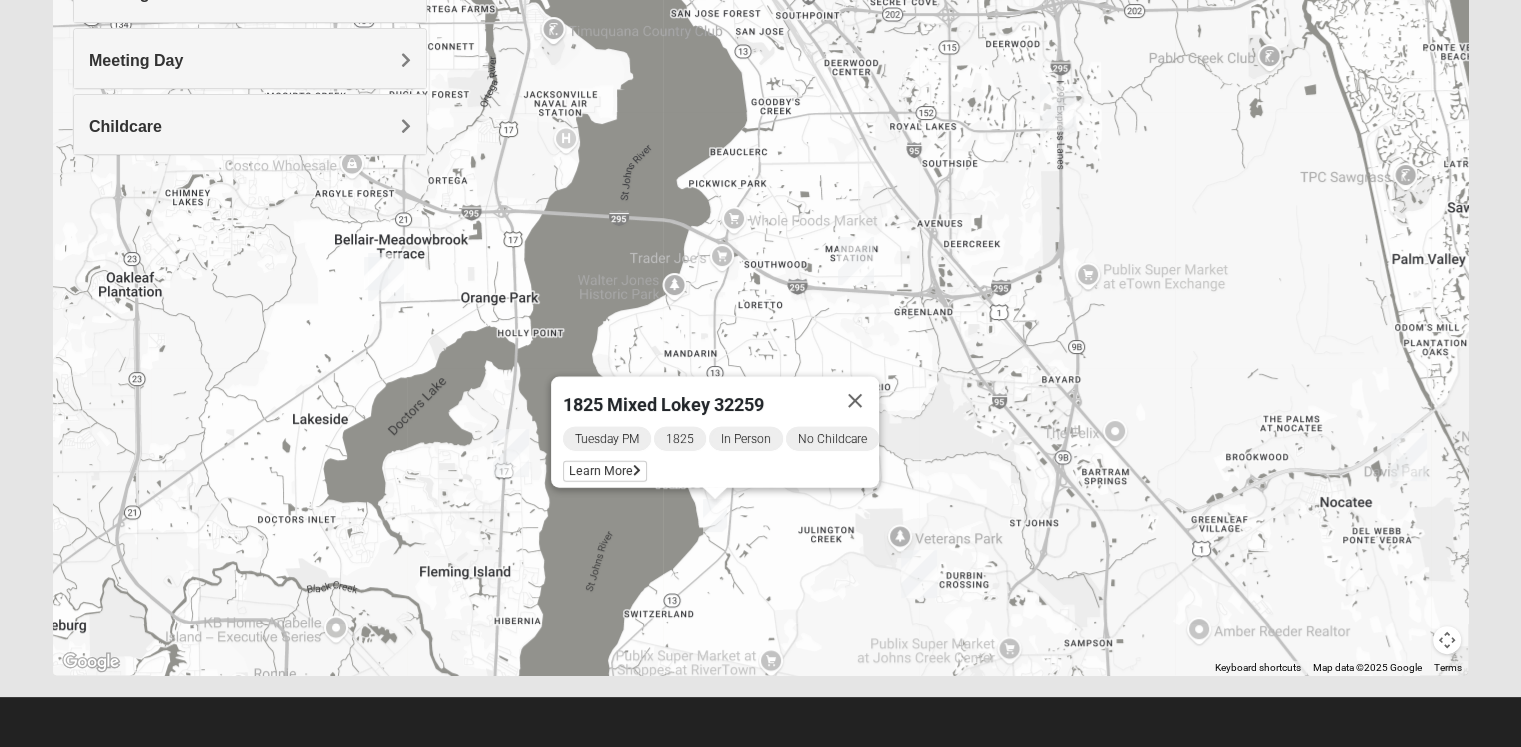 click at bounding box center (386, 277) 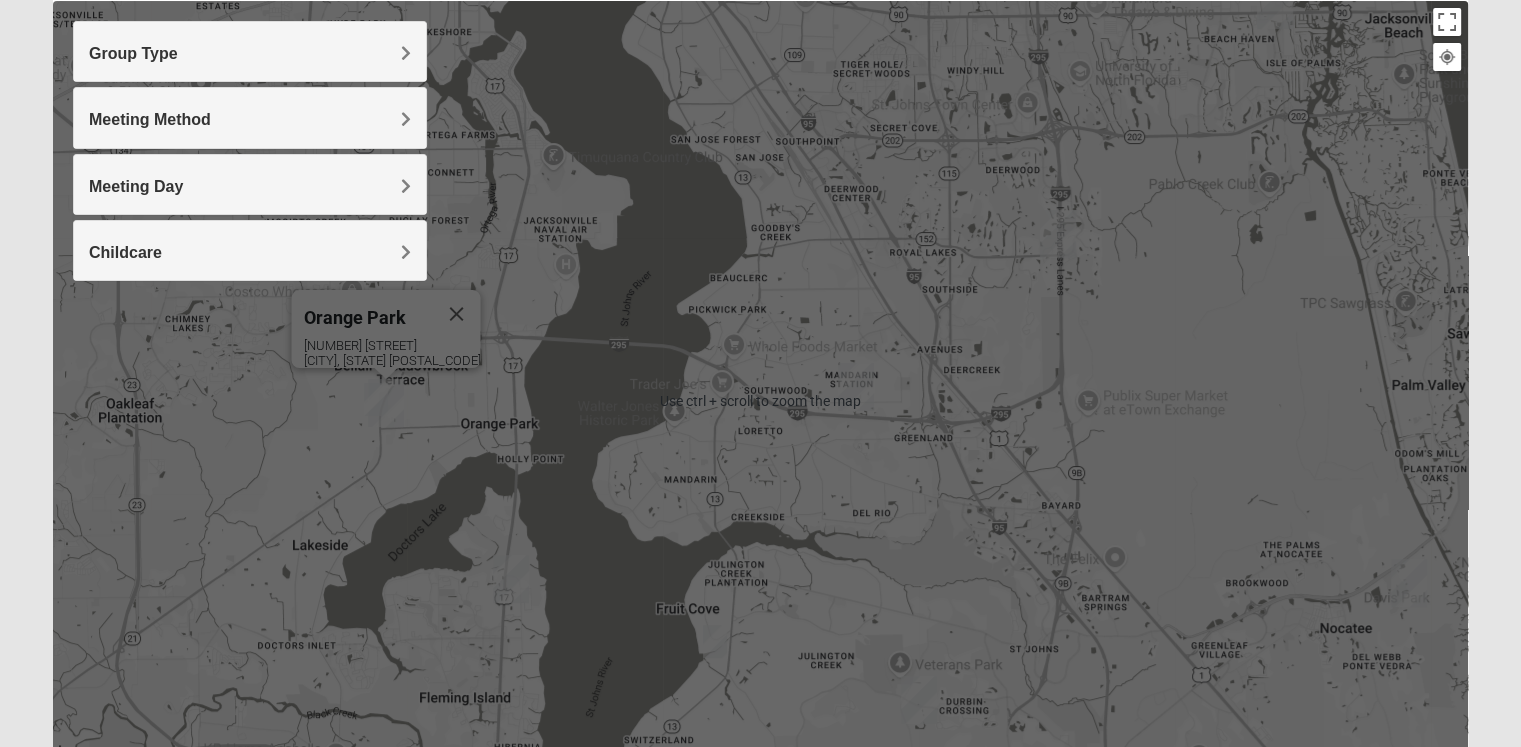 scroll, scrollTop: 253, scrollLeft: 0, axis: vertical 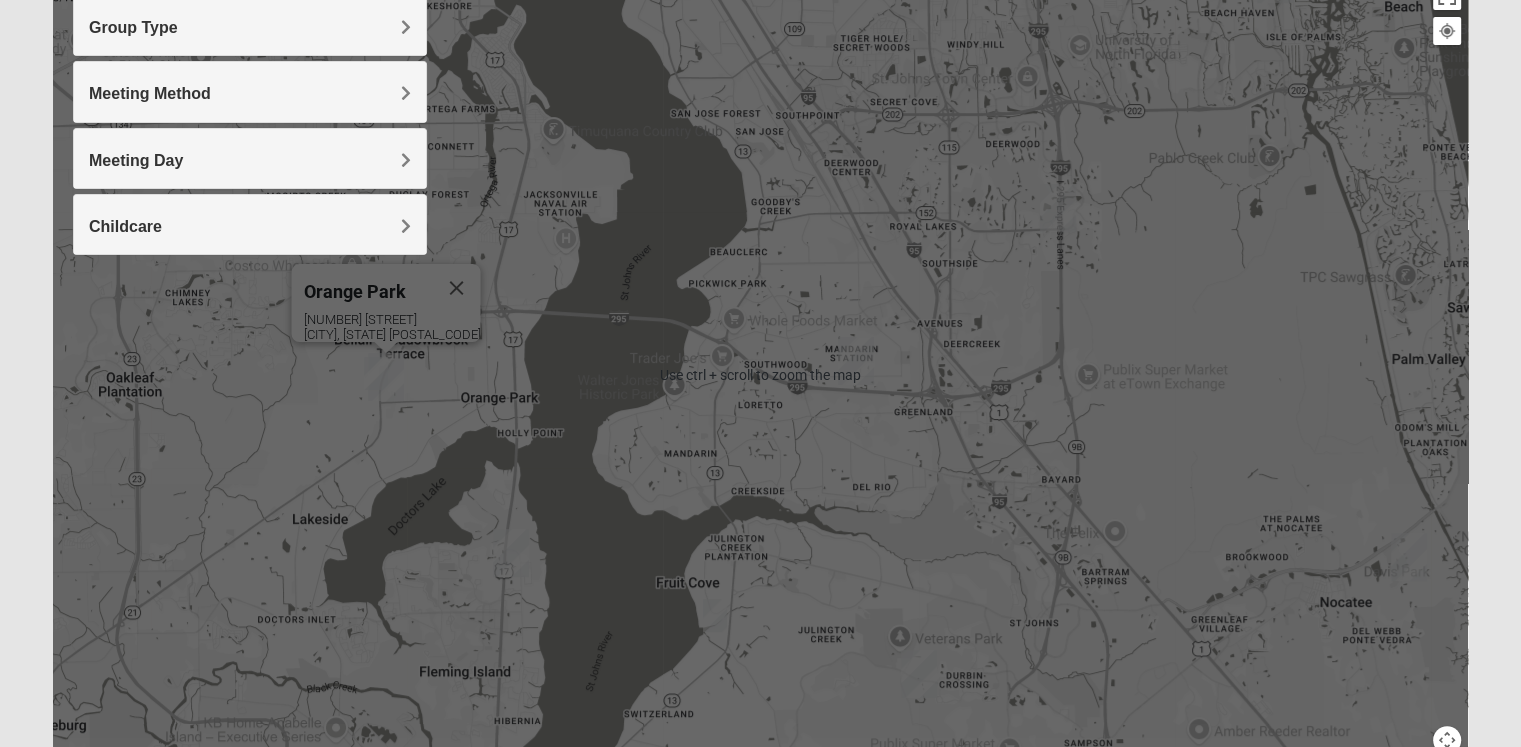 click on "[CITY], [STATE] [POSTAL_CODE]" at bounding box center (760, 375) 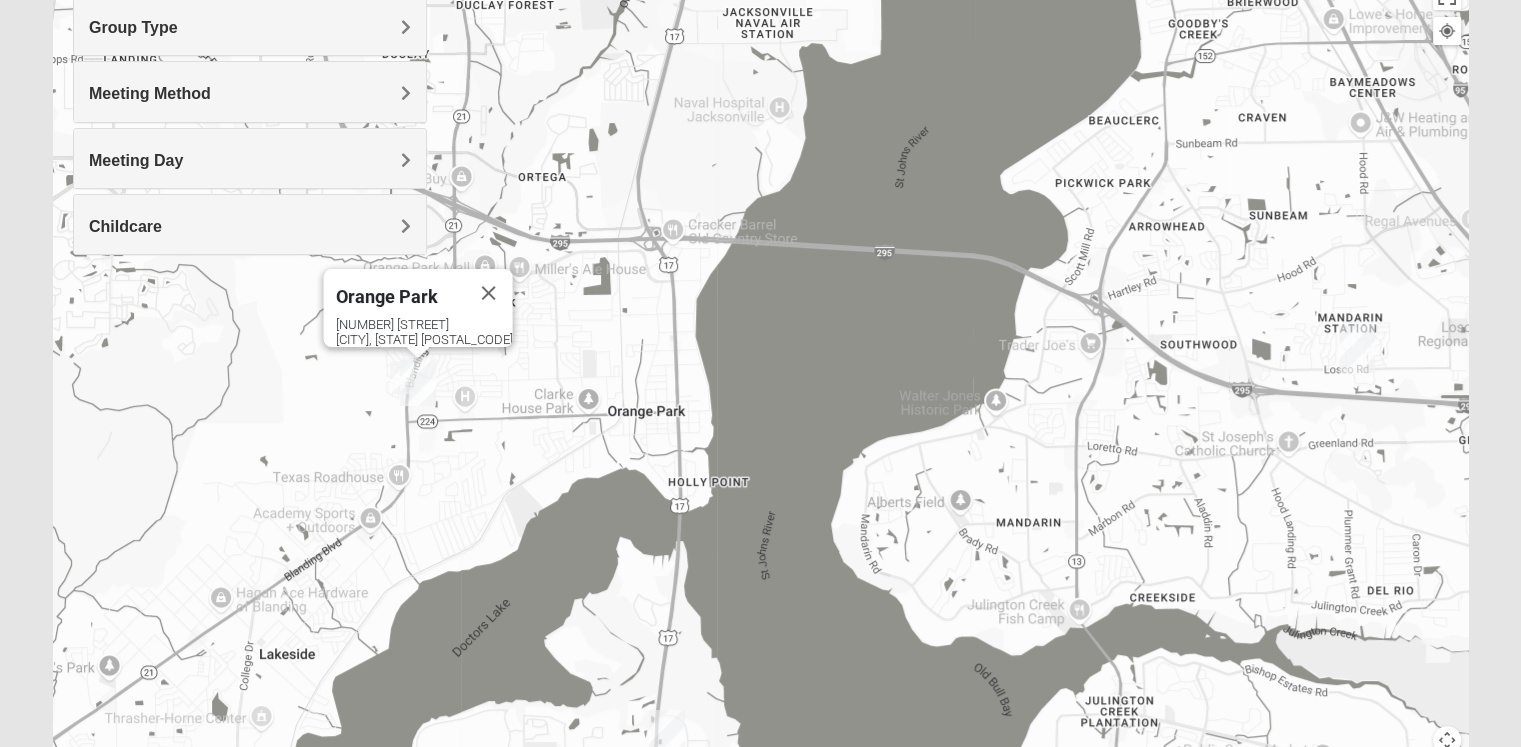 click on "[CITY], [STATE] [POSTAL_CODE]" at bounding box center (760, 375) 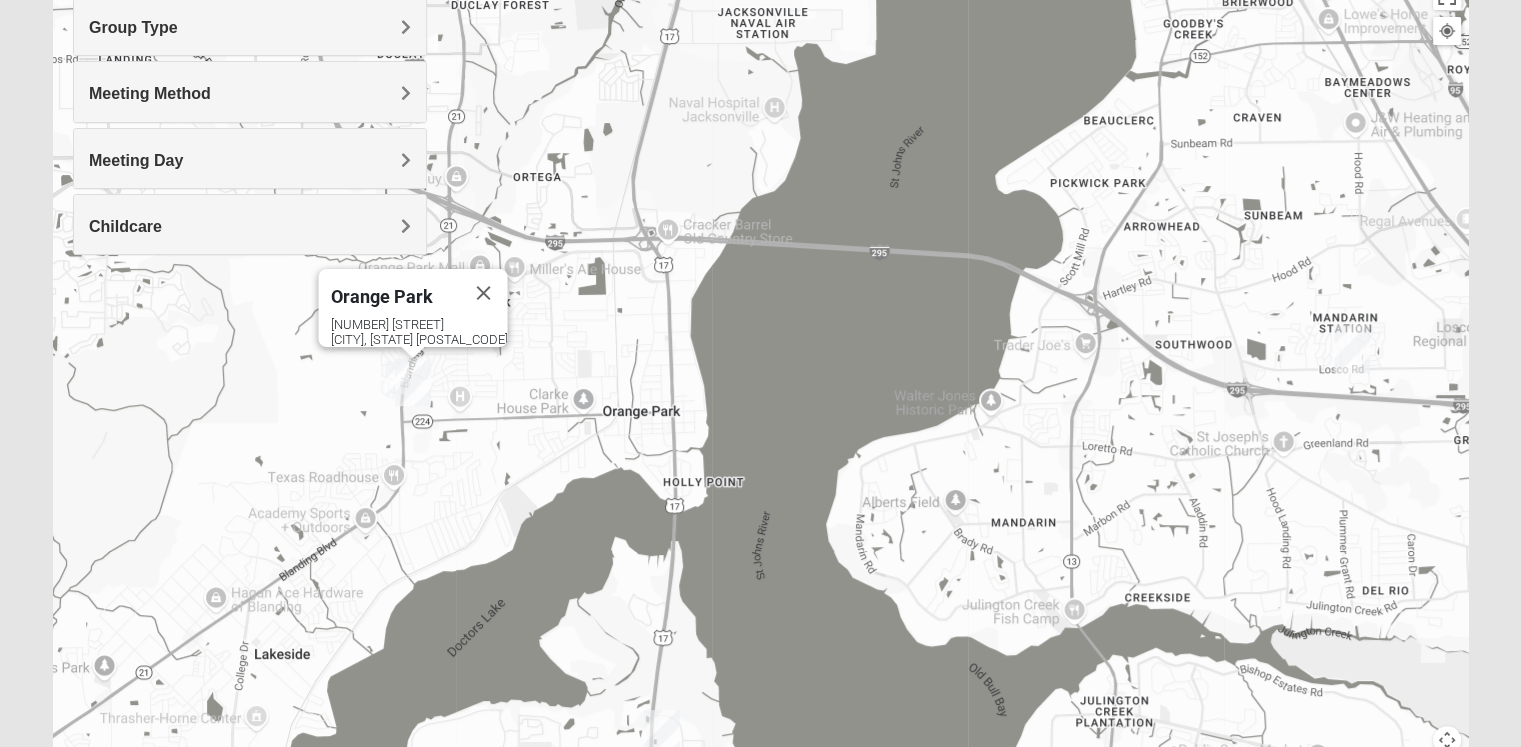 click on "[CITY], [STATE] [POSTAL_CODE]" at bounding box center (760, 375) 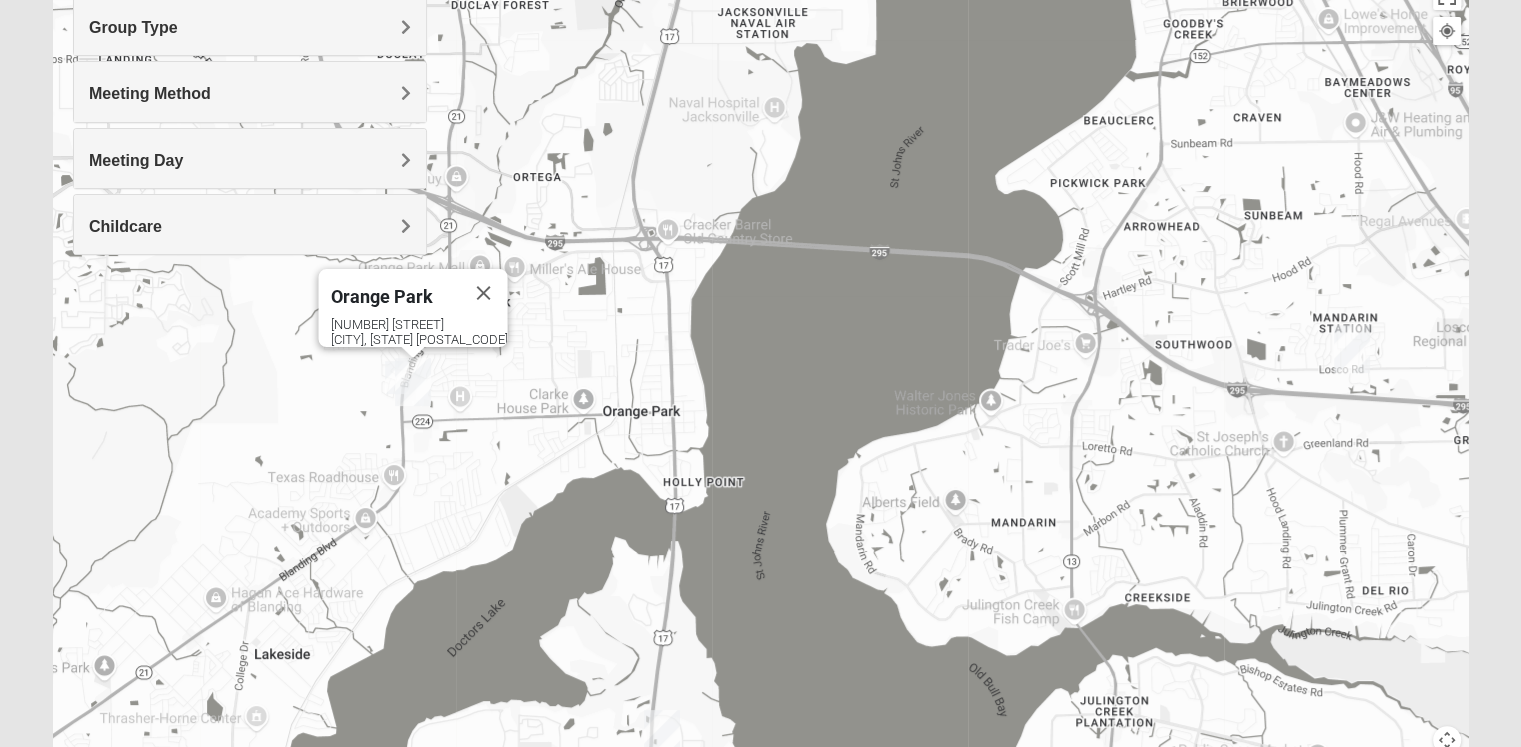 click on "[CITY], [STATE] [POSTAL_CODE]" at bounding box center (760, 375) 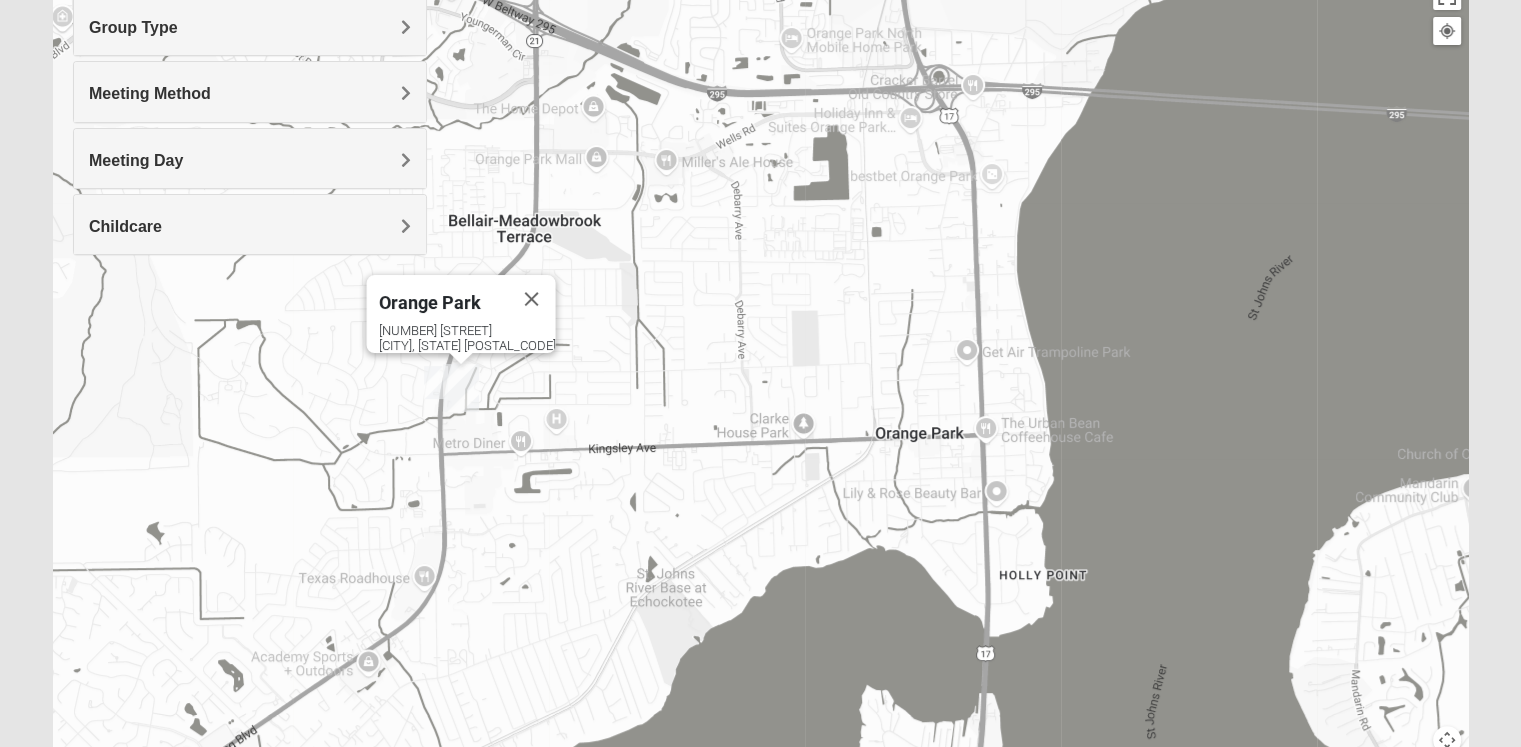 click at bounding box center (461, 388) 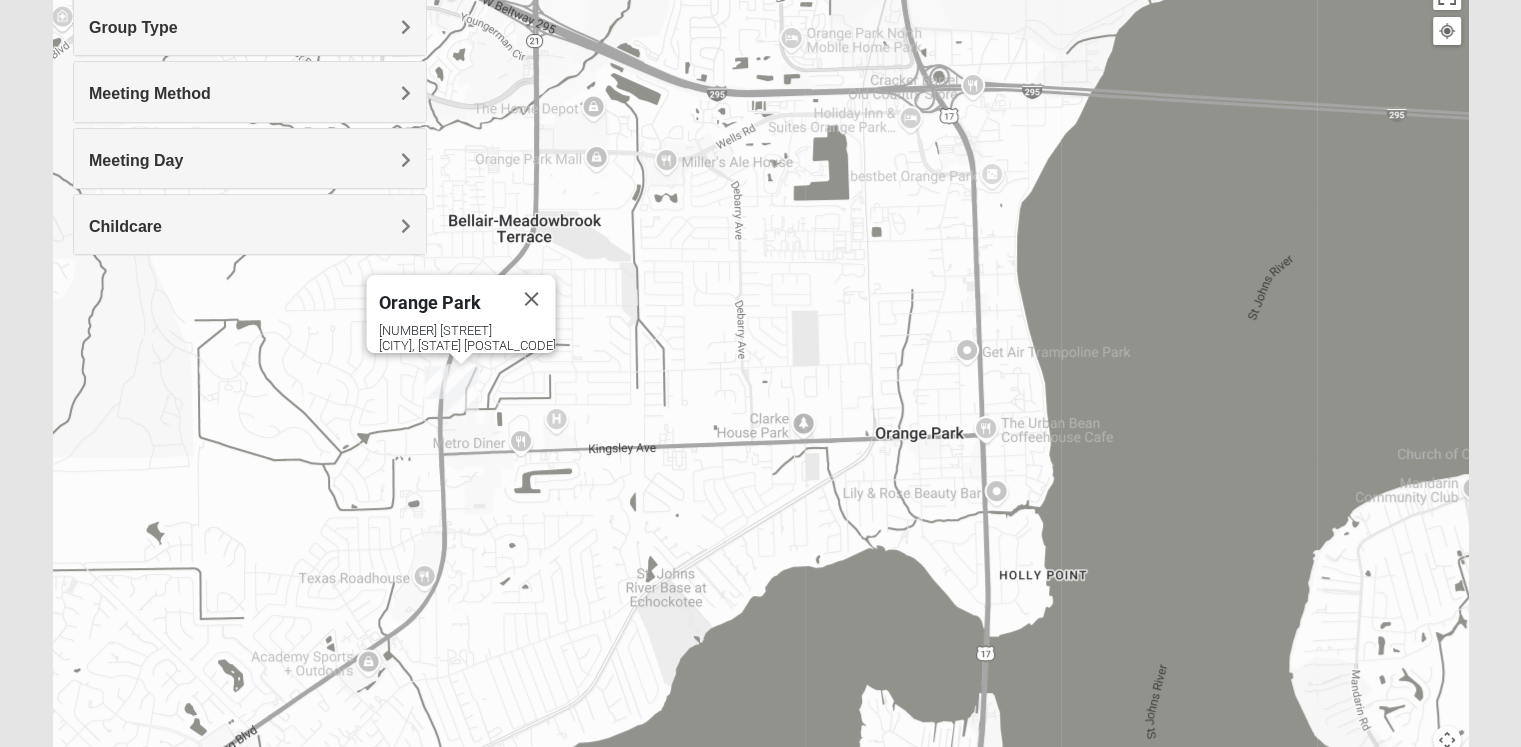 click on "[CITY], [STATE] [POSTAL_CODE]" at bounding box center [760, 375] 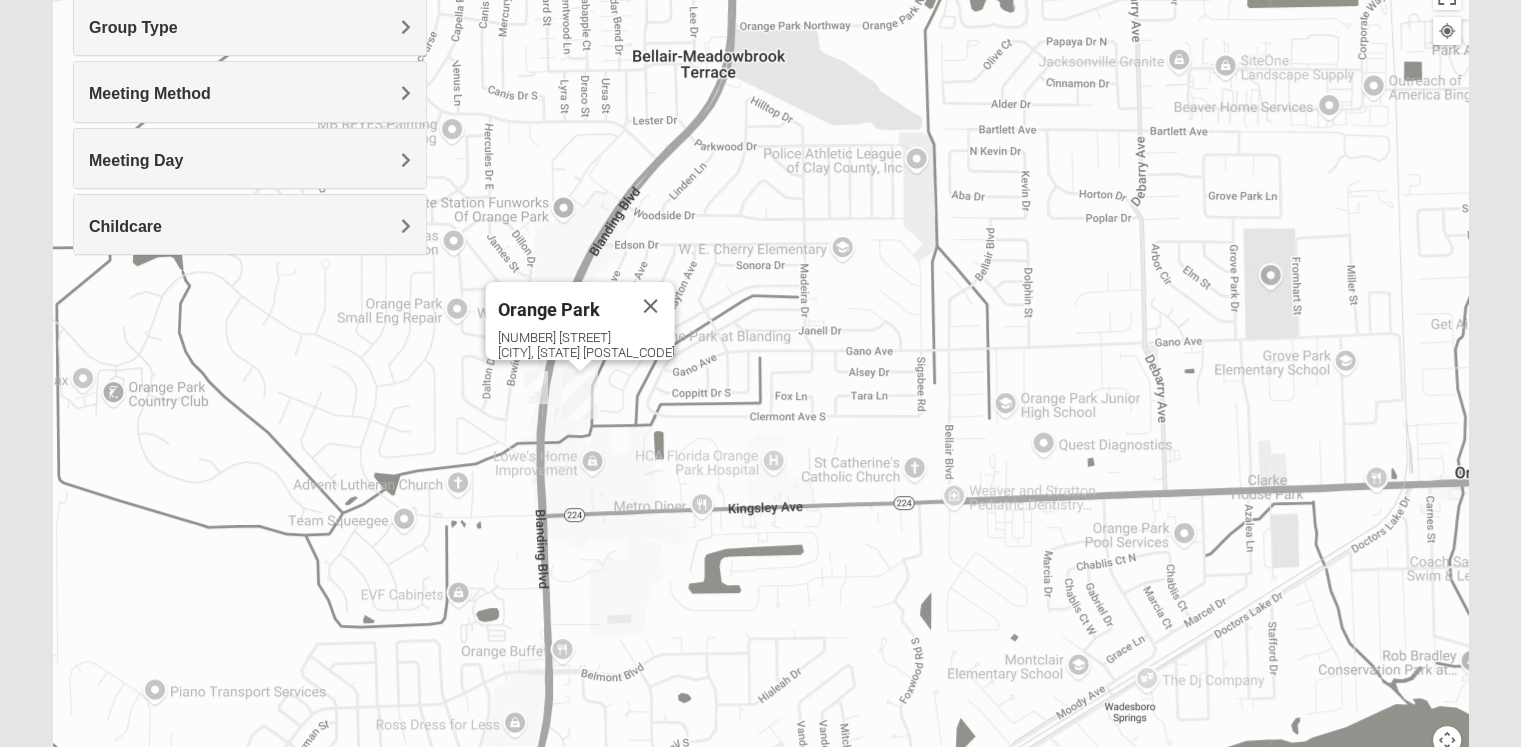click at bounding box center [536, 387] 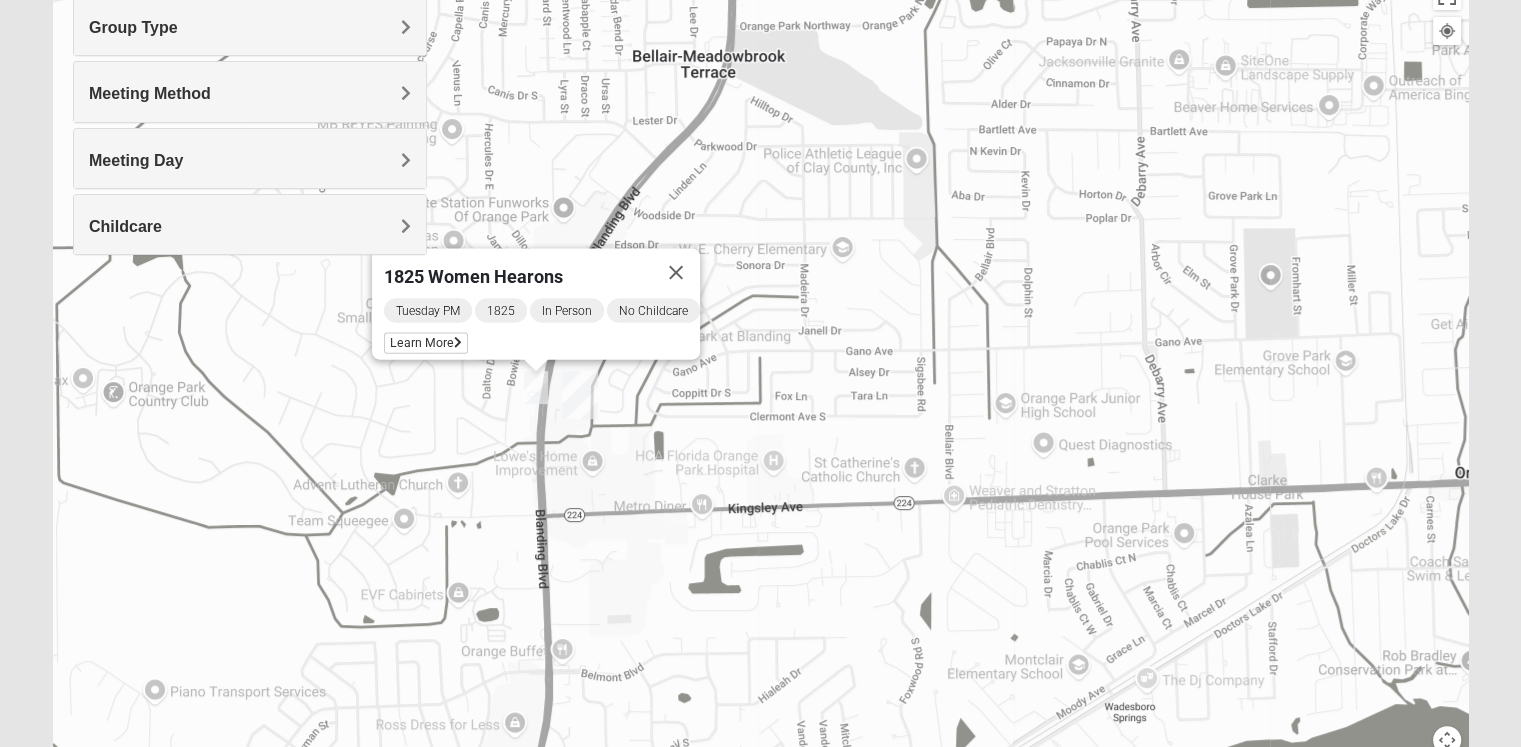 drag, startPoint x: 1012, startPoint y: 440, endPoint x: 542, endPoint y: 219, distance: 519.36597 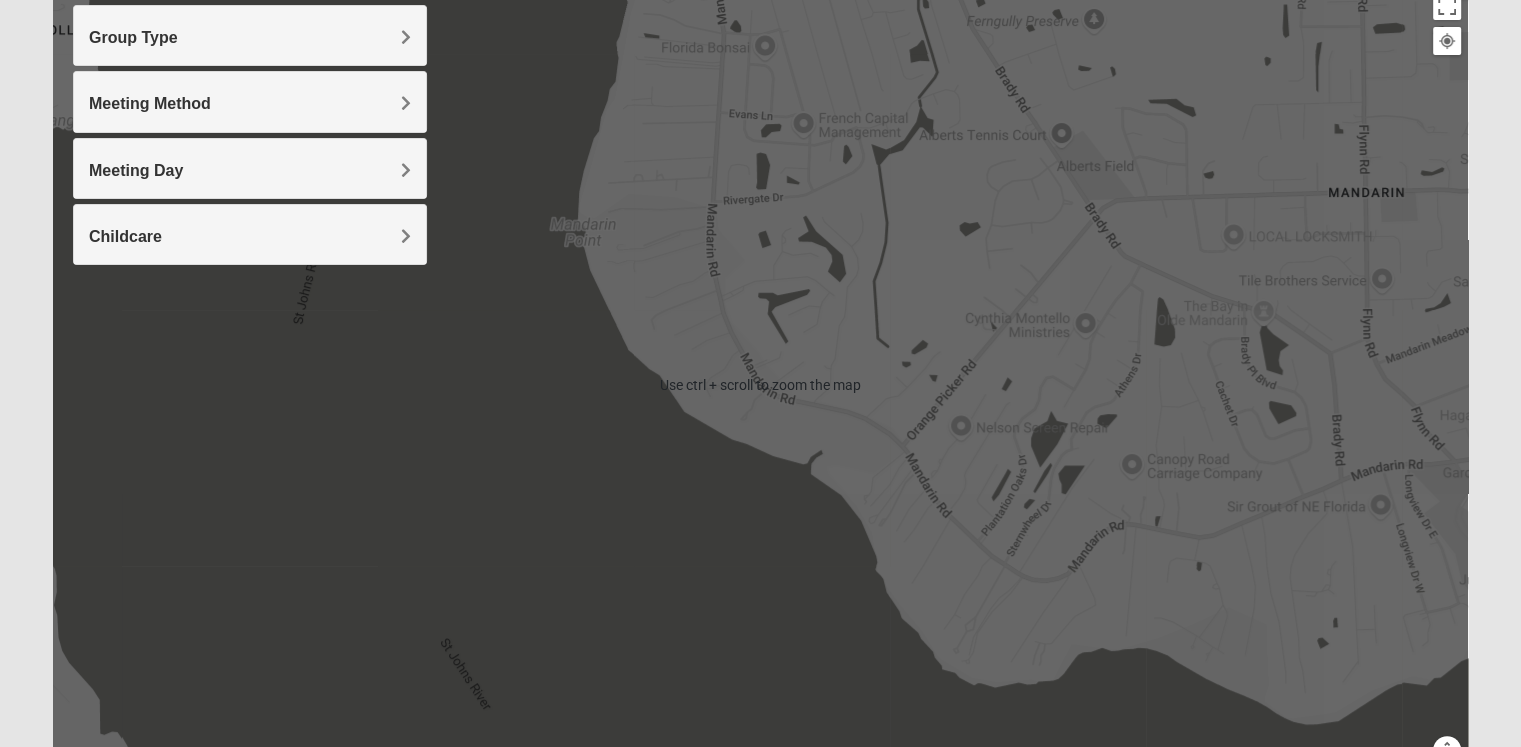 scroll, scrollTop: 253, scrollLeft: 0, axis: vertical 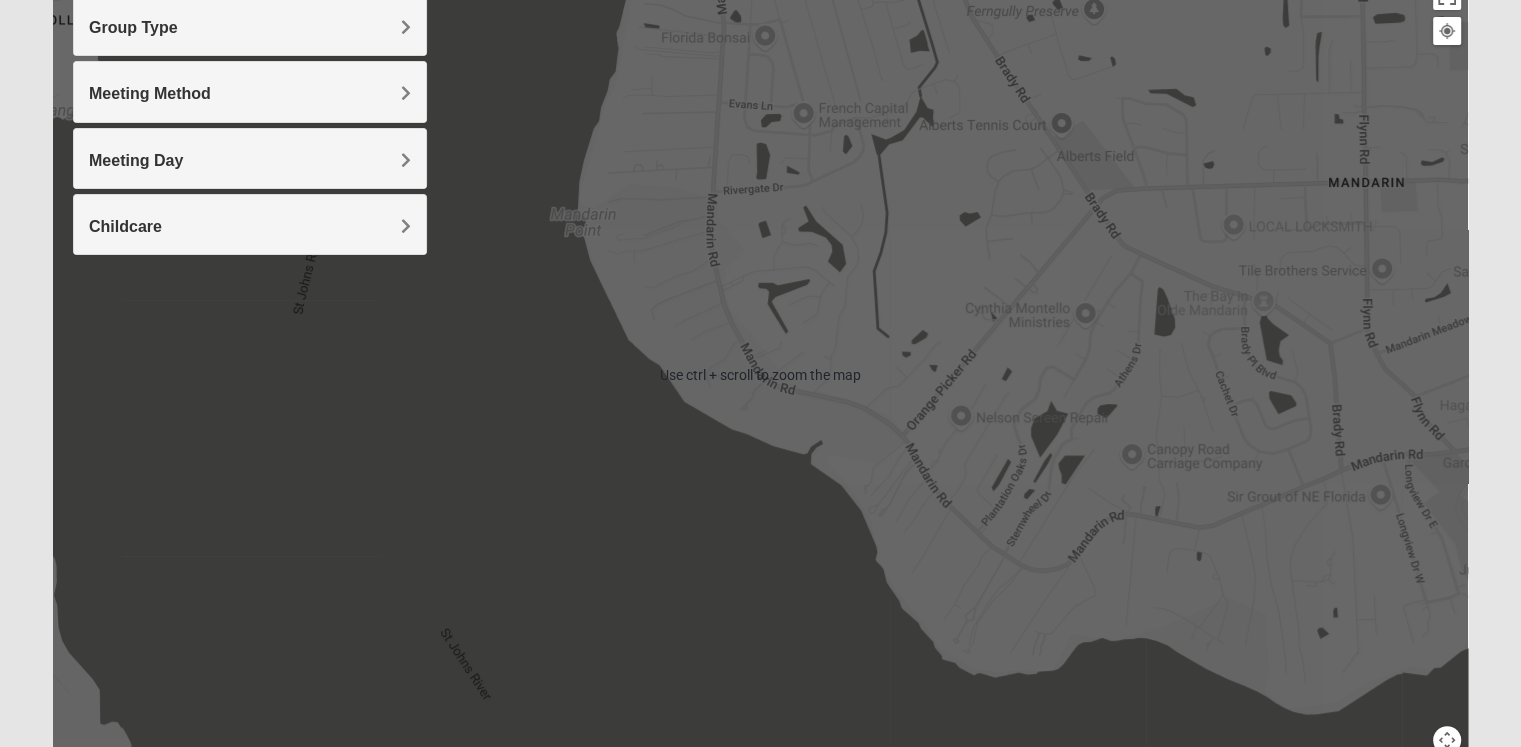 click at bounding box center (1447, 740) 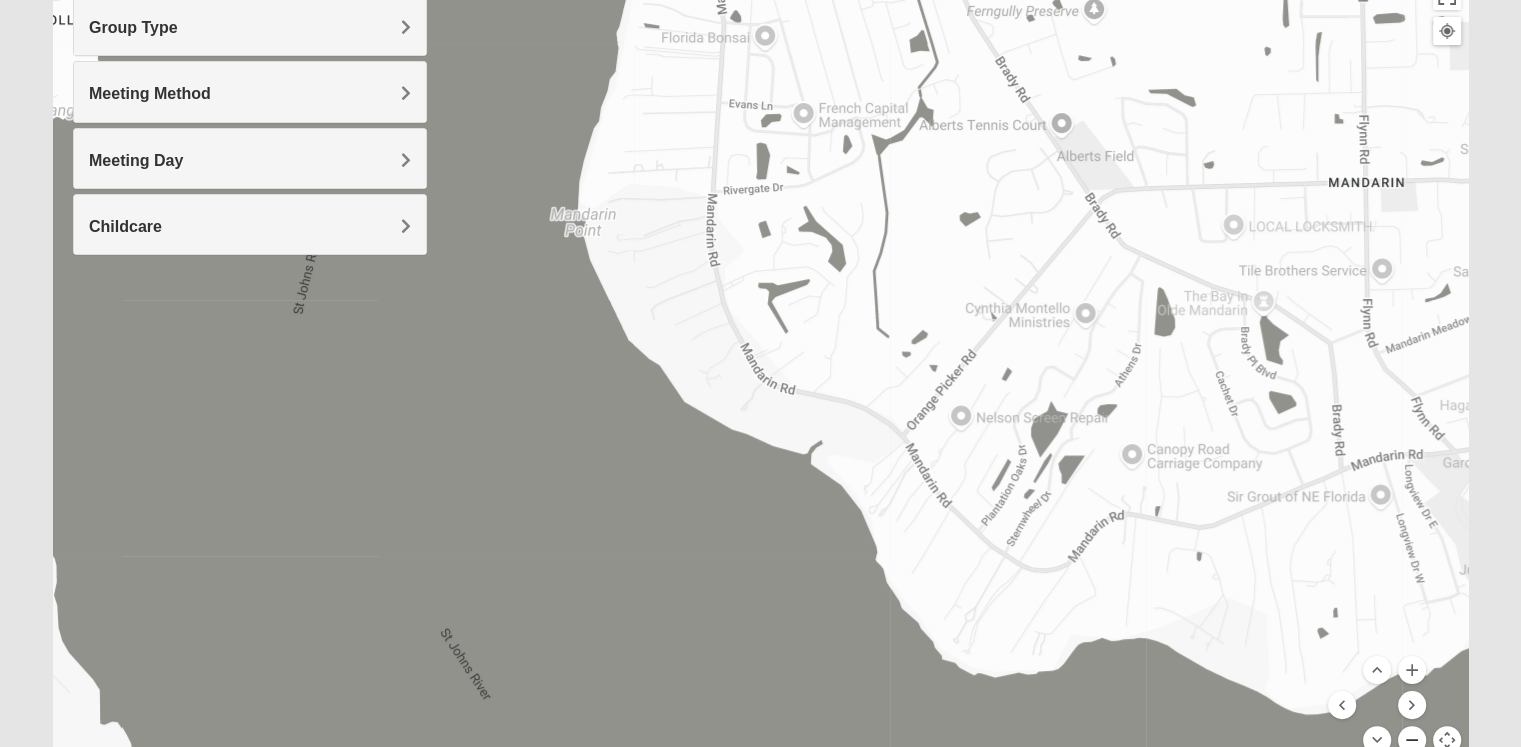 click at bounding box center (1412, 740) 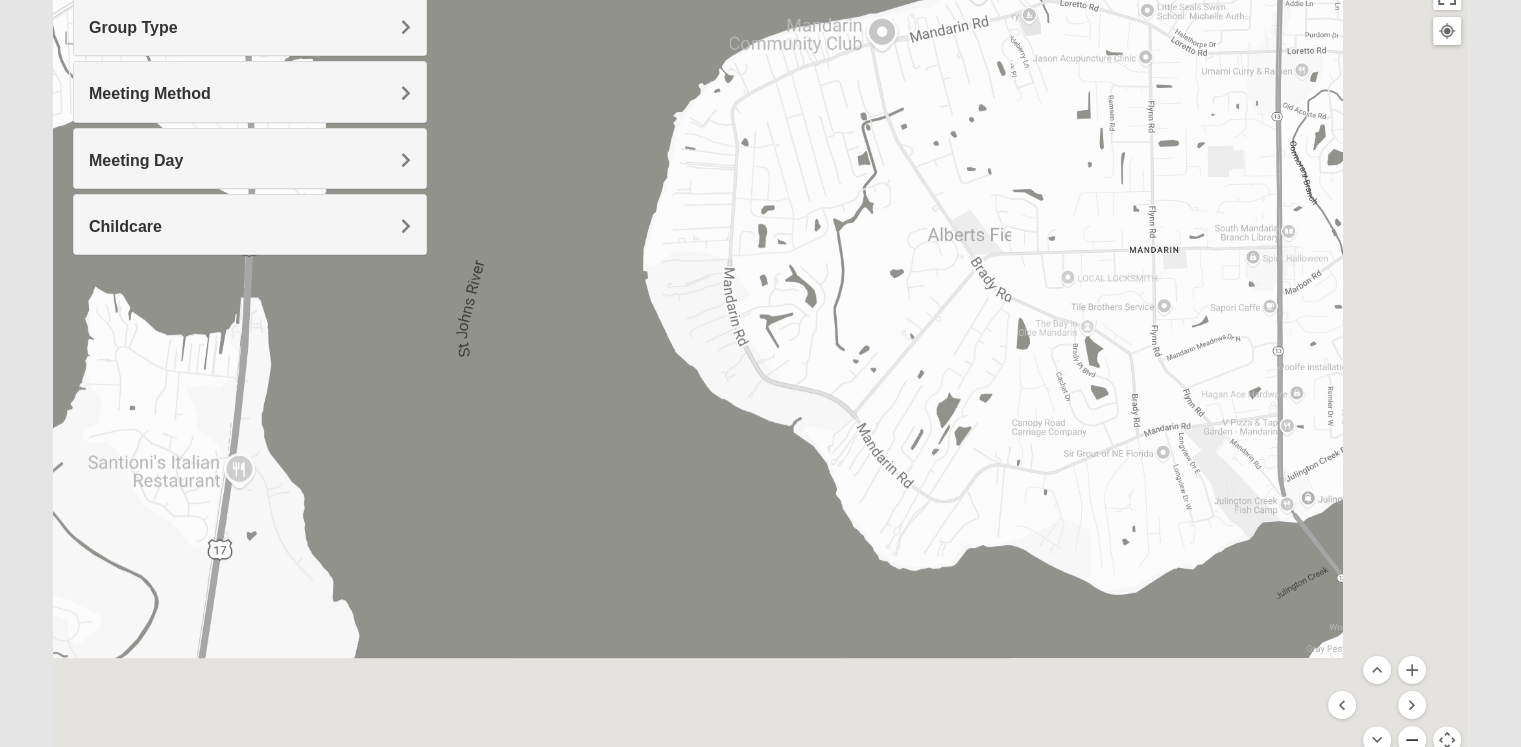 click at bounding box center [1412, 740] 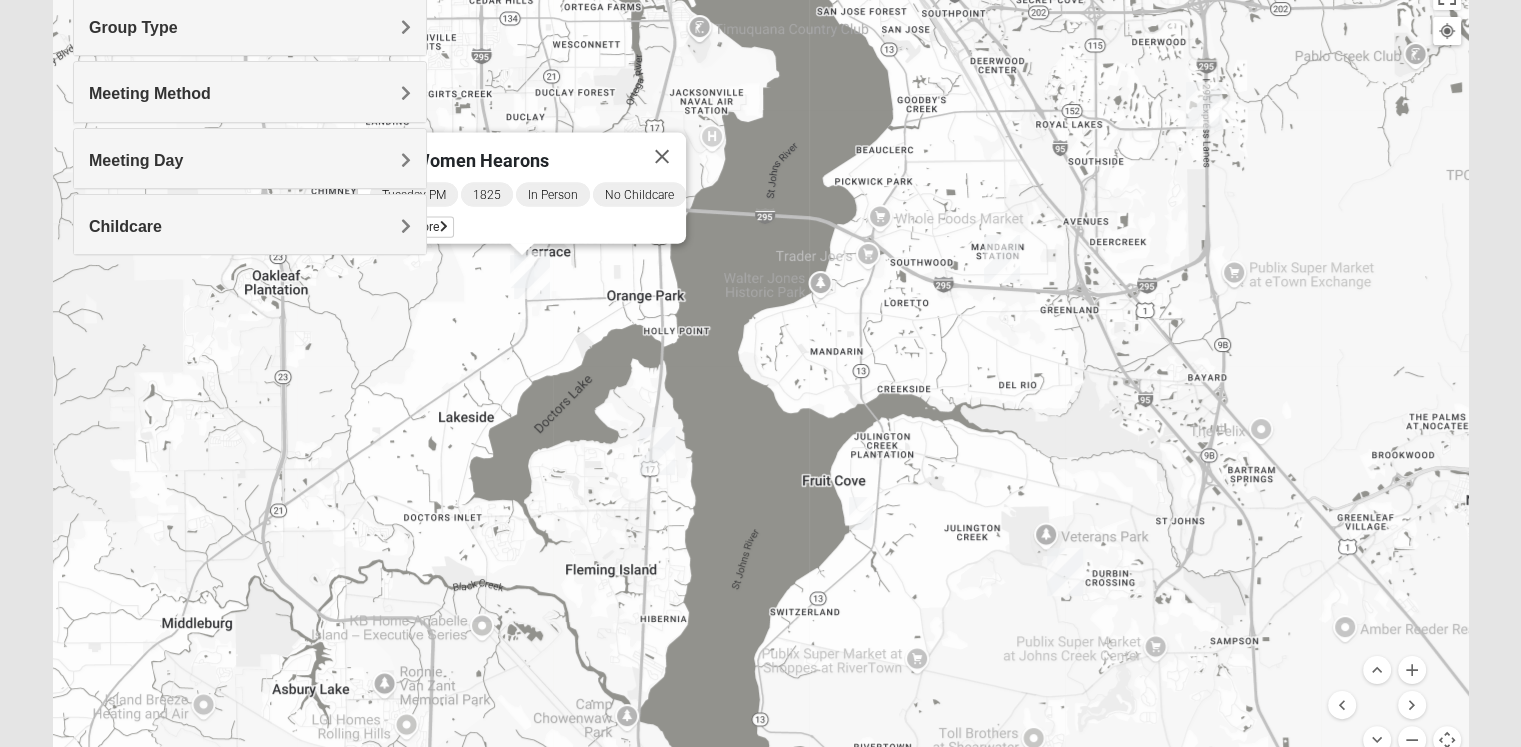 click on "1825 Women Hearons          Tuesday PM      1825      In Person      No Childcare Learn More" at bounding box center (760, 375) 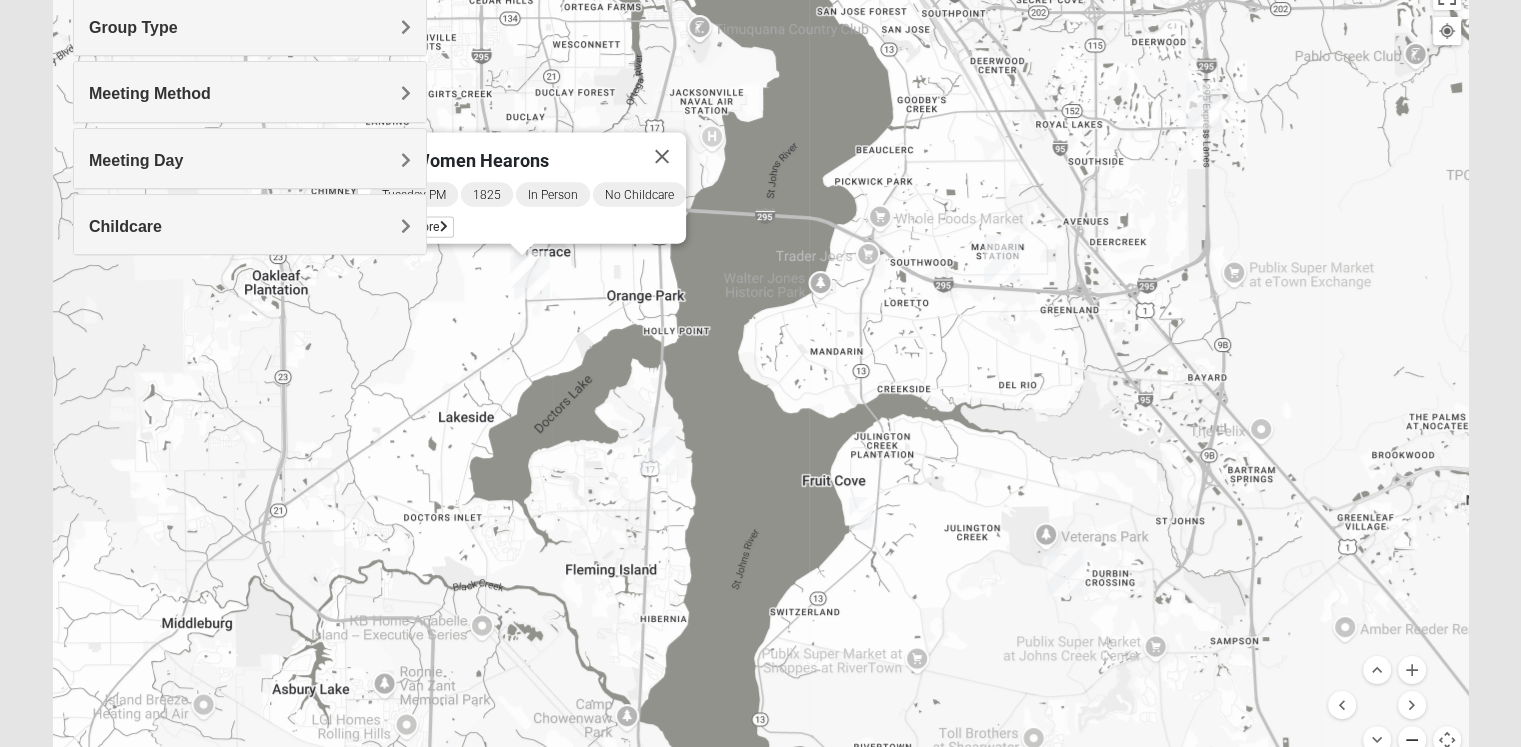 click at bounding box center (1412, 740) 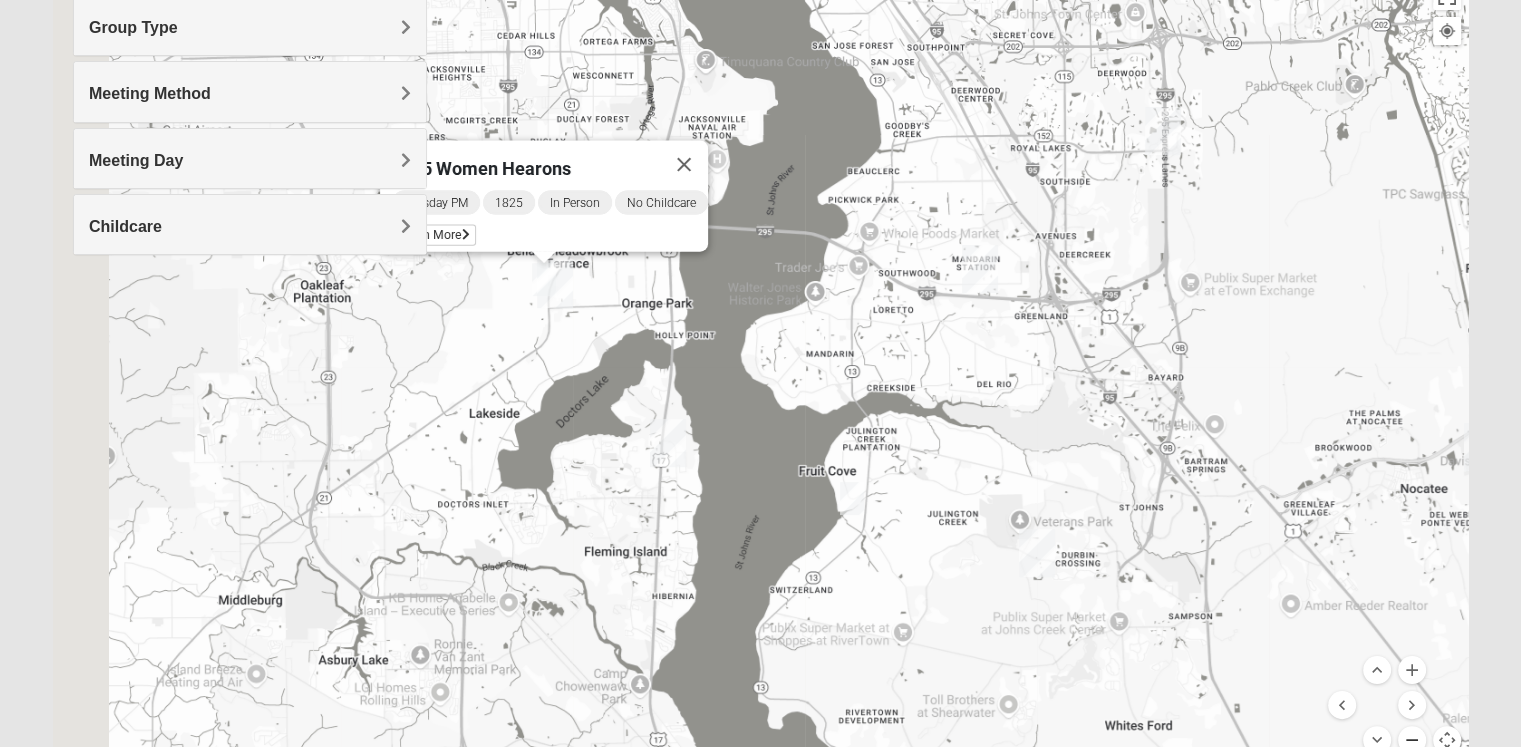 click at bounding box center (1412, 740) 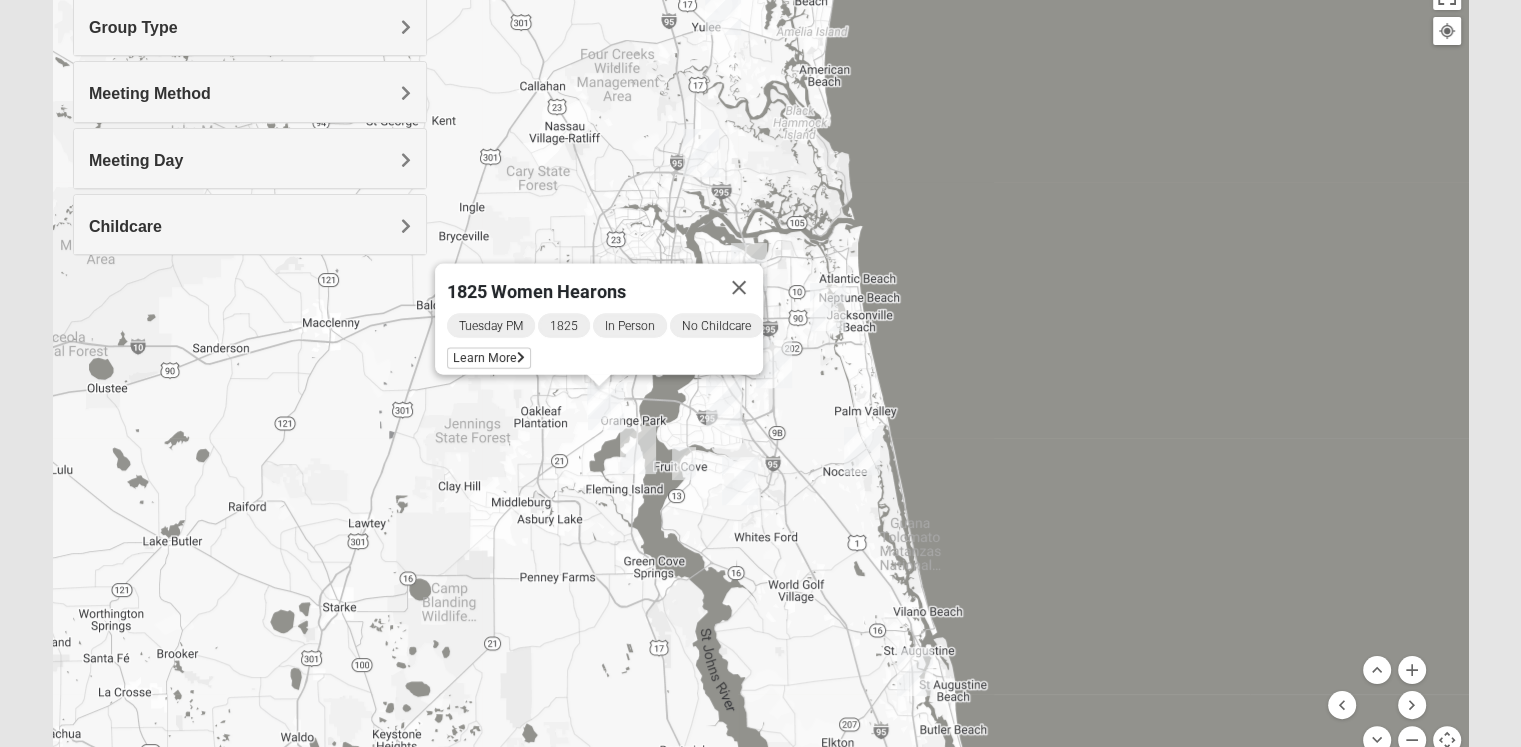 drag, startPoint x: 1119, startPoint y: 497, endPoint x: 955, endPoint y: 546, distance: 171.16367 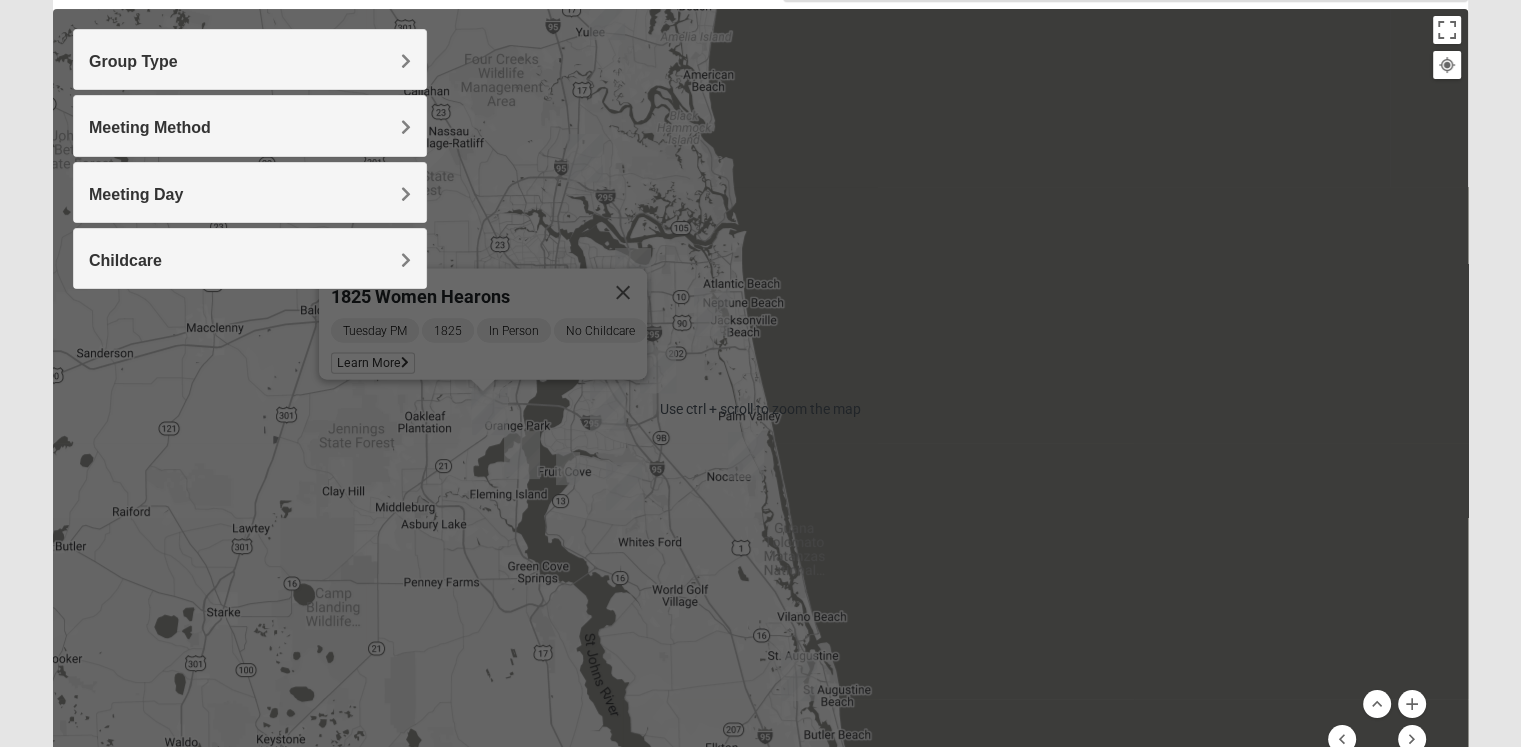 scroll, scrollTop: 253, scrollLeft: 0, axis: vertical 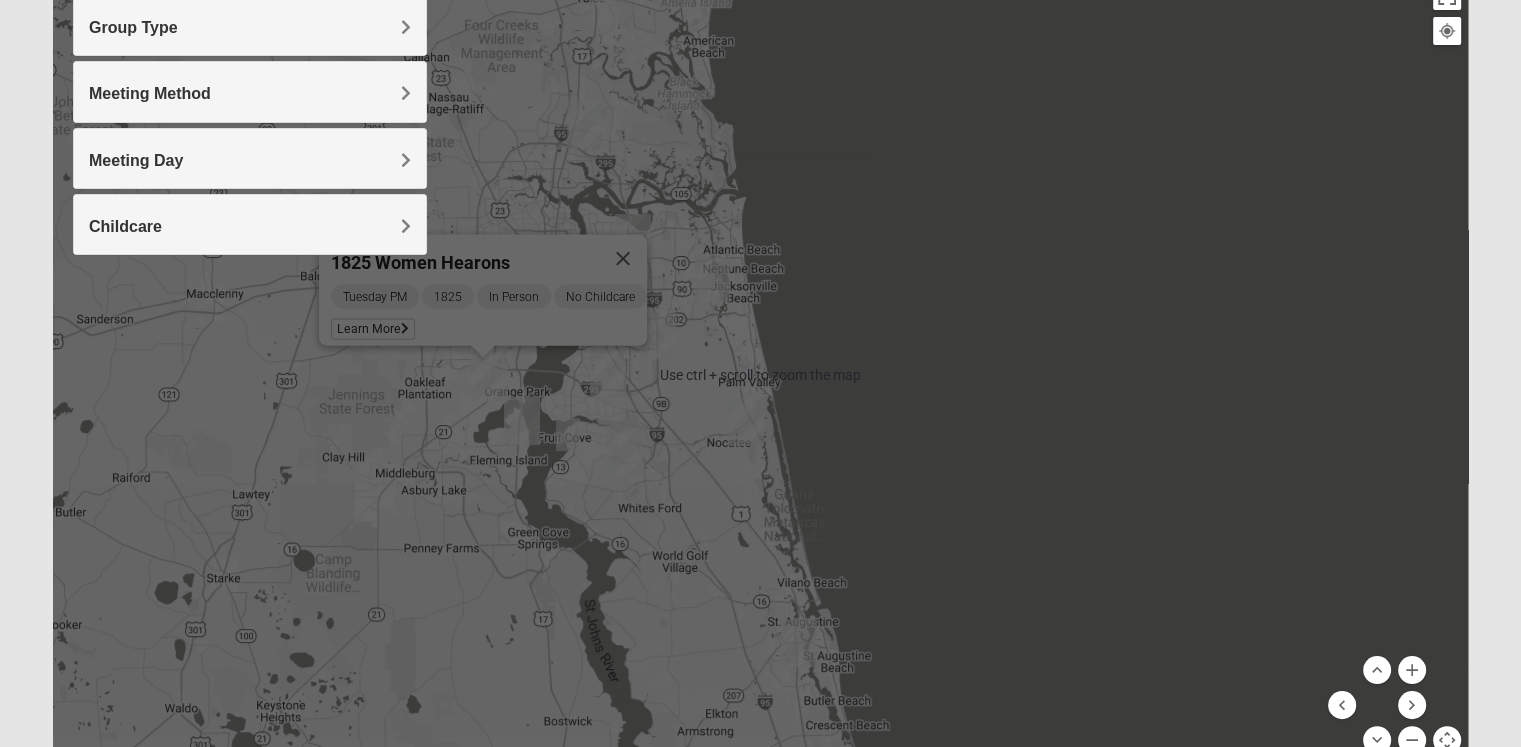 click at bounding box center [658, 335] 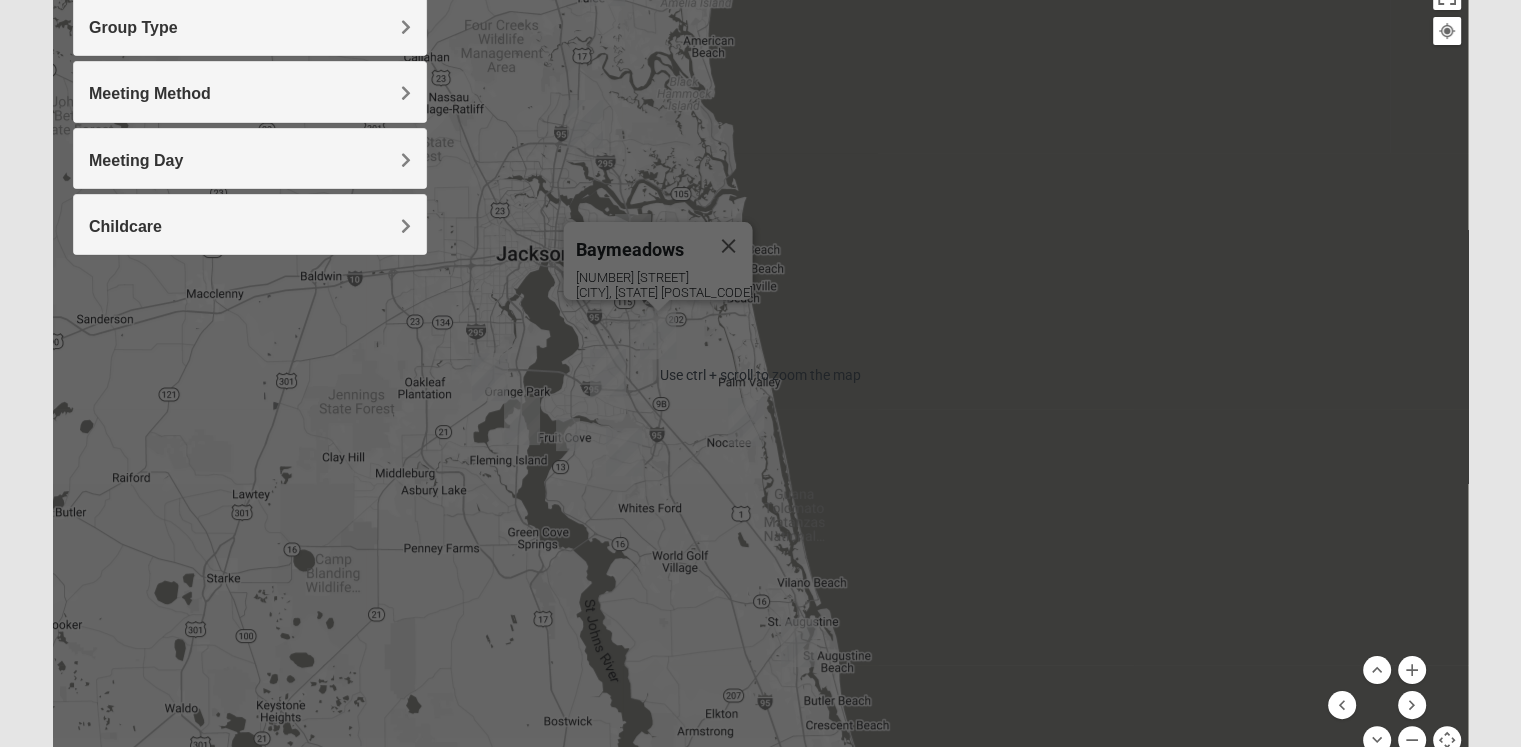click on "[AREA] [NUMBER] [STREET] [CITY], [STATE] [POSTAL_CODE]" at bounding box center (760, 375) 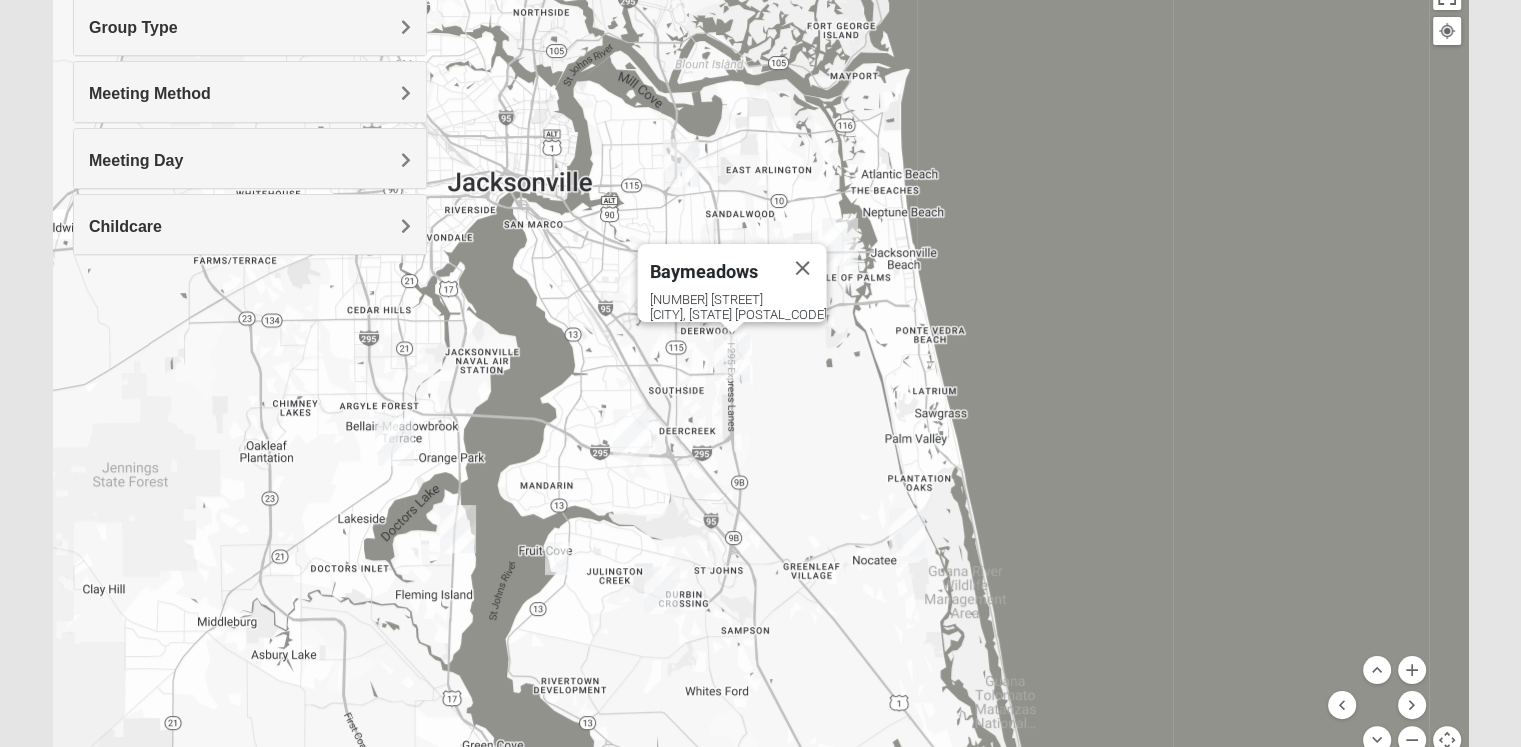 drag, startPoint x: 649, startPoint y: 396, endPoint x: 688, endPoint y: 430, distance: 51.739735 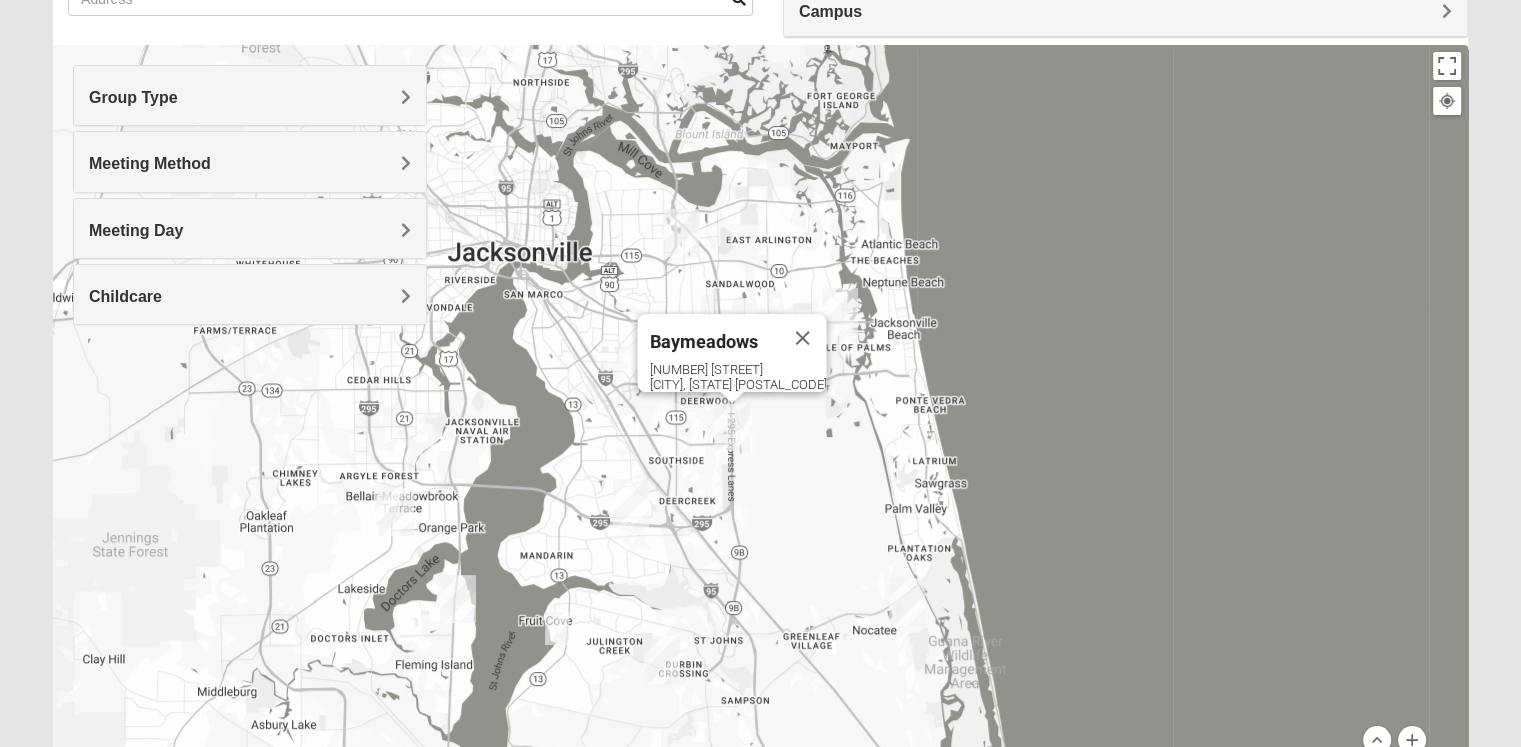 scroll, scrollTop: 153, scrollLeft: 0, axis: vertical 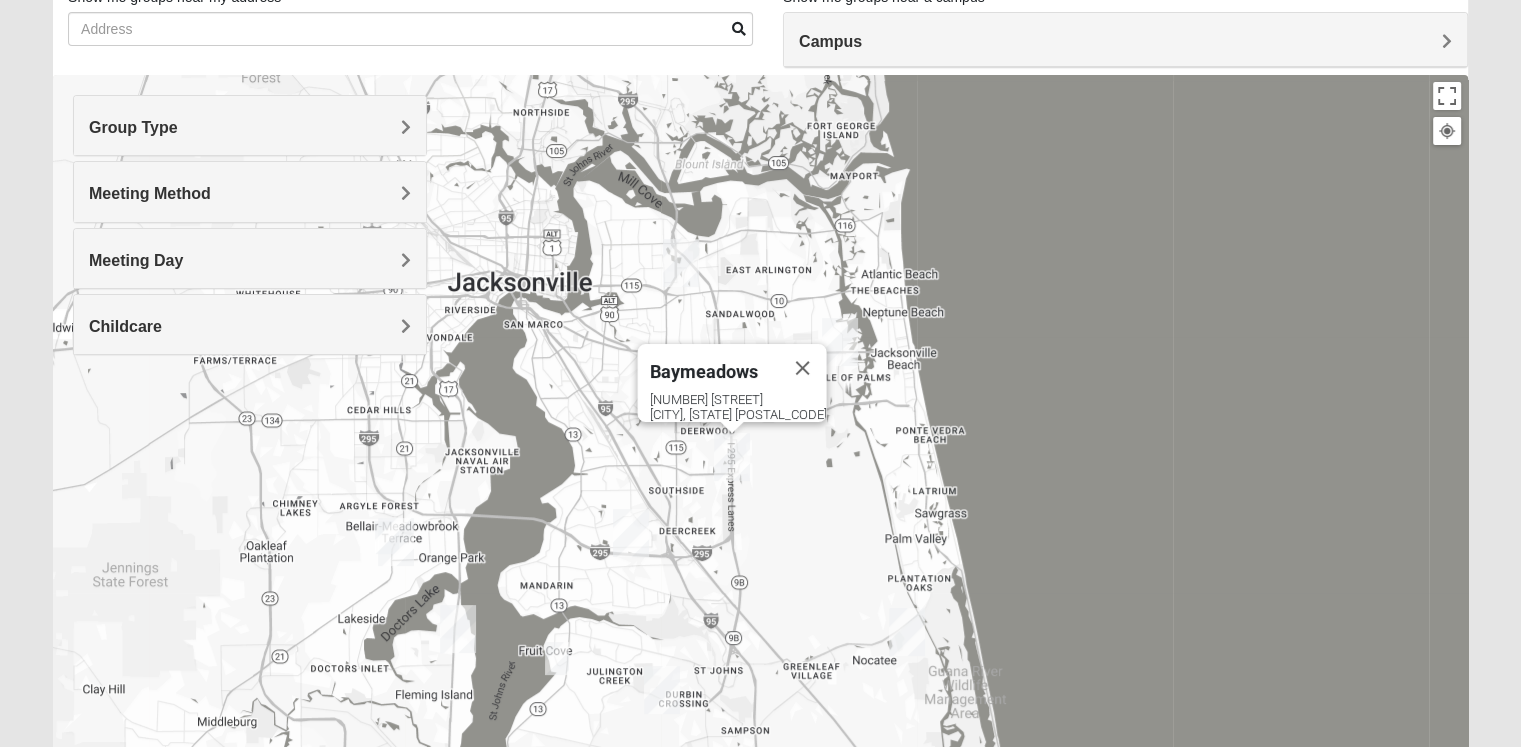 click on "Meeting Day" at bounding box center [250, 260] 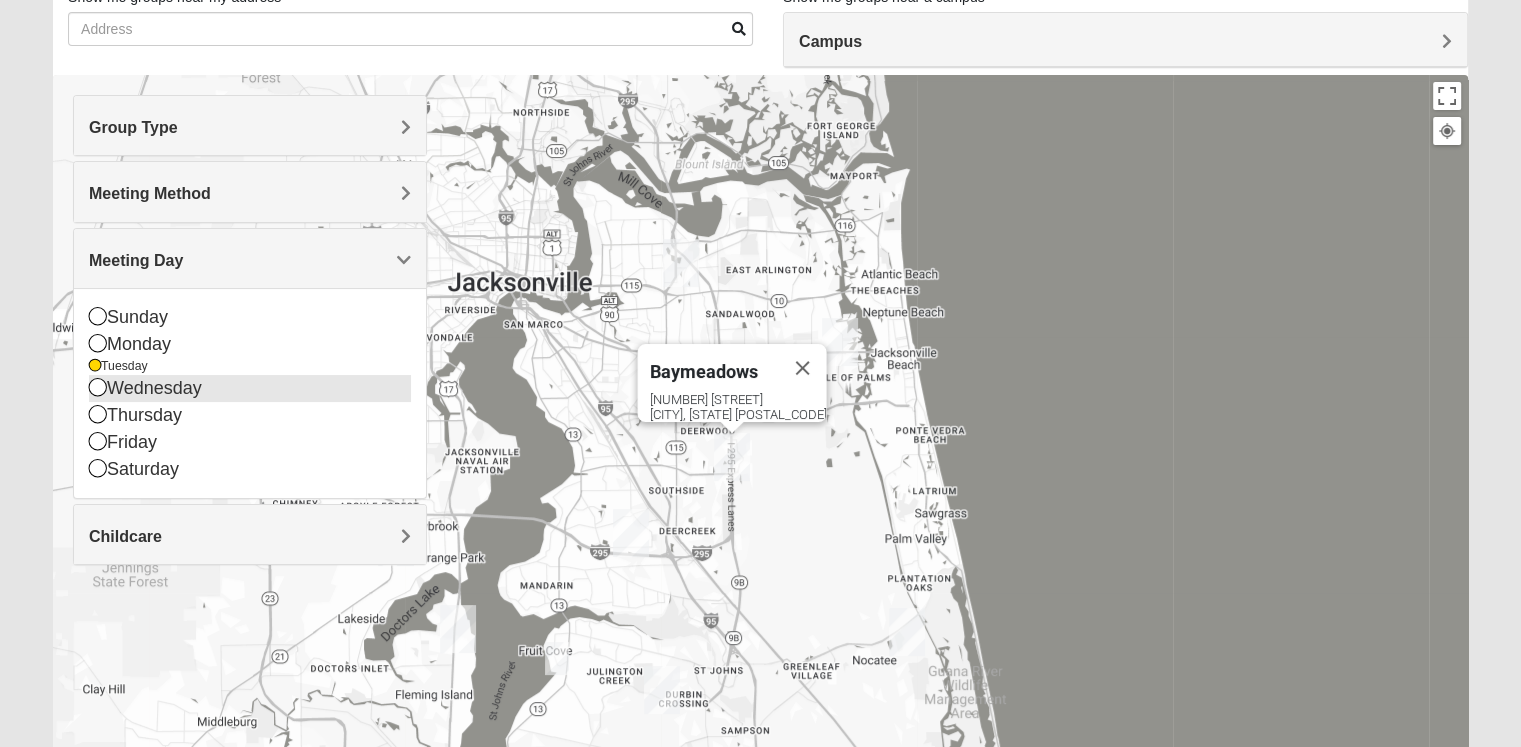 click on "Wednesday" at bounding box center [250, 388] 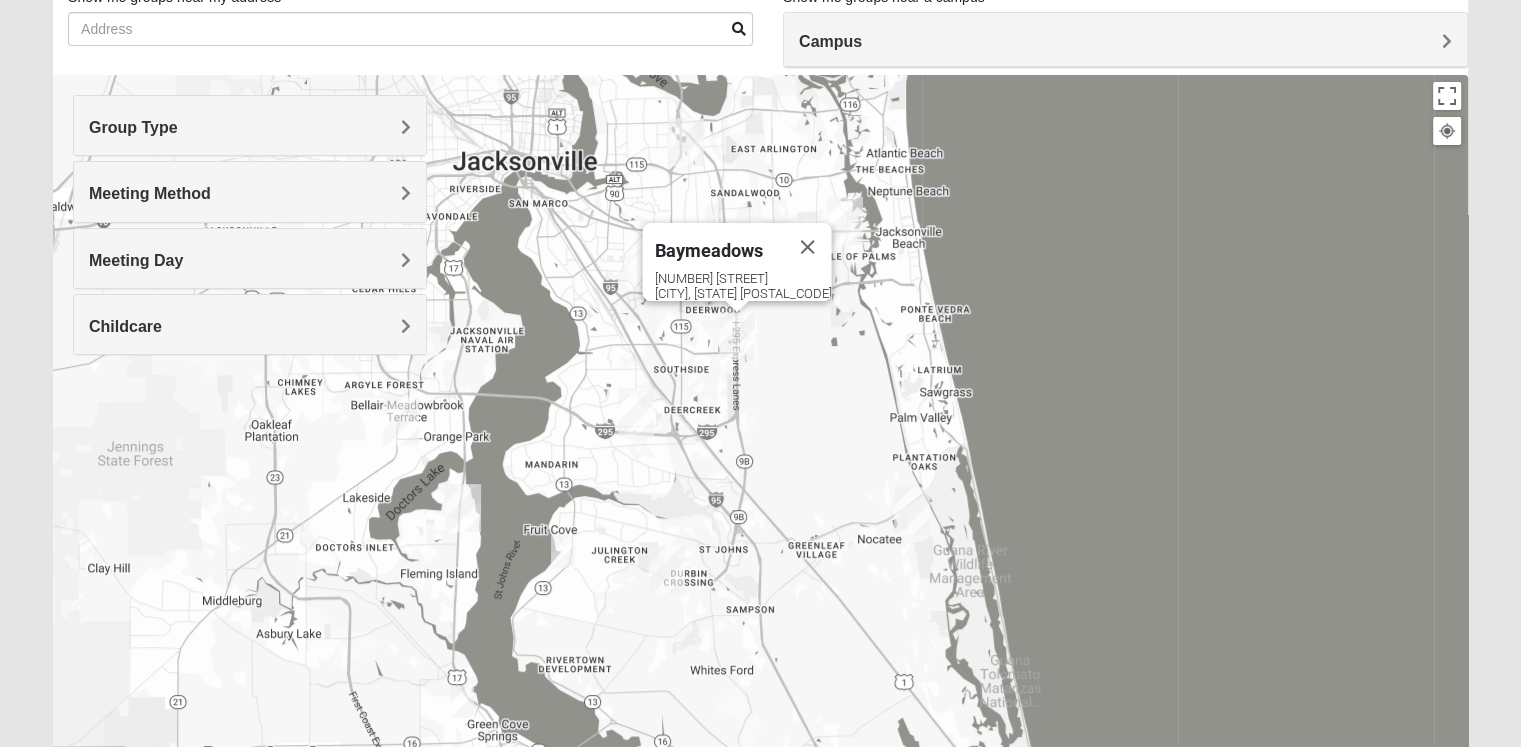 drag, startPoint x: 538, startPoint y: 486, endPoint x: 544, endPoint y: 355, distance: 131.13733 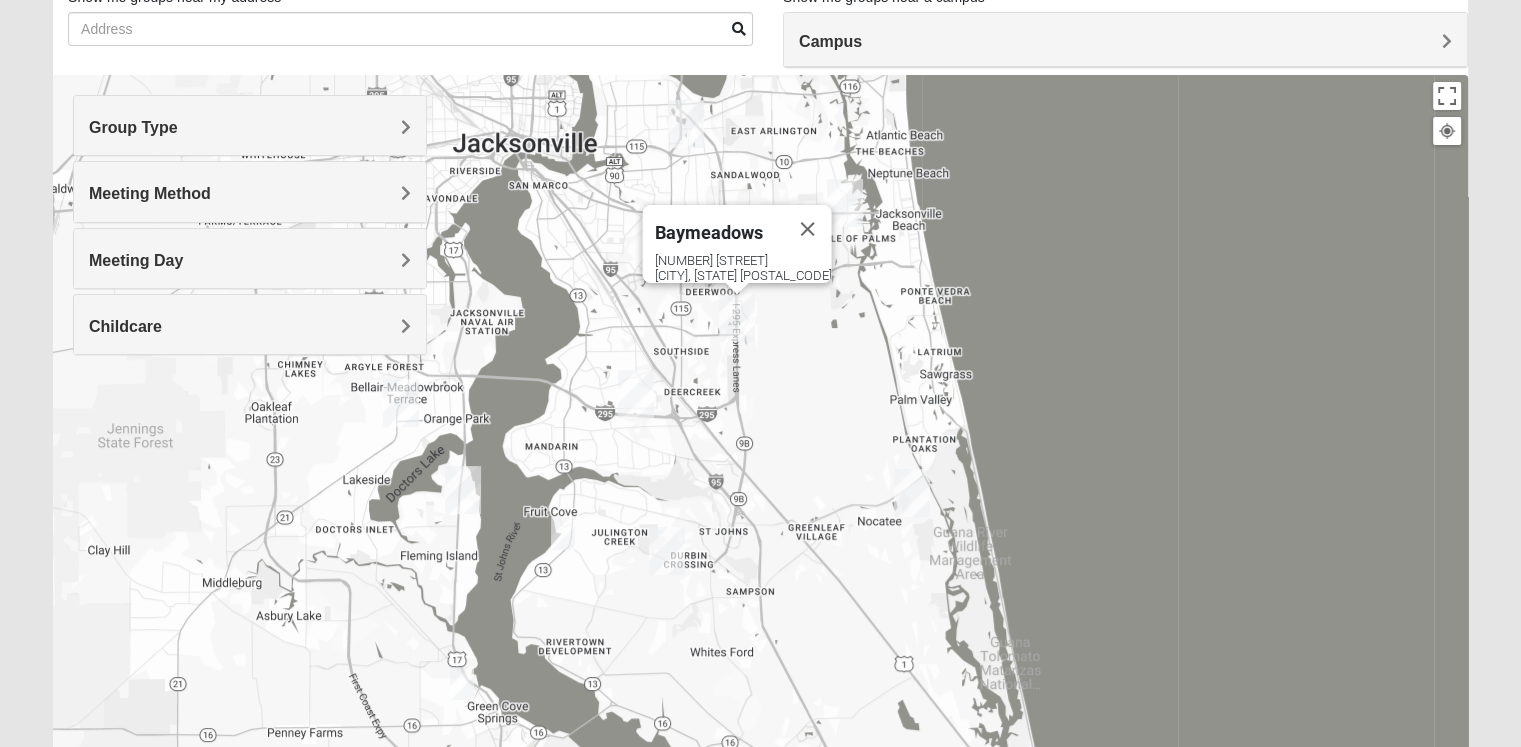 click at bounding box center [563, 533] 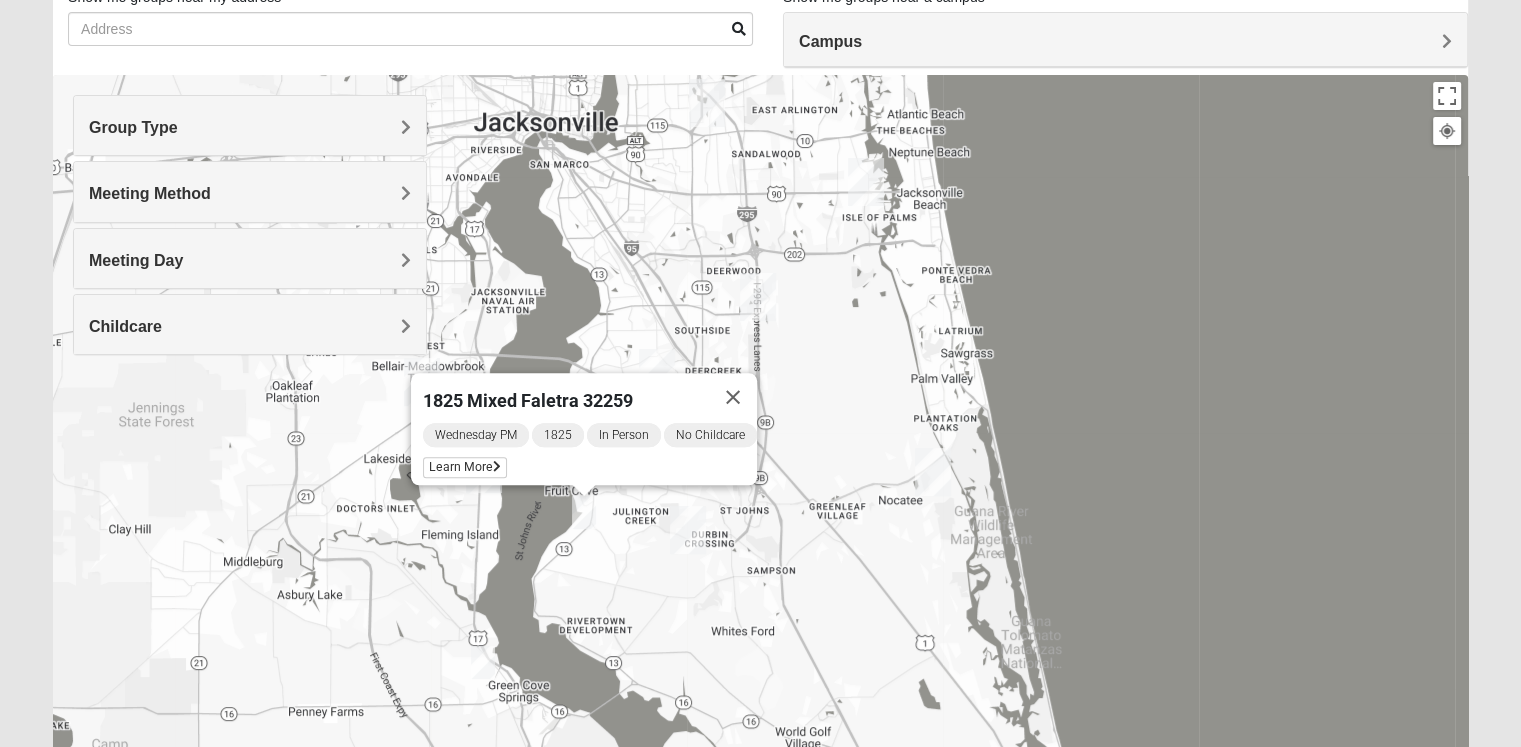 drag, startPoint x: 554, startPoint y: 577, endPoint x: 574, endPoint y: 562, distance: 25 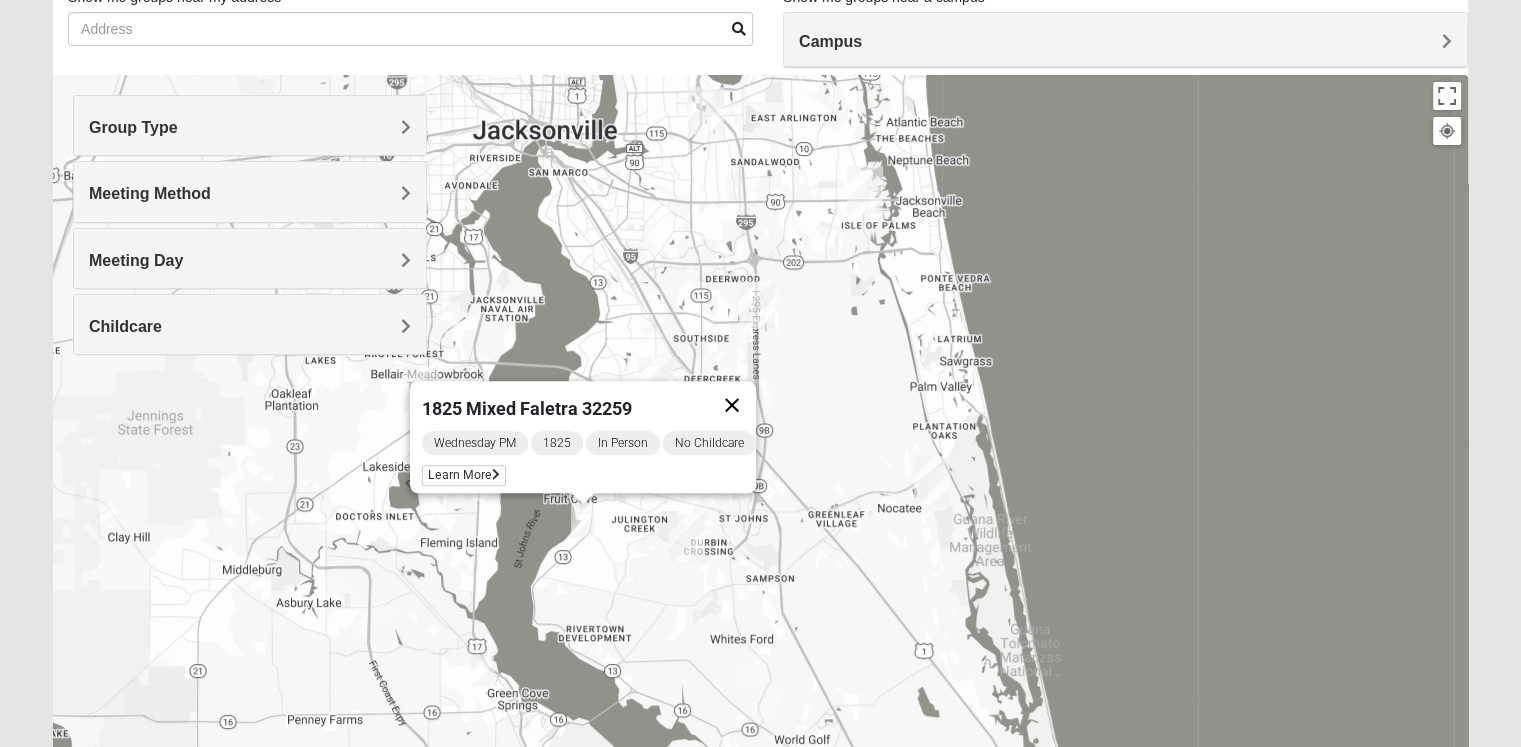 click at bounding box center (732, 405) 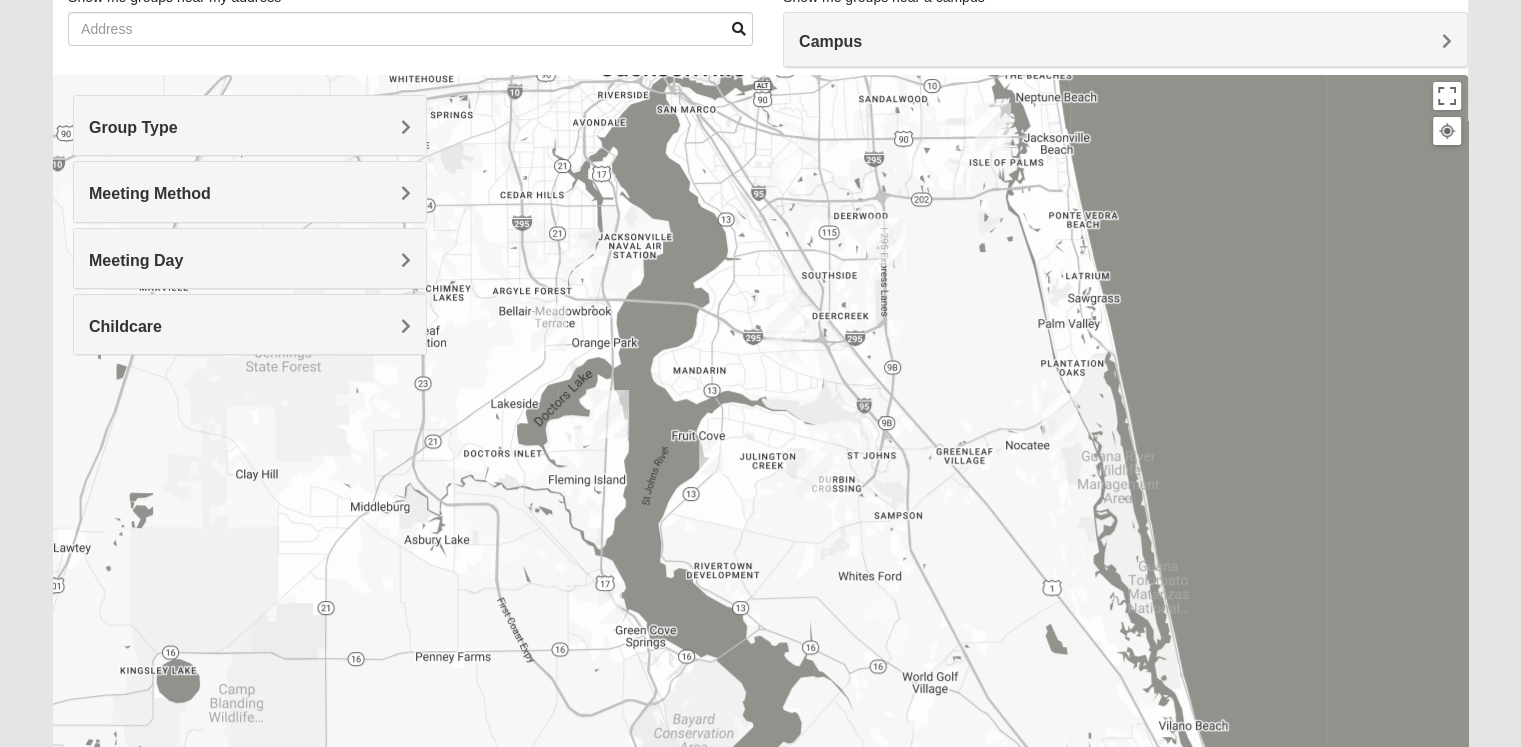 drag, startPoint x: 763, startPoint y: 435, endPoint x: 872, endPoint y: 326, distance: 154.14928 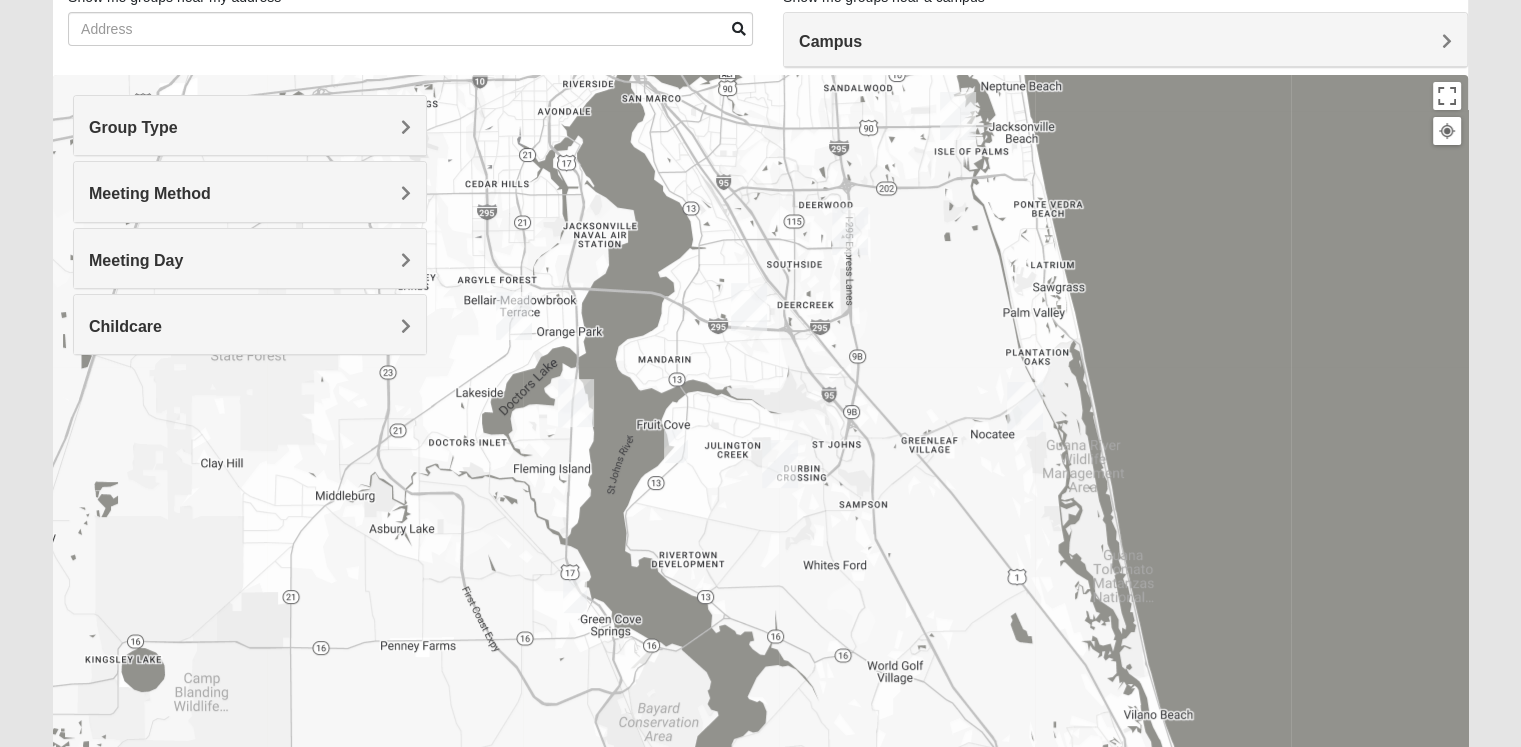 click at bounding box center (676, 446) 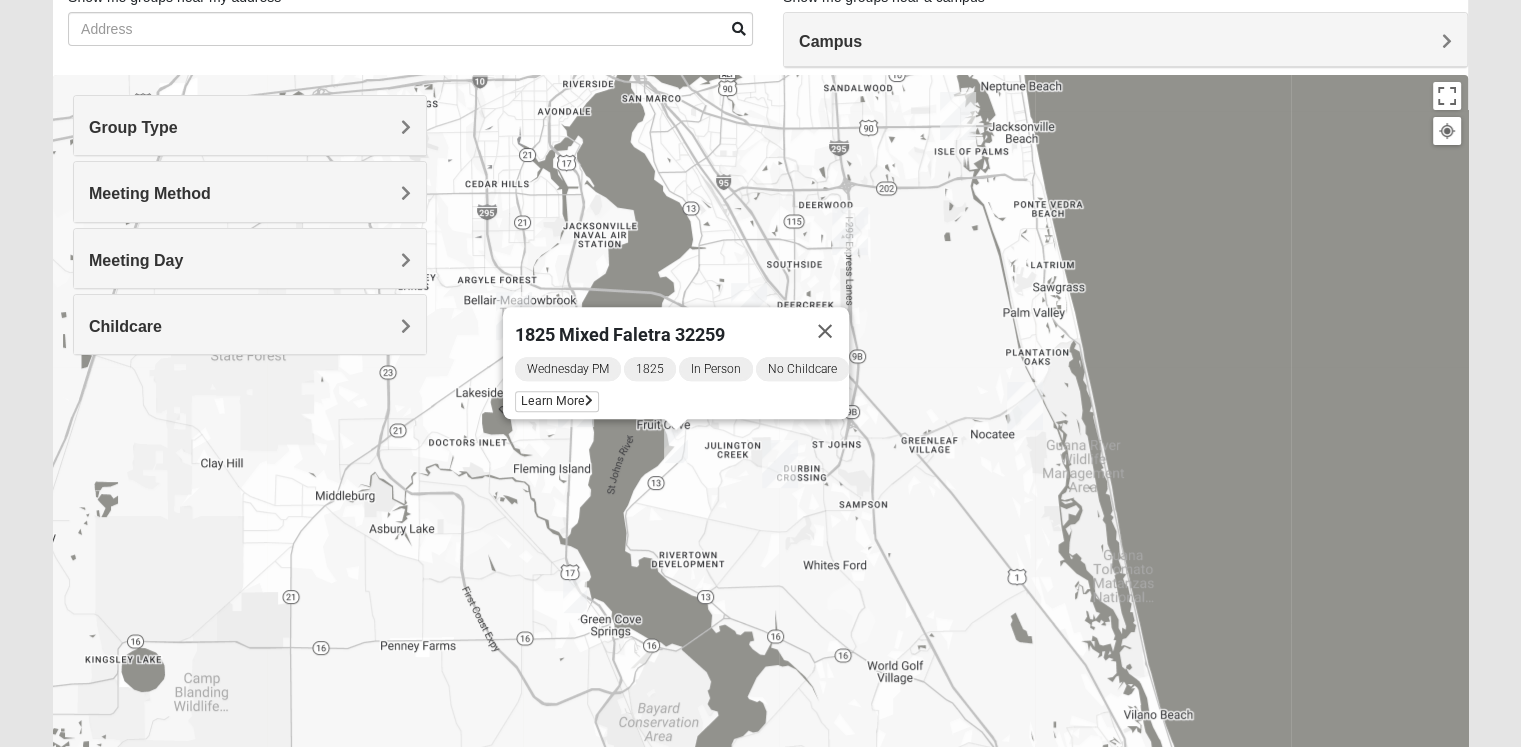 click at bounding box center (575, 596) 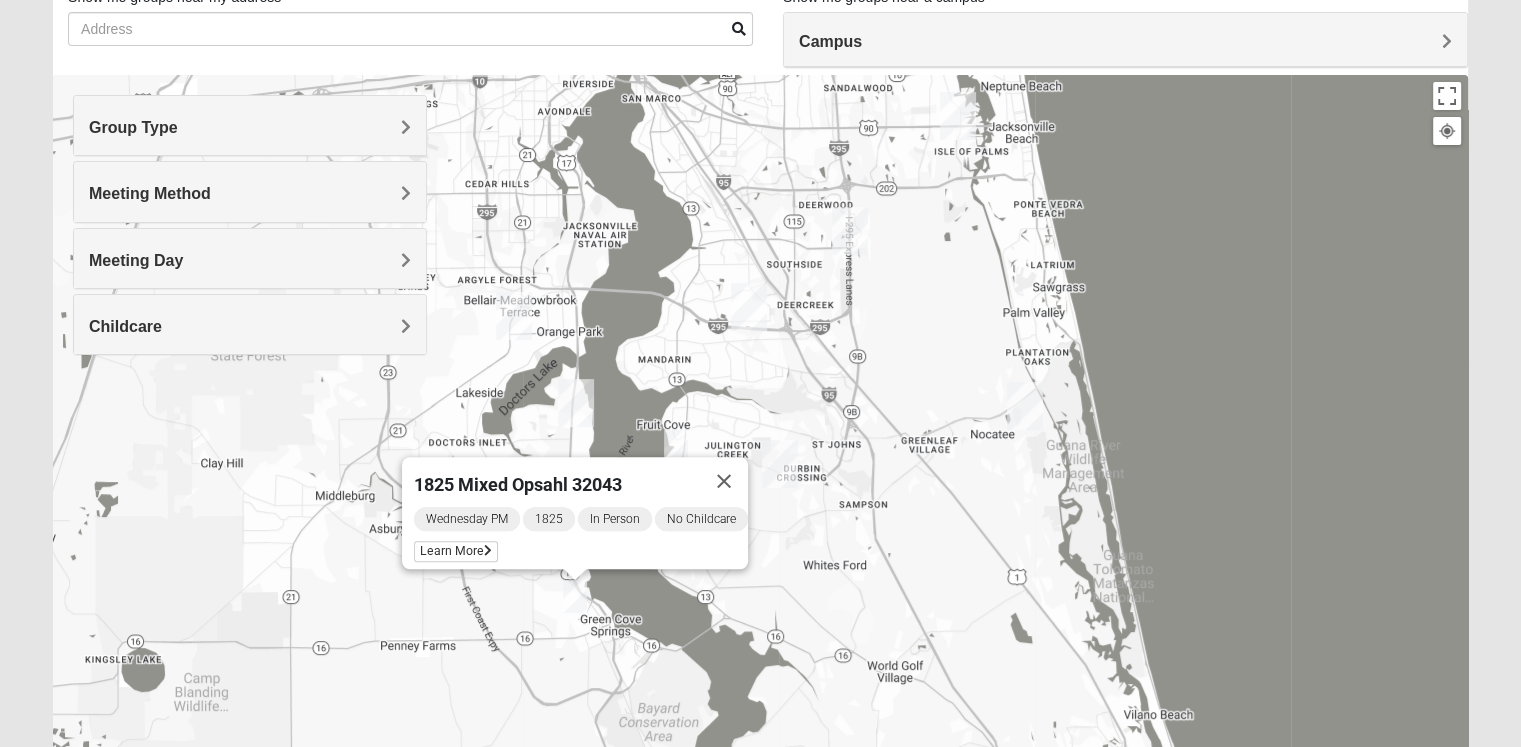 click on "Meeting Day" at bounding box center (250, 258) 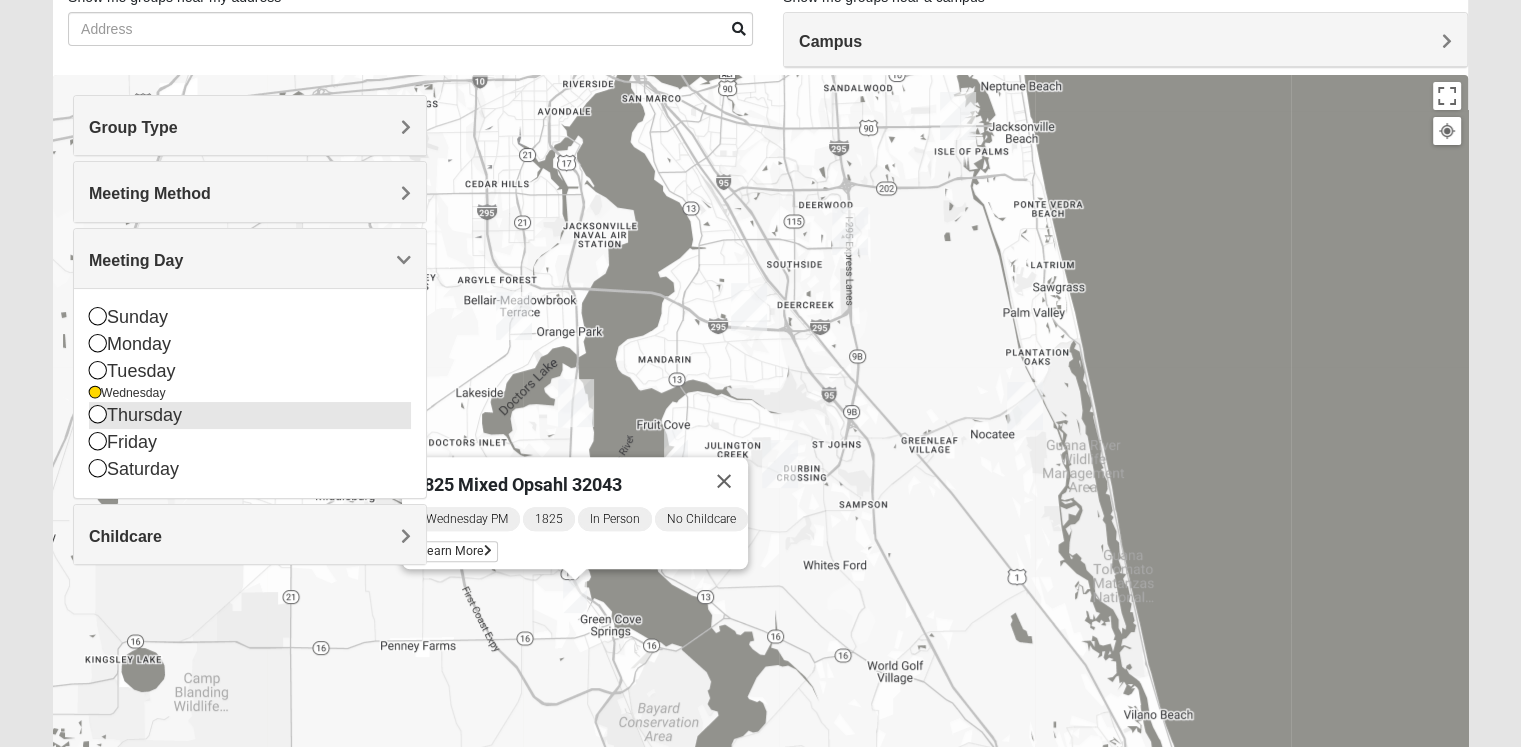 click on "Thursday" at bounding box center (250, 415) 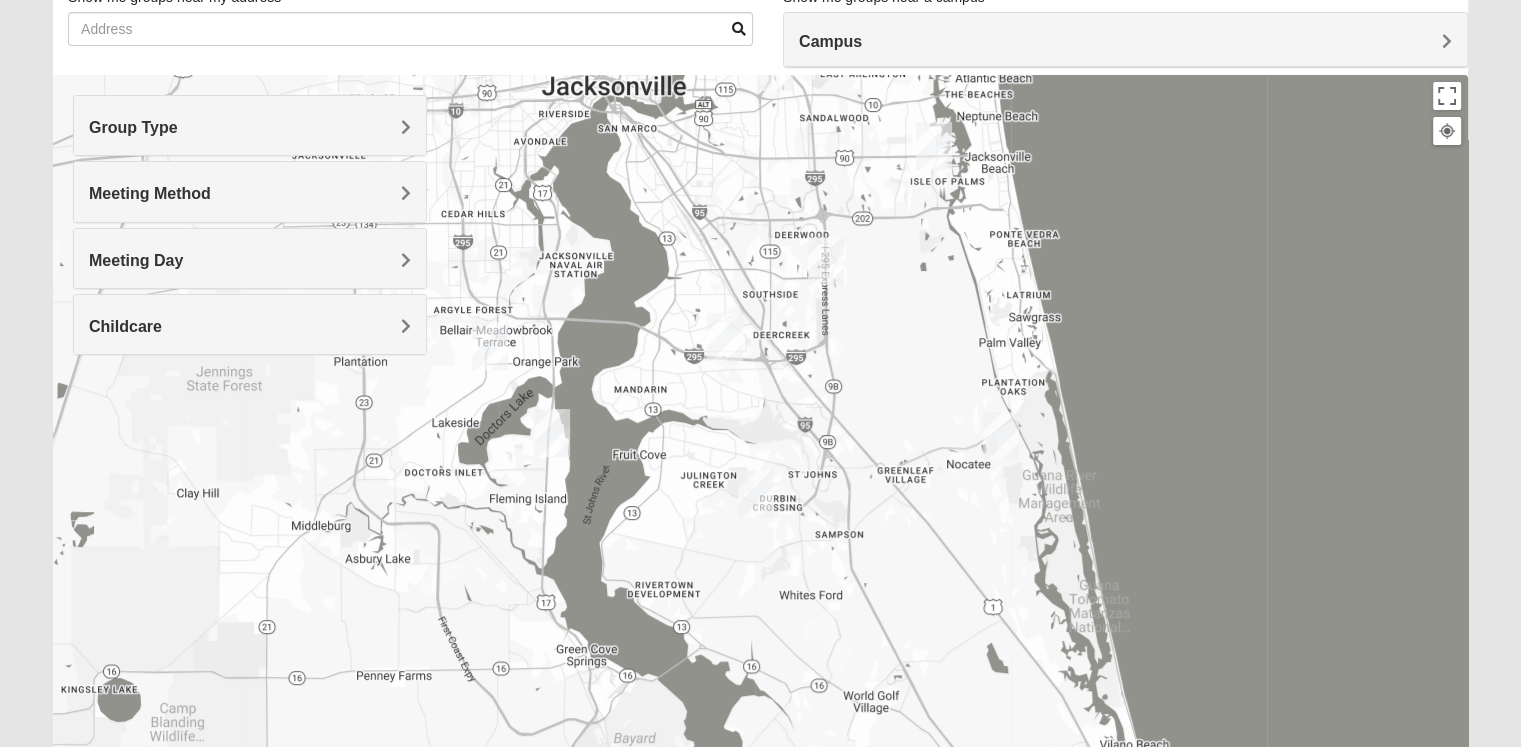 drag, startPoint x: 626, startPoint y: 567, endPoint x: 546, endPoint y: 407, distance: 178.88544 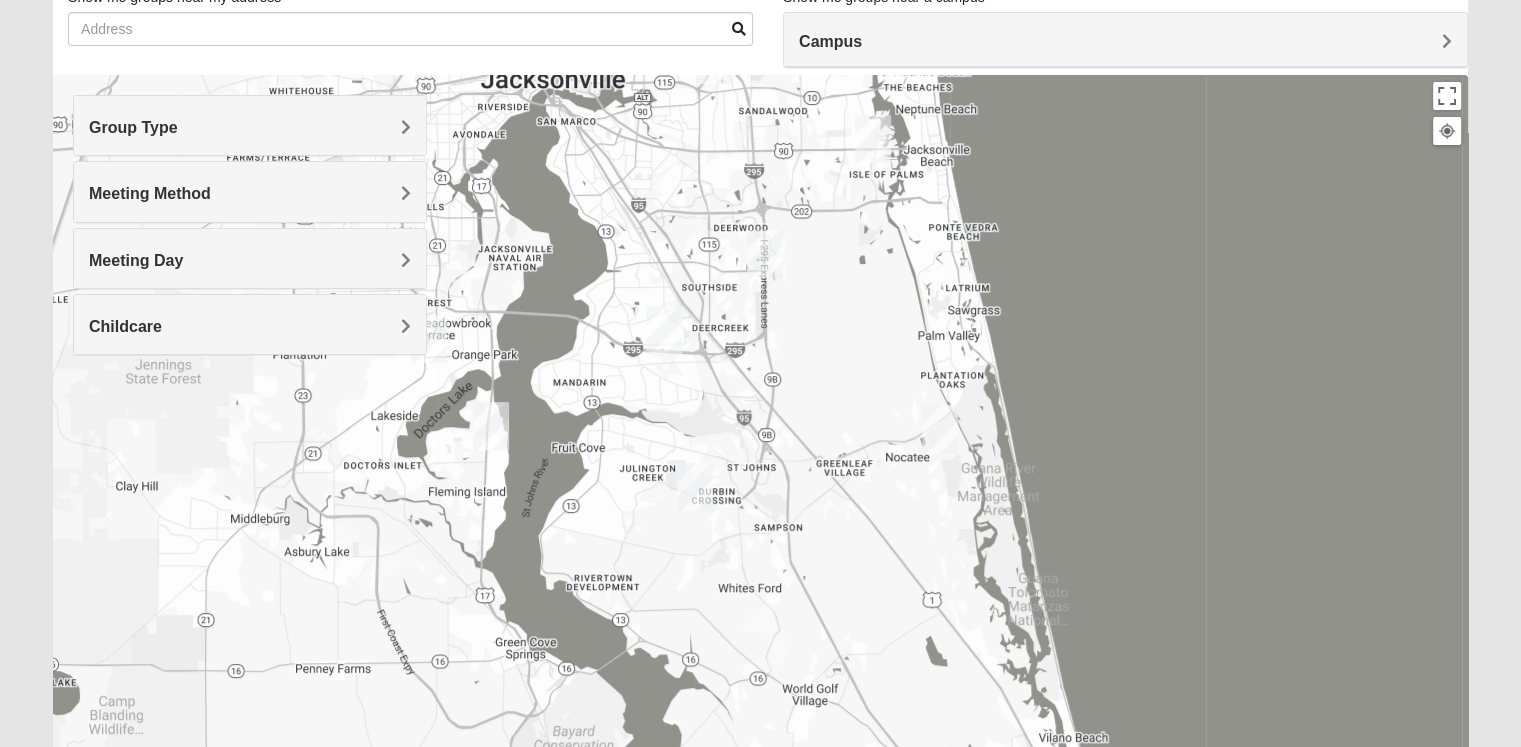 click on "Meeting Day" at bounding box center (250, 260) 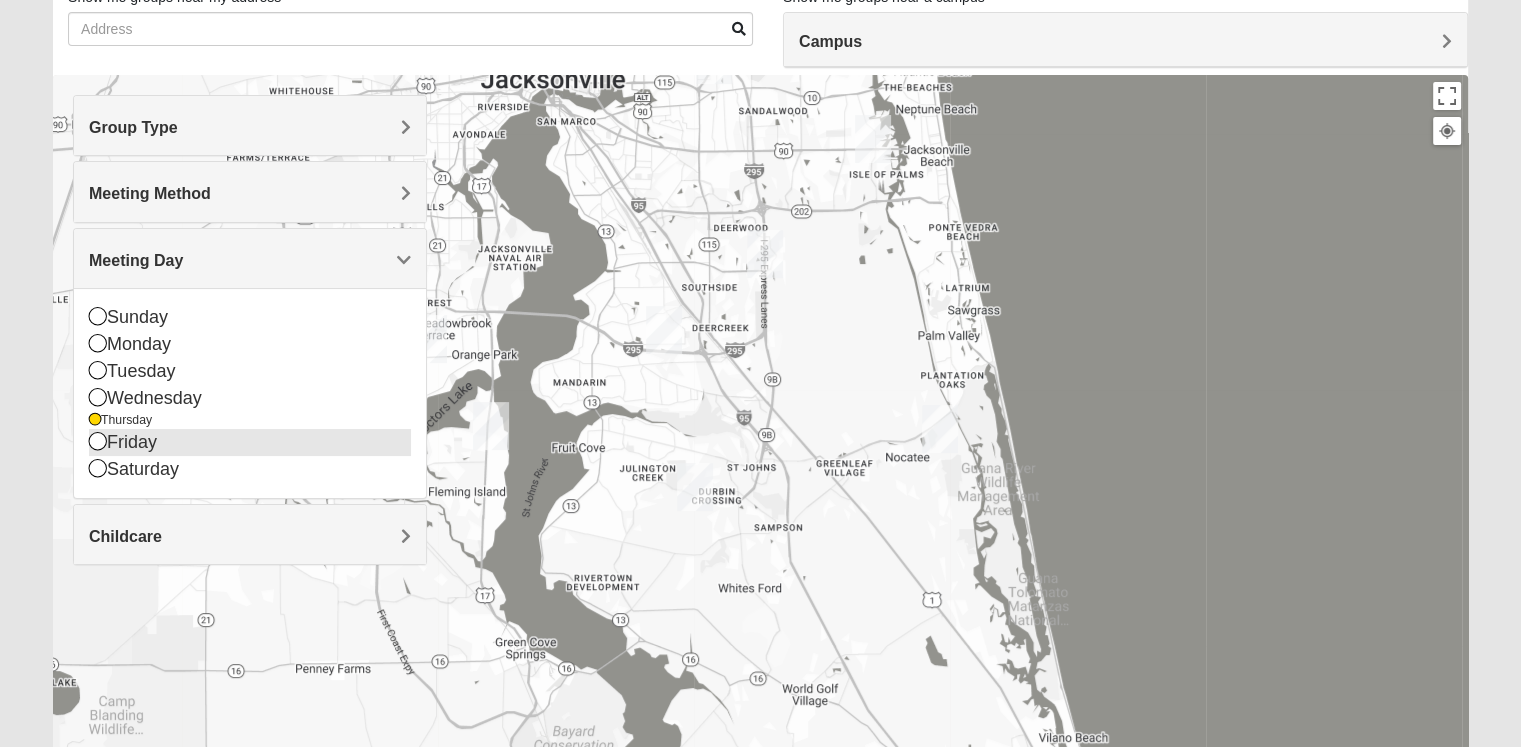 click on "Friday" at bounding box center [250, 442] 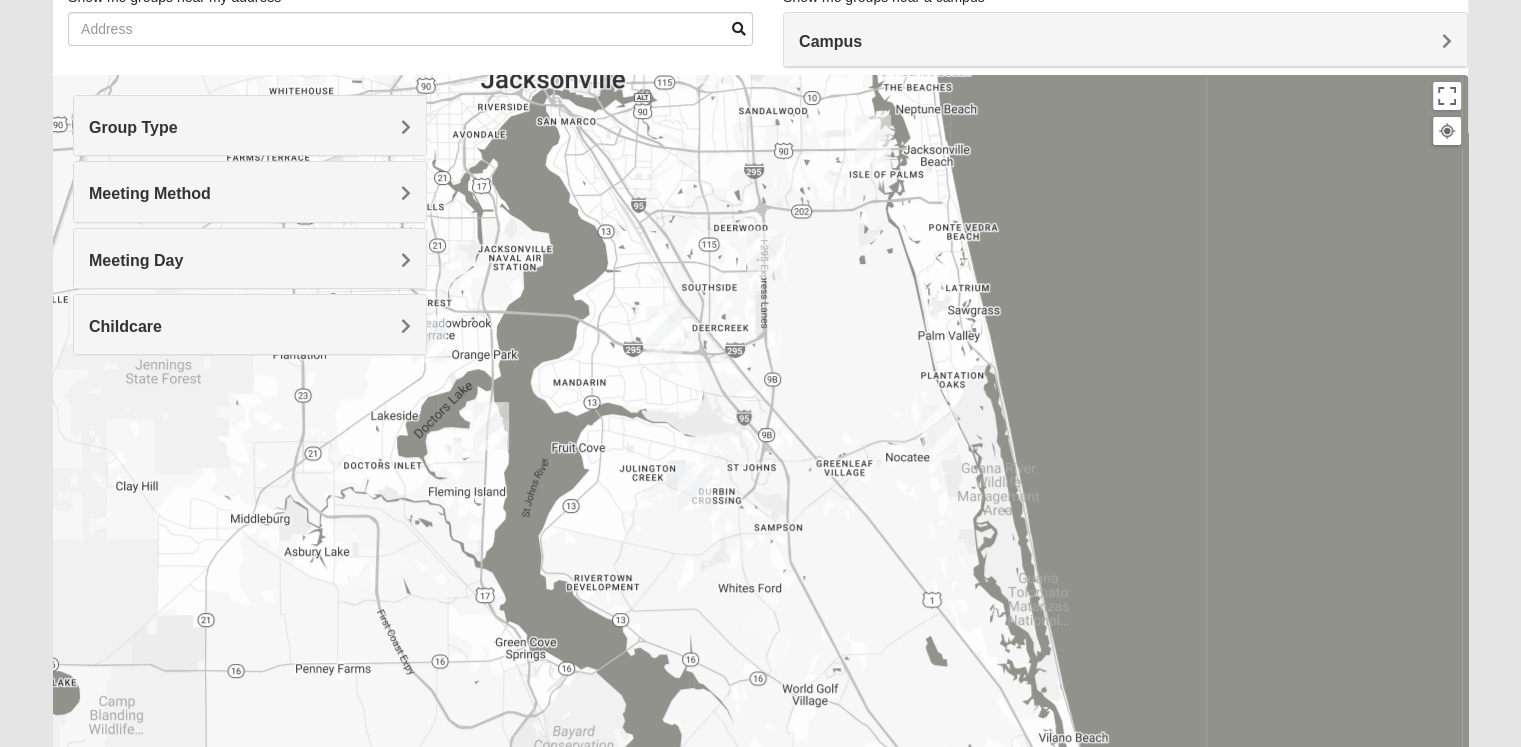 click on "Meeting Day" at bounding box center [250, 260] 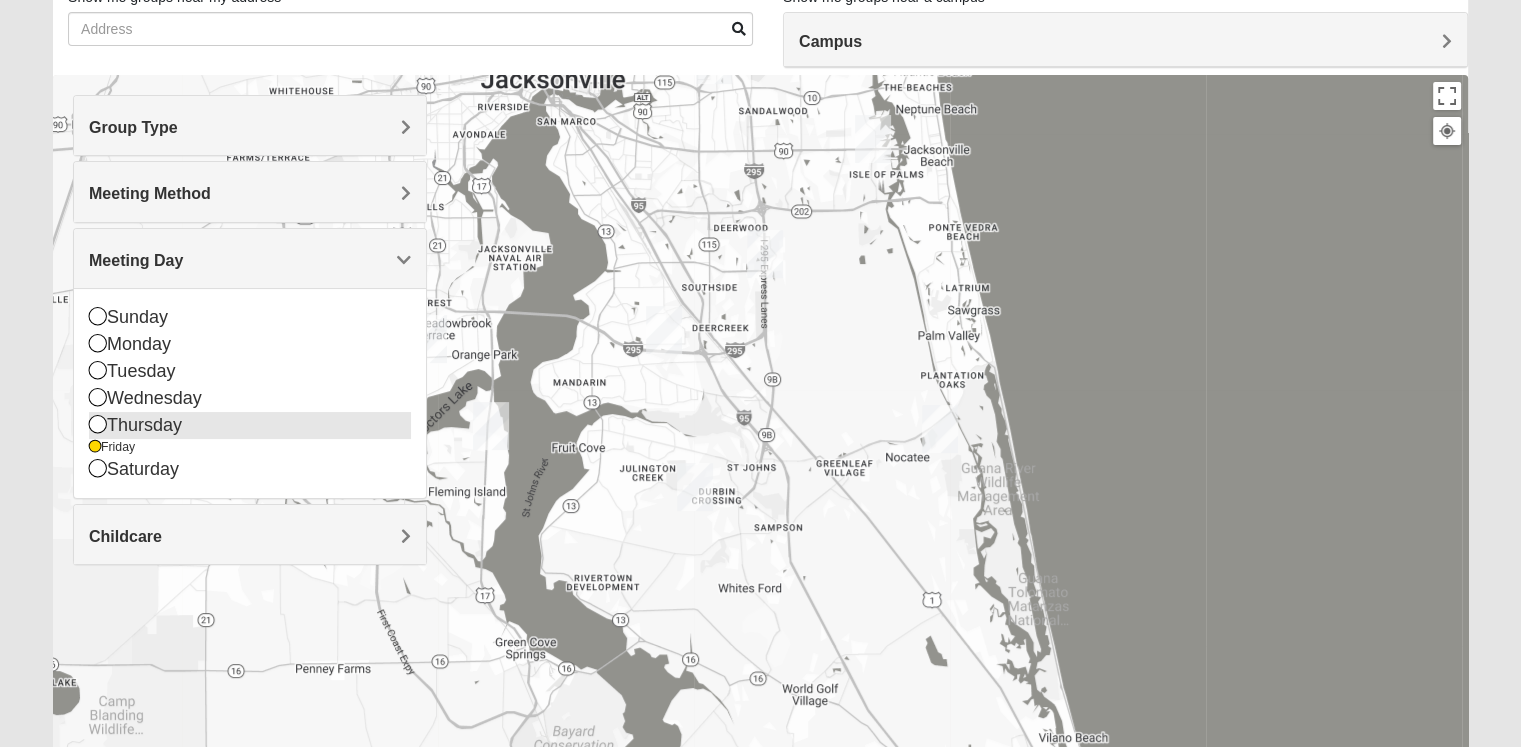 click on "Thursday" at bounding box center (250, 425) 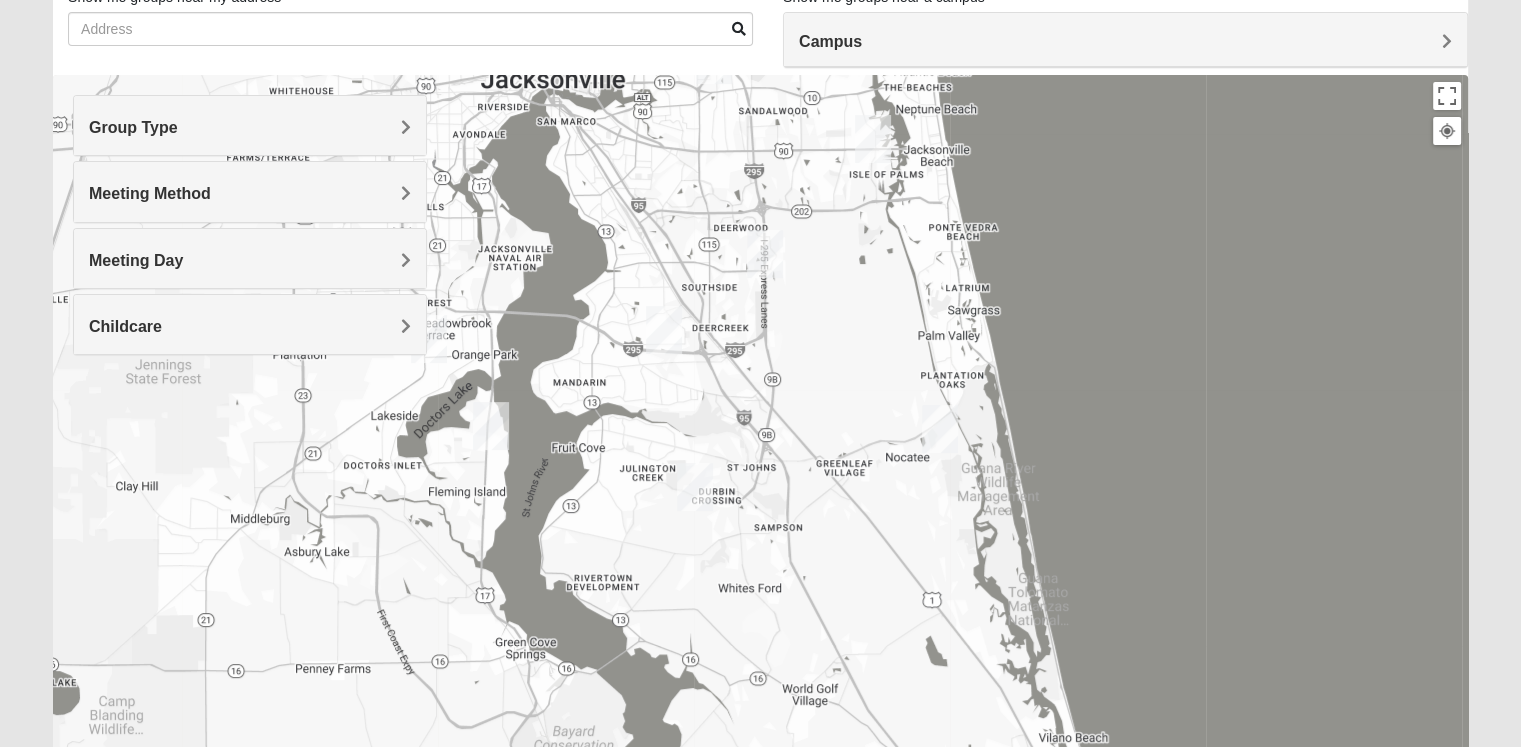 click on "Meeting Day" at bounding box center (136, 260) 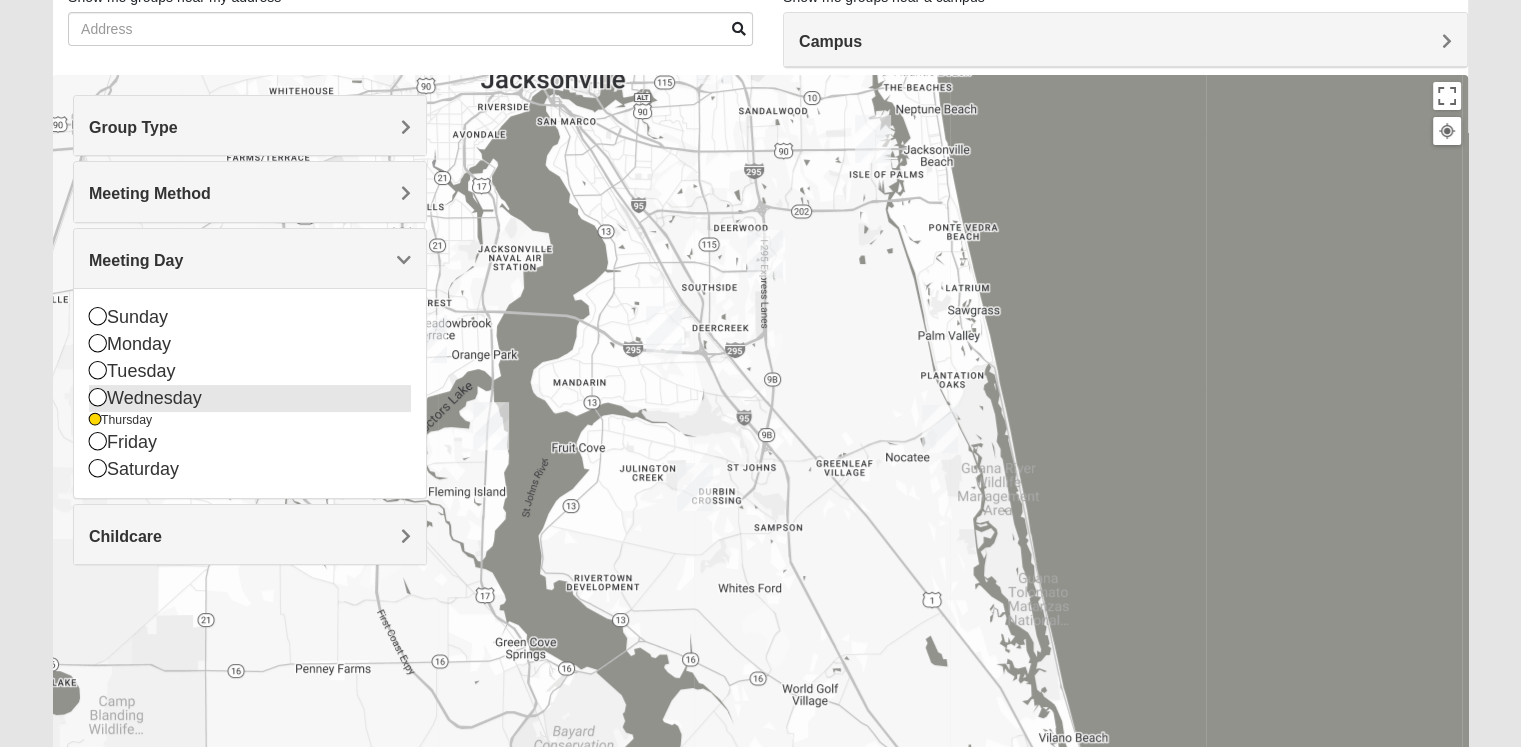 click on "Wednesday" at bounding box center (250, 398) 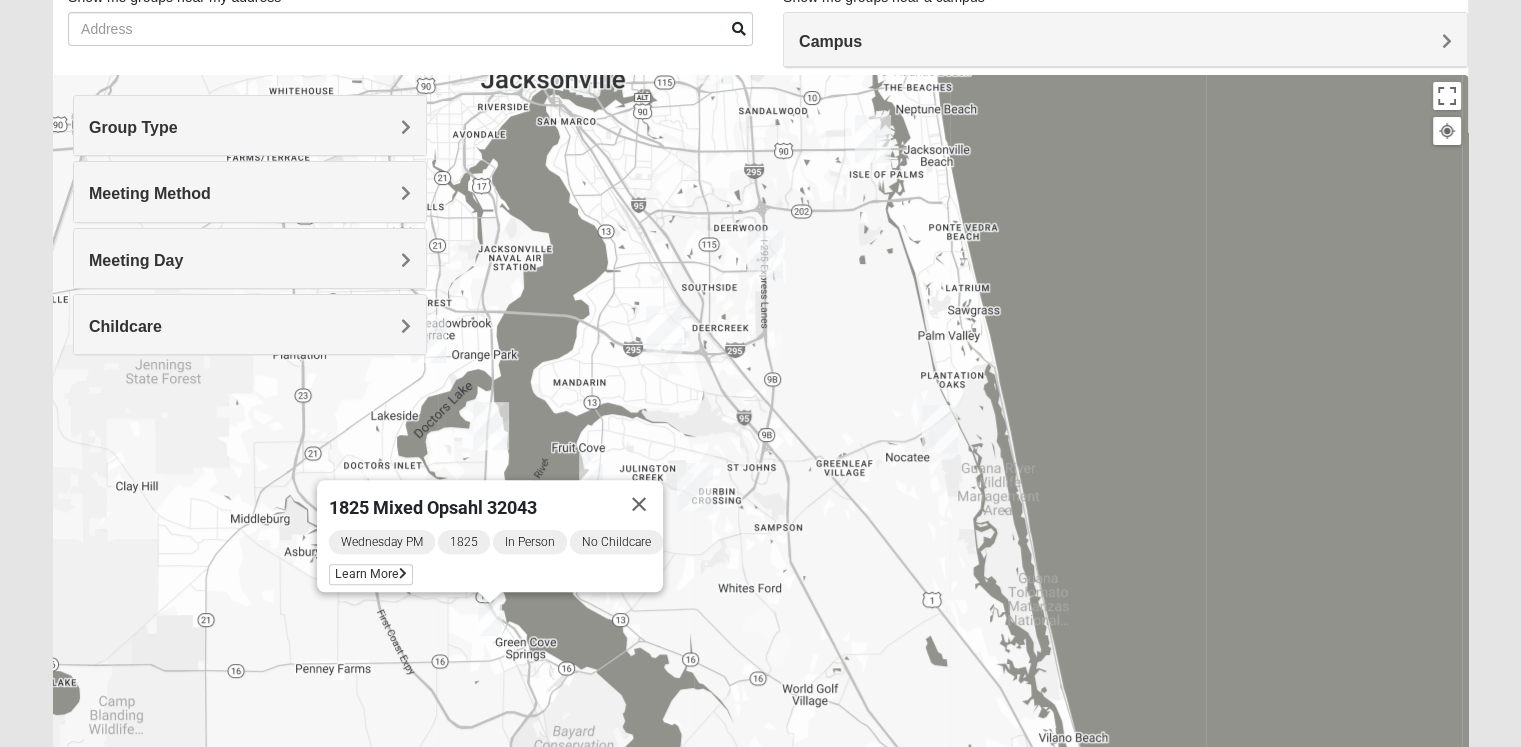 click on "[NUMBER] Mixed [LAST] [POSTAL_CODE]          Wednesday [TIME]      [NUMBER]      In Person      No Childcare Learn More" at bounding box center (760, 475) 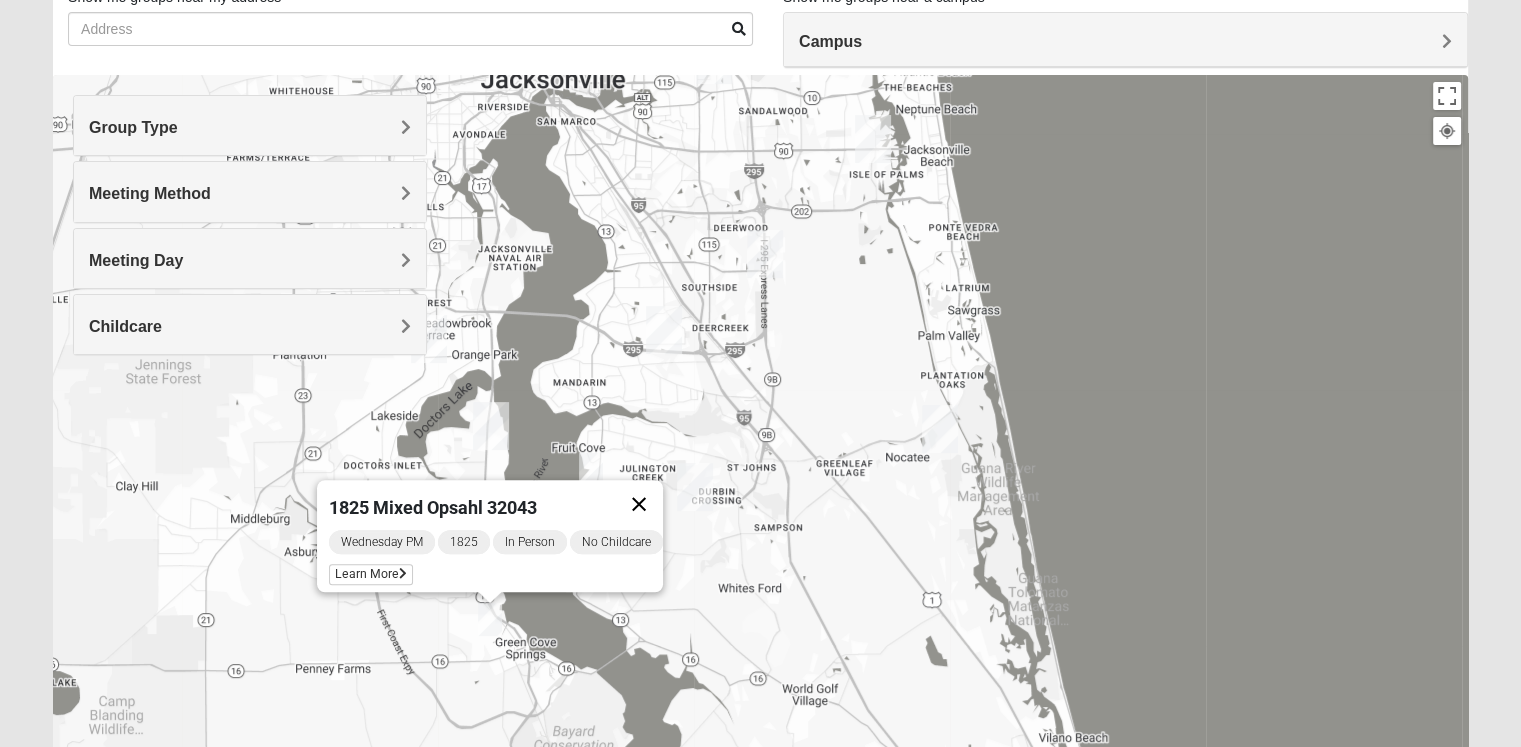 click at bounding box center [639, 504] 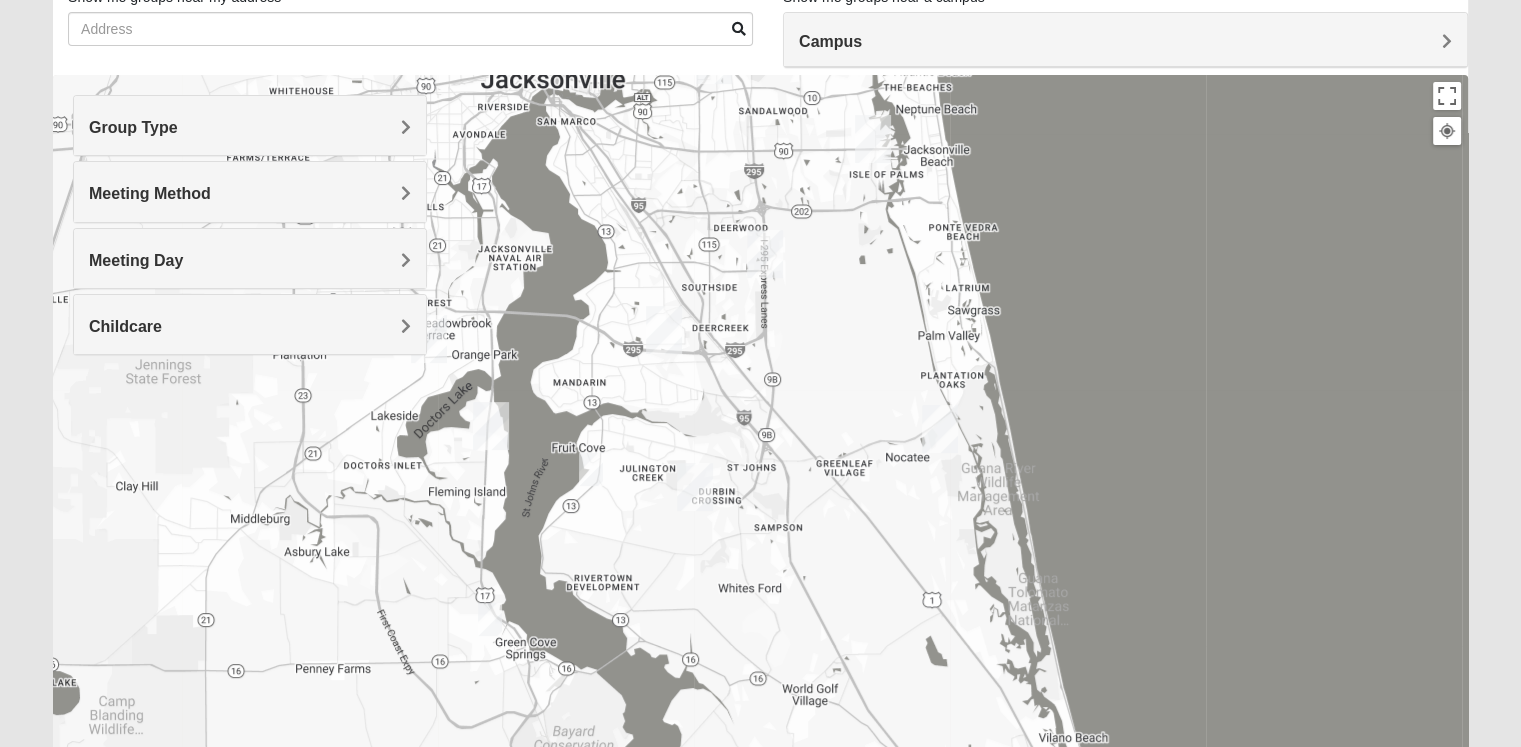 click at bounding box center [591, 469] 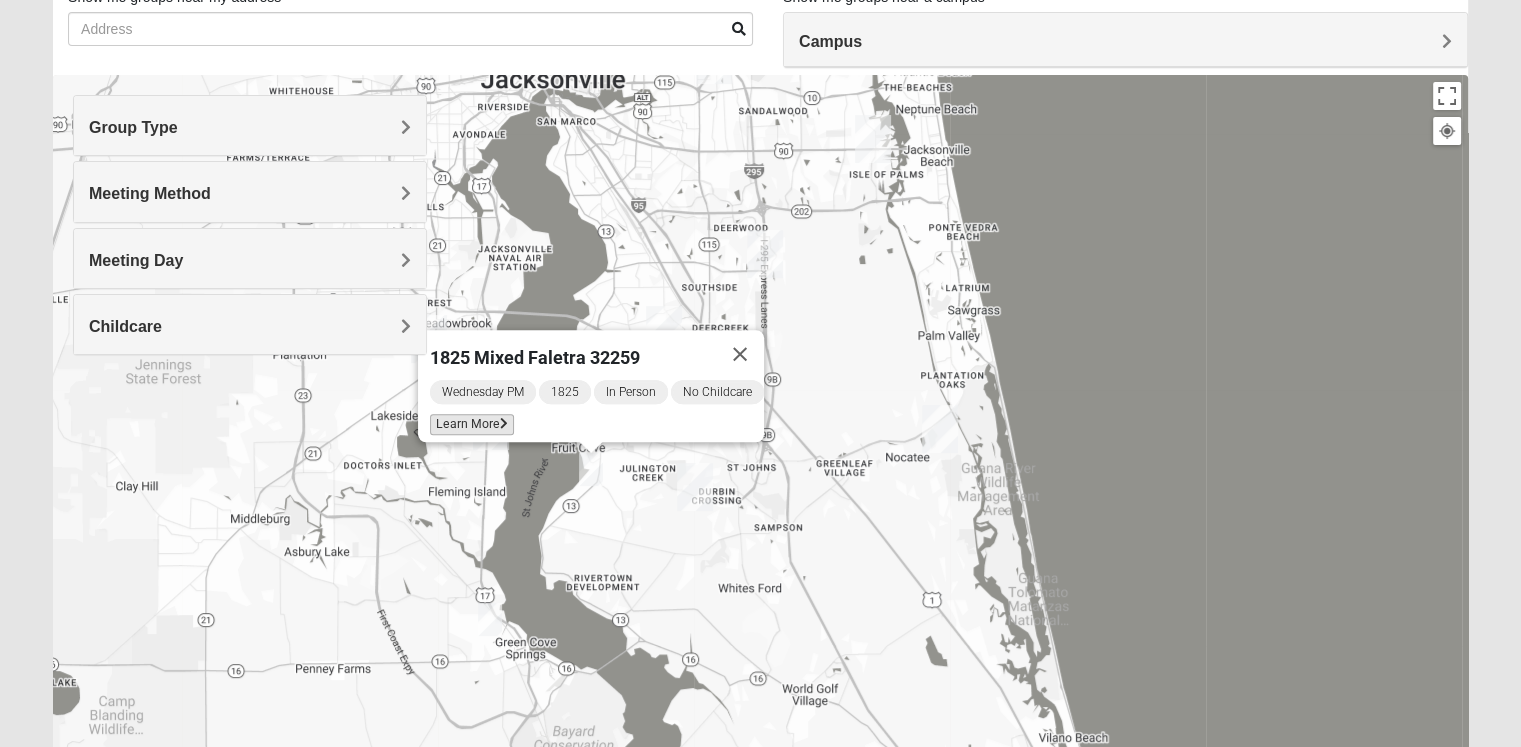 click on "Learn More" at bounding box center [472, 424] 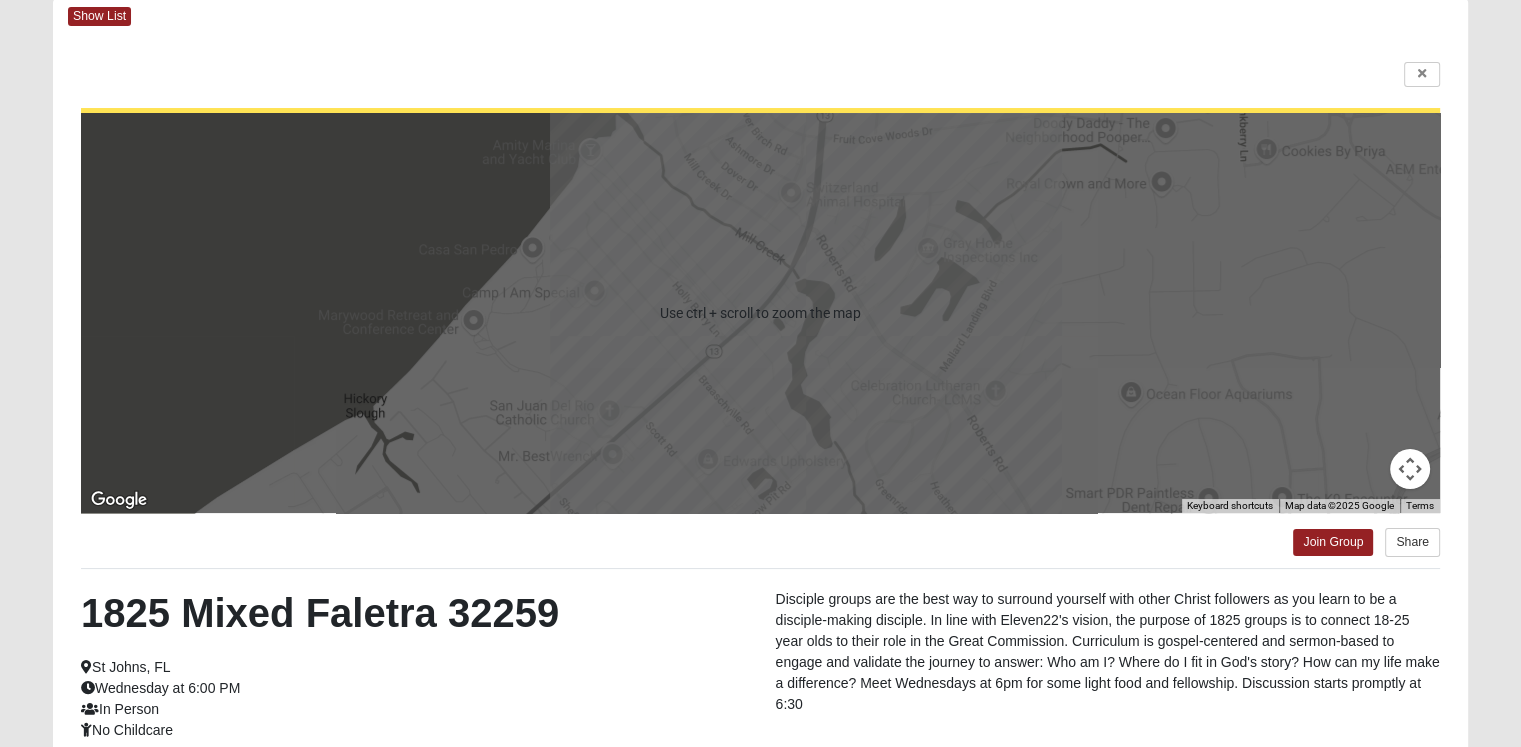 scroll, scrollTop: 265, scrollLeft: 0, axis: vertical 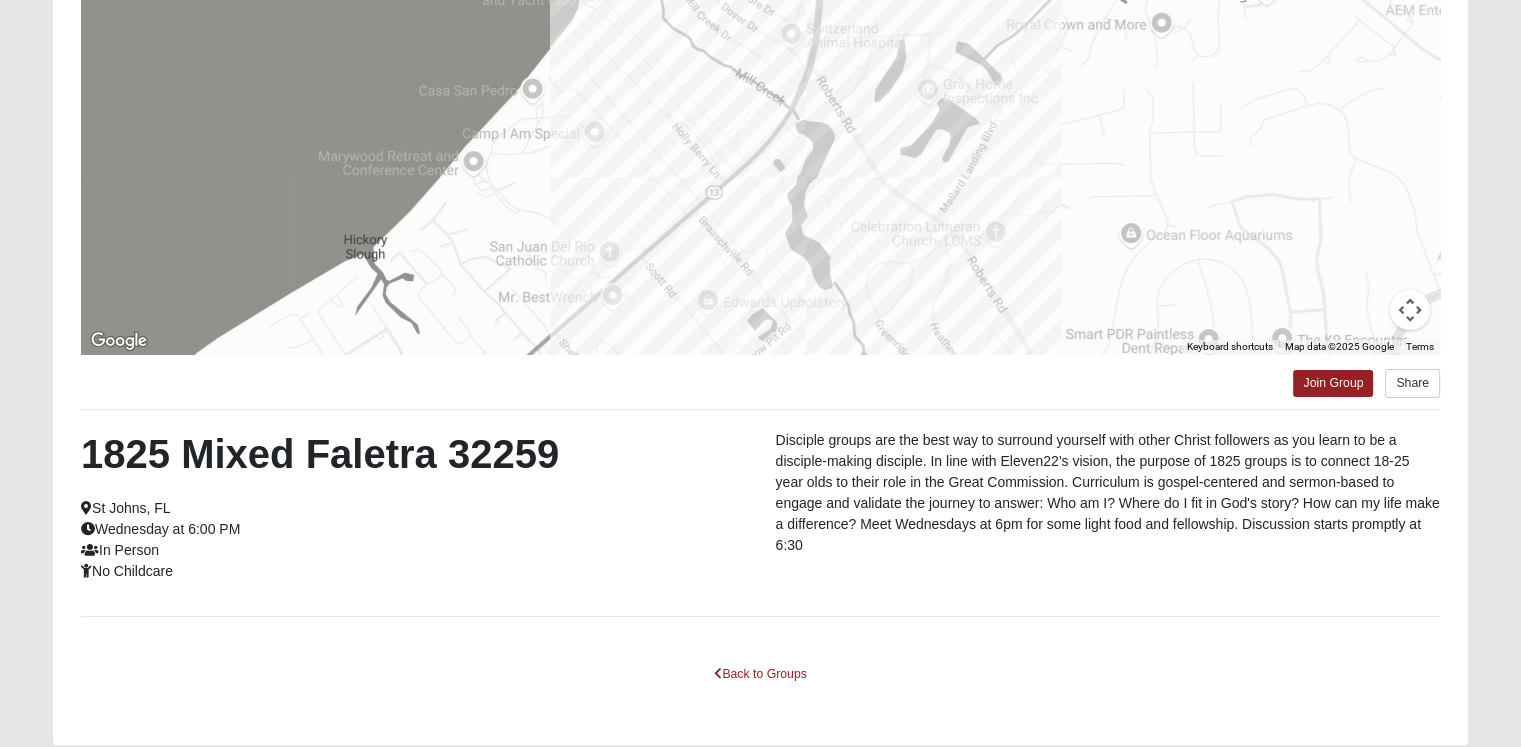 click at bounding box center [1410, 310] 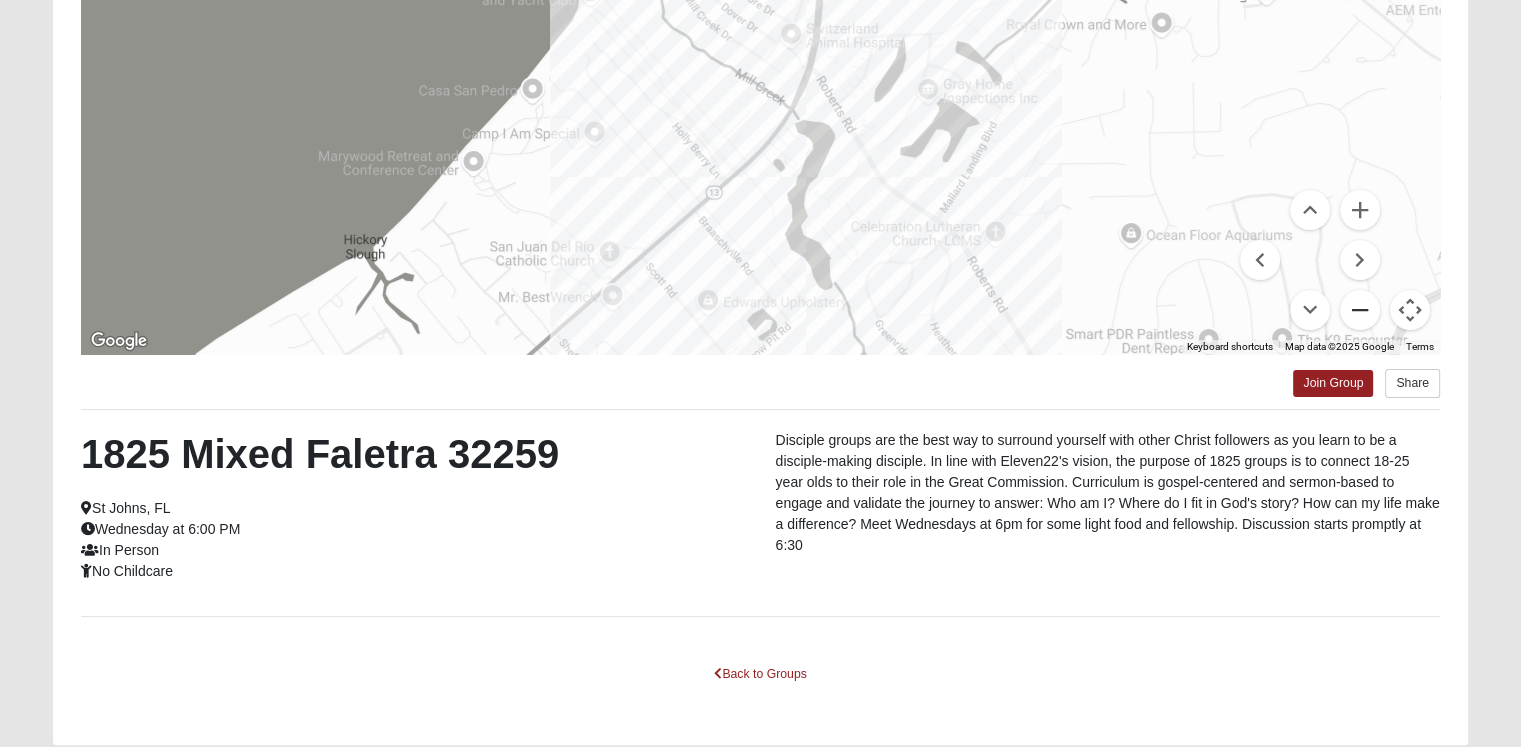 click at bounding box center [1360, 310] 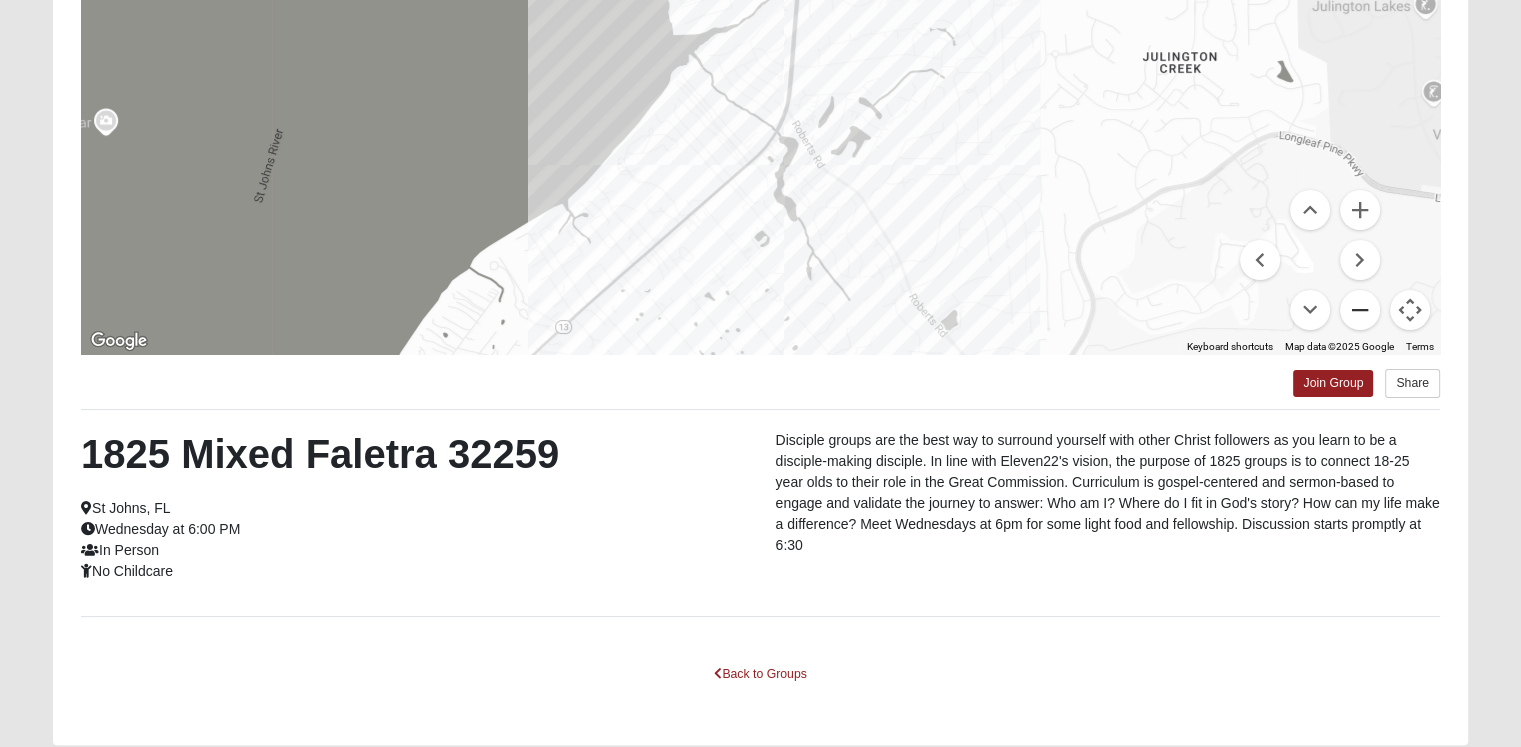 click at bounding box center [1360, 310] 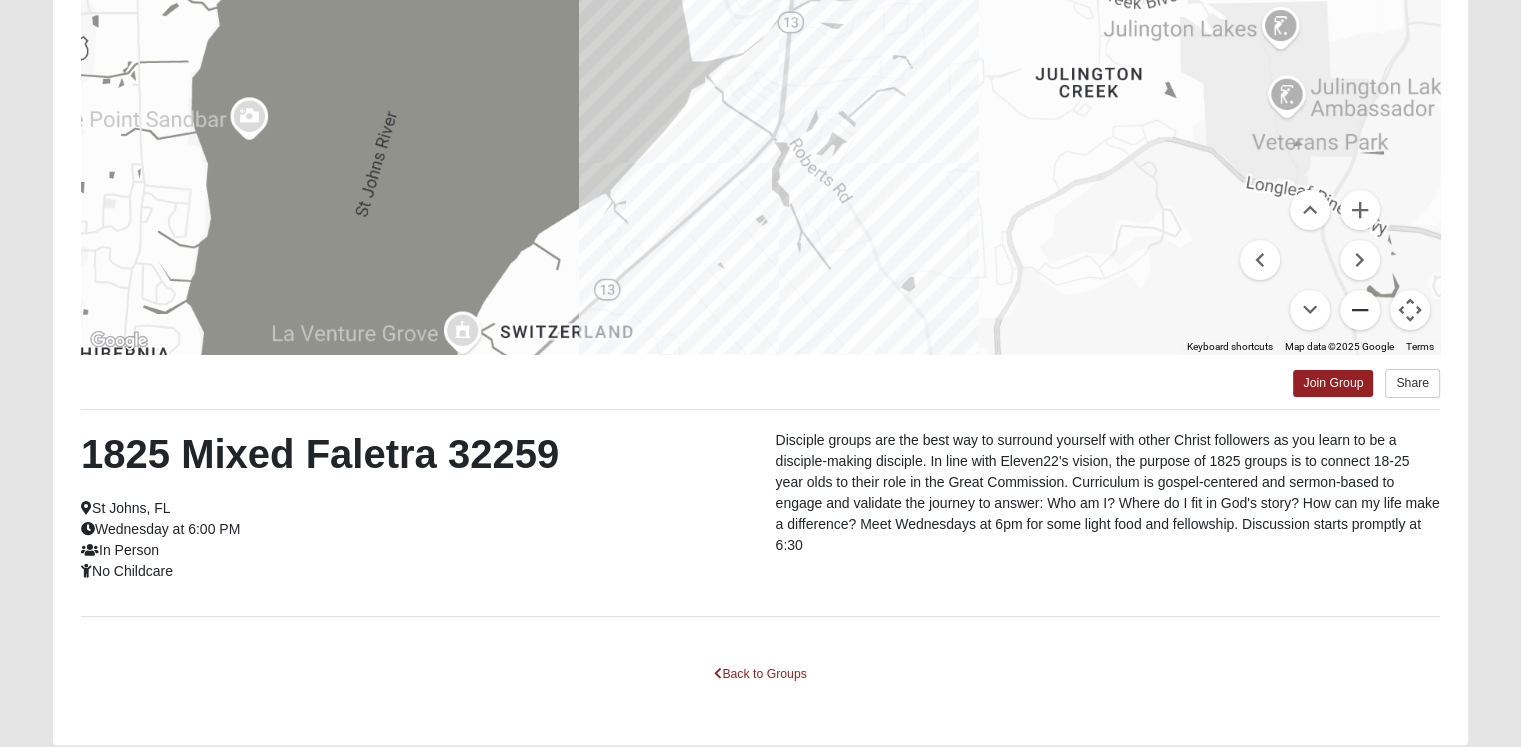 click at bounding box center (1360, 310) 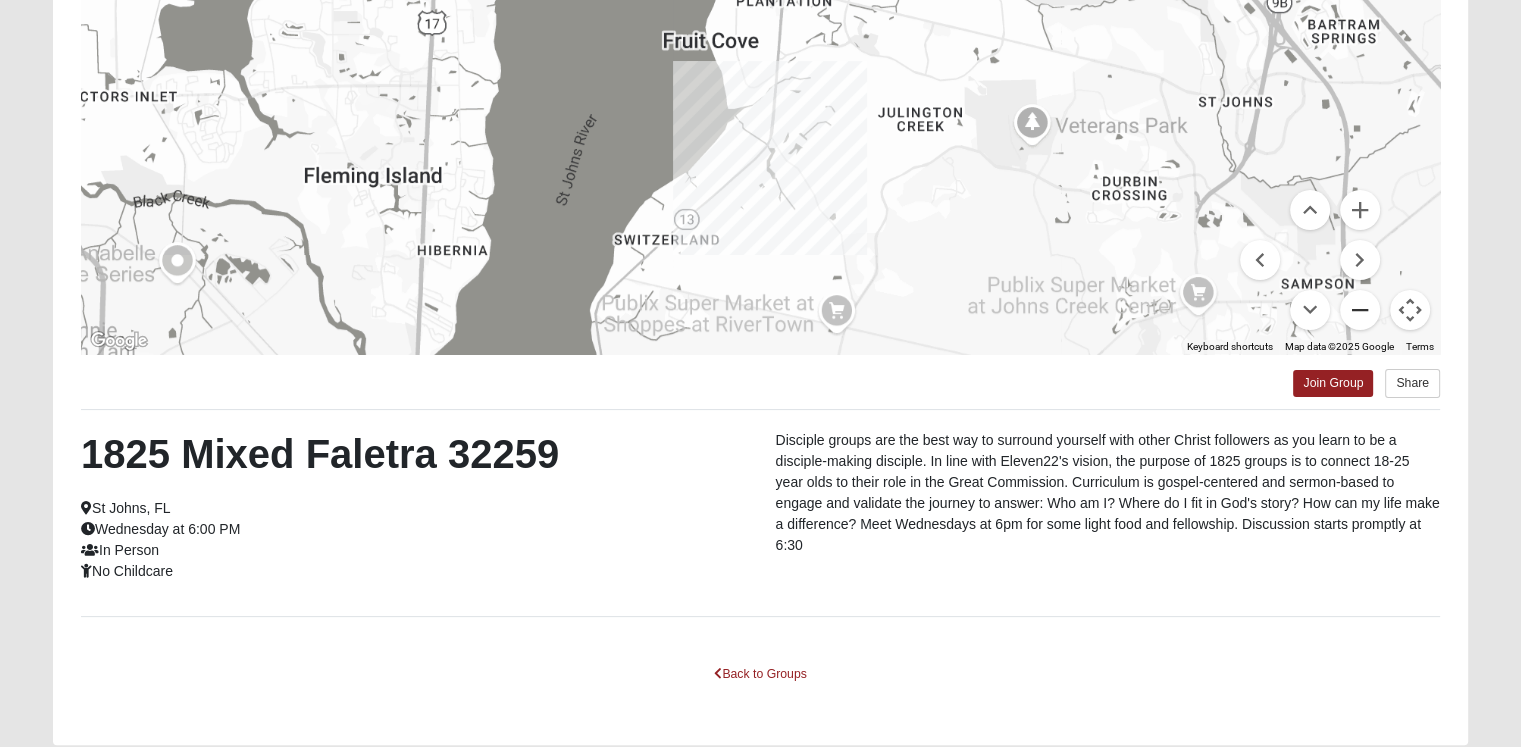 click at bounding box center (1360, 310) 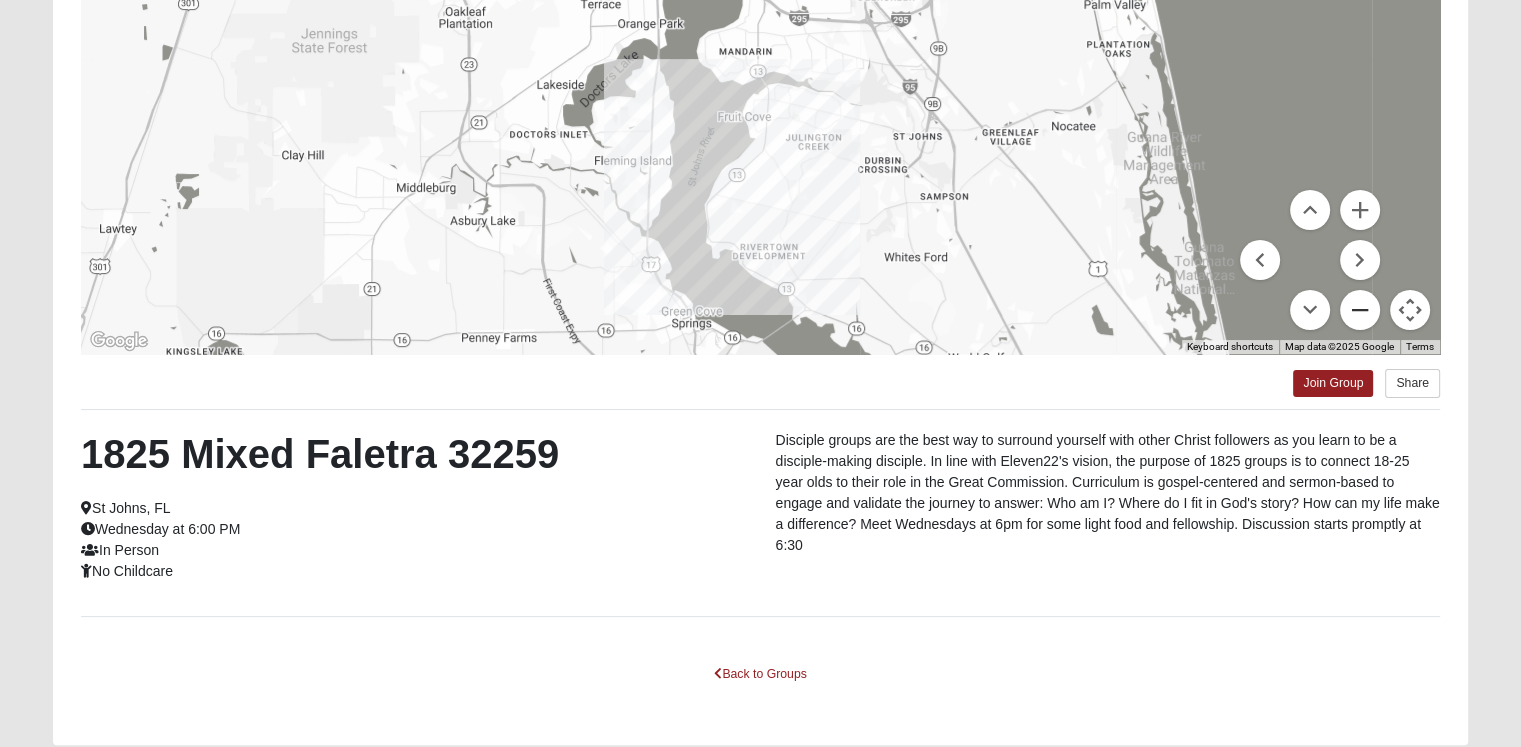 click at bounding box center (1360, 310) 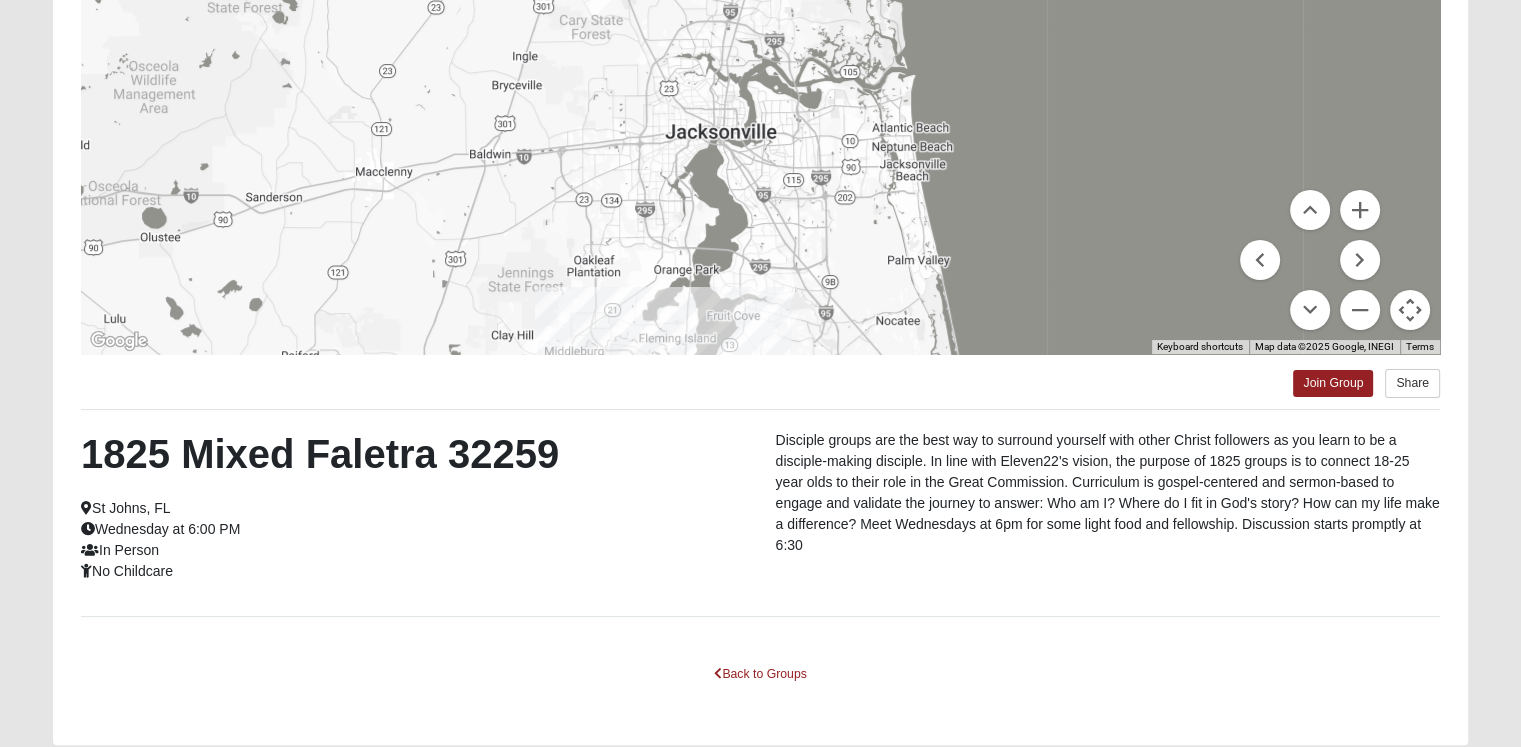 drag, startPoint x: 1033, startPoint y: 229, endPoint x: 1012, endPoint y: 417, distance: 189.16924 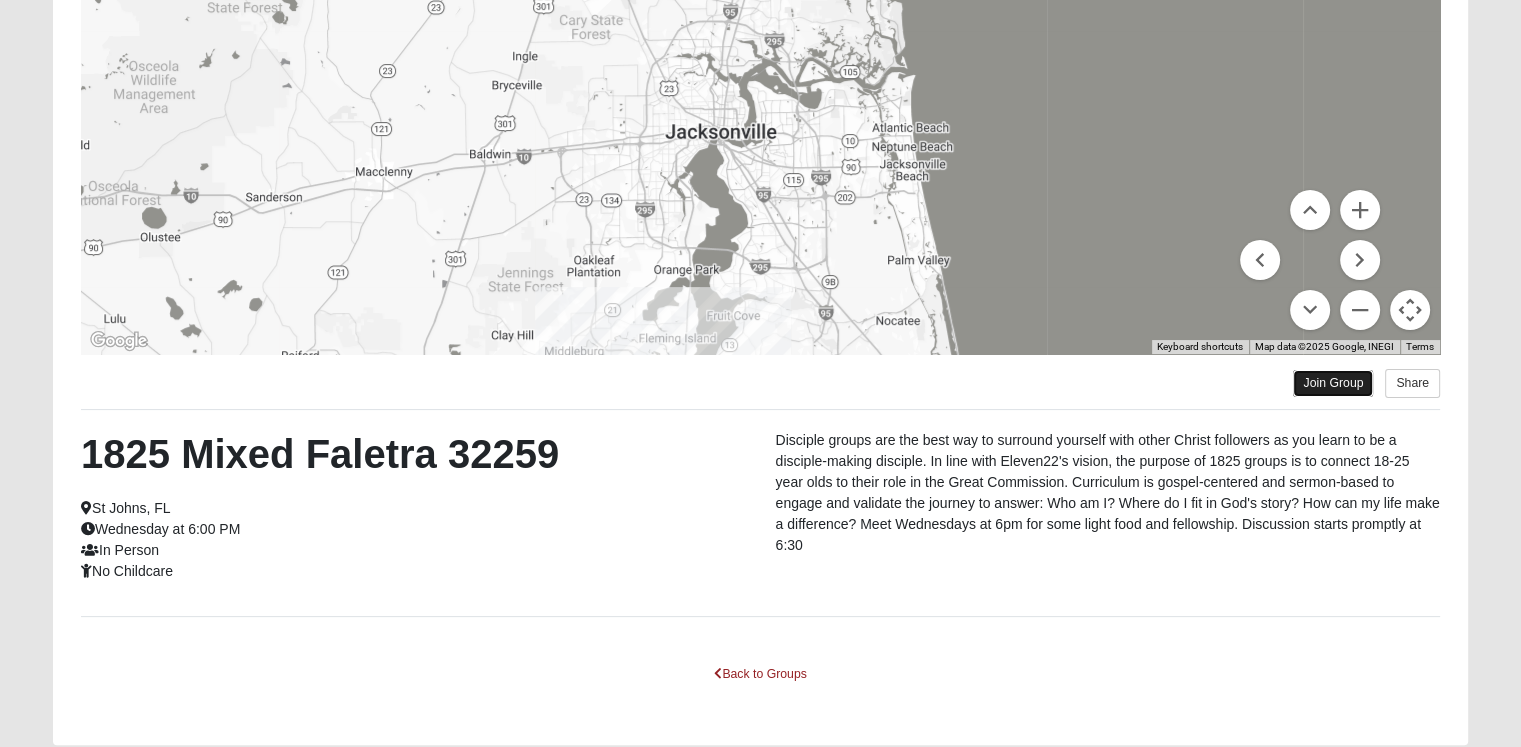 click on "Join Group" at bounding box center [1333, 383] 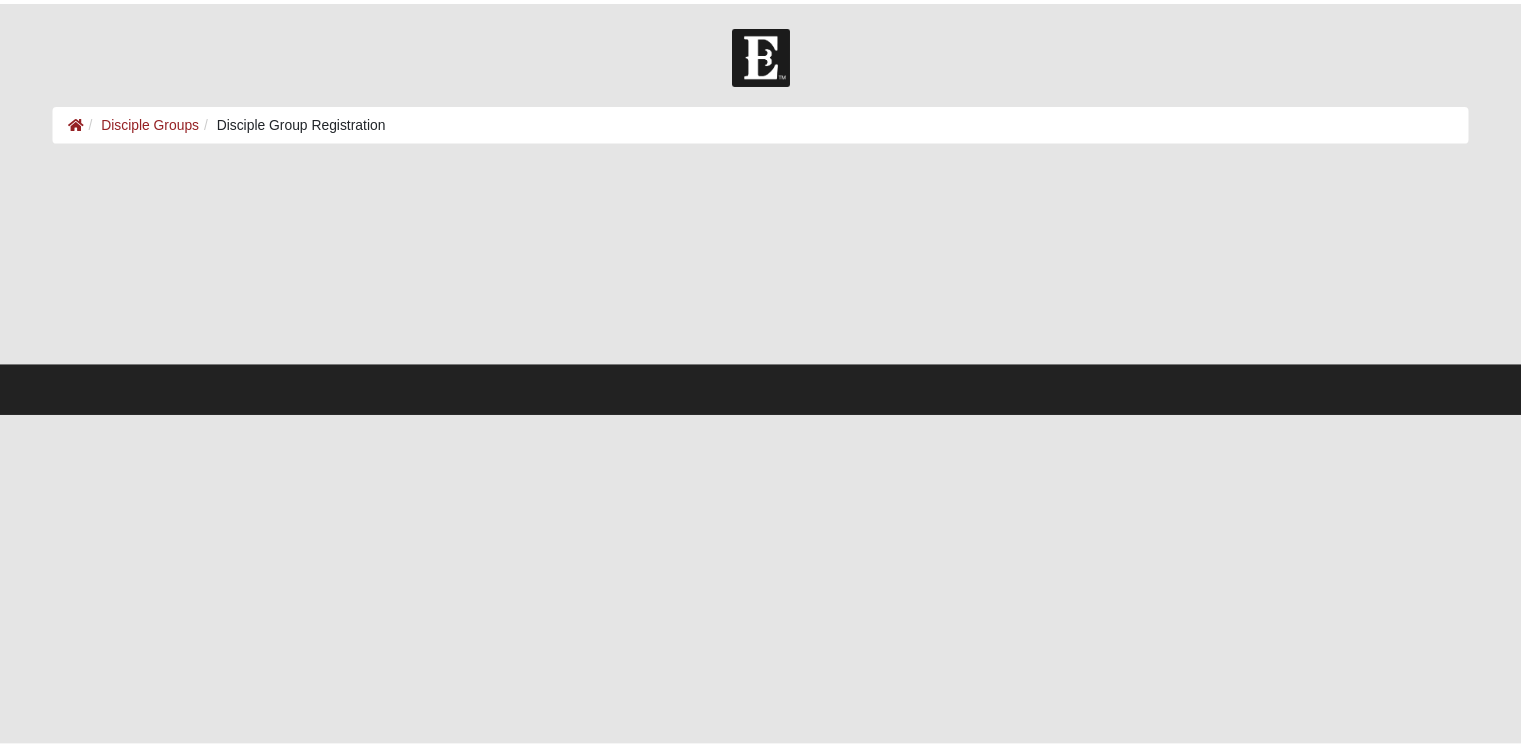 scroll, scrollTop: 0, scrollLeft: 0, axis: both 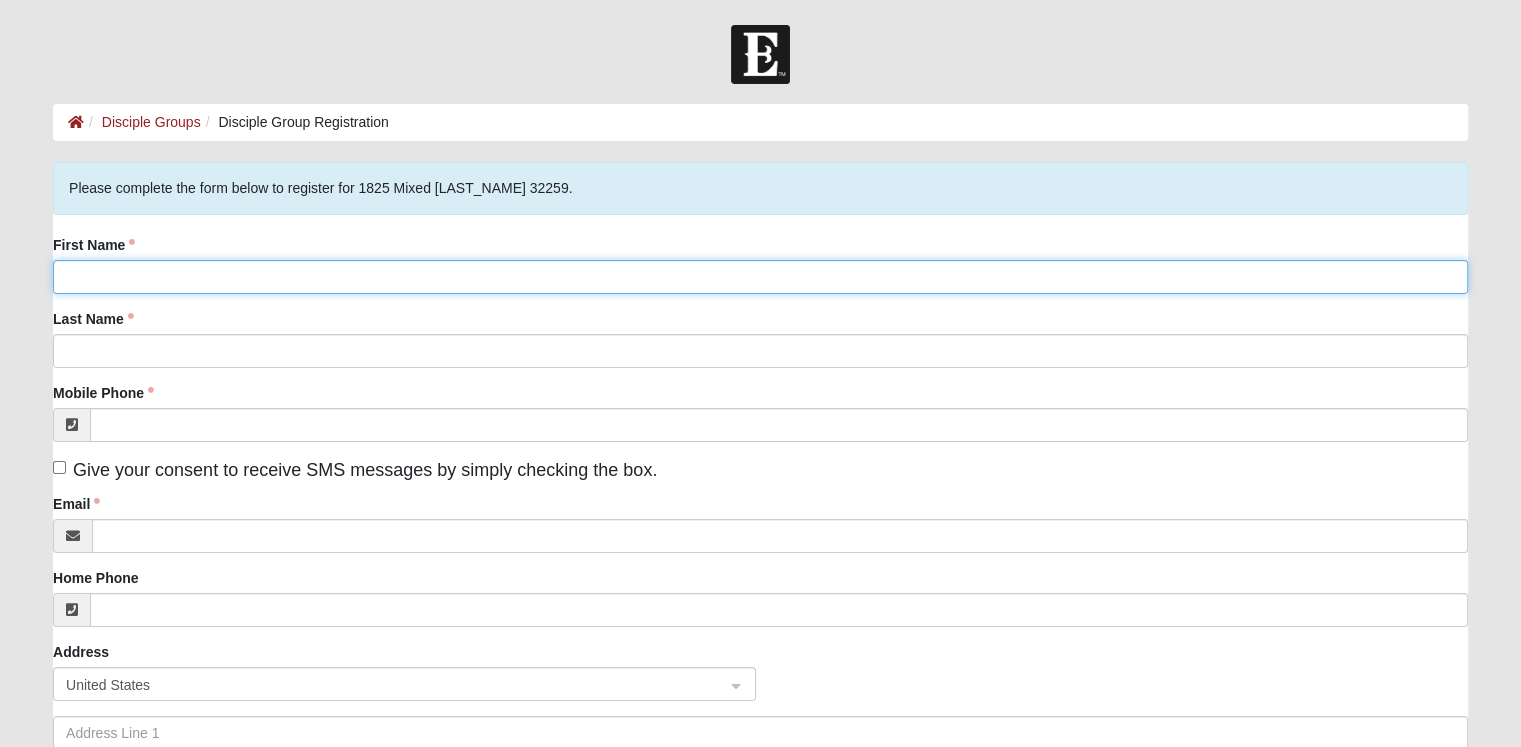 click on "First Name" 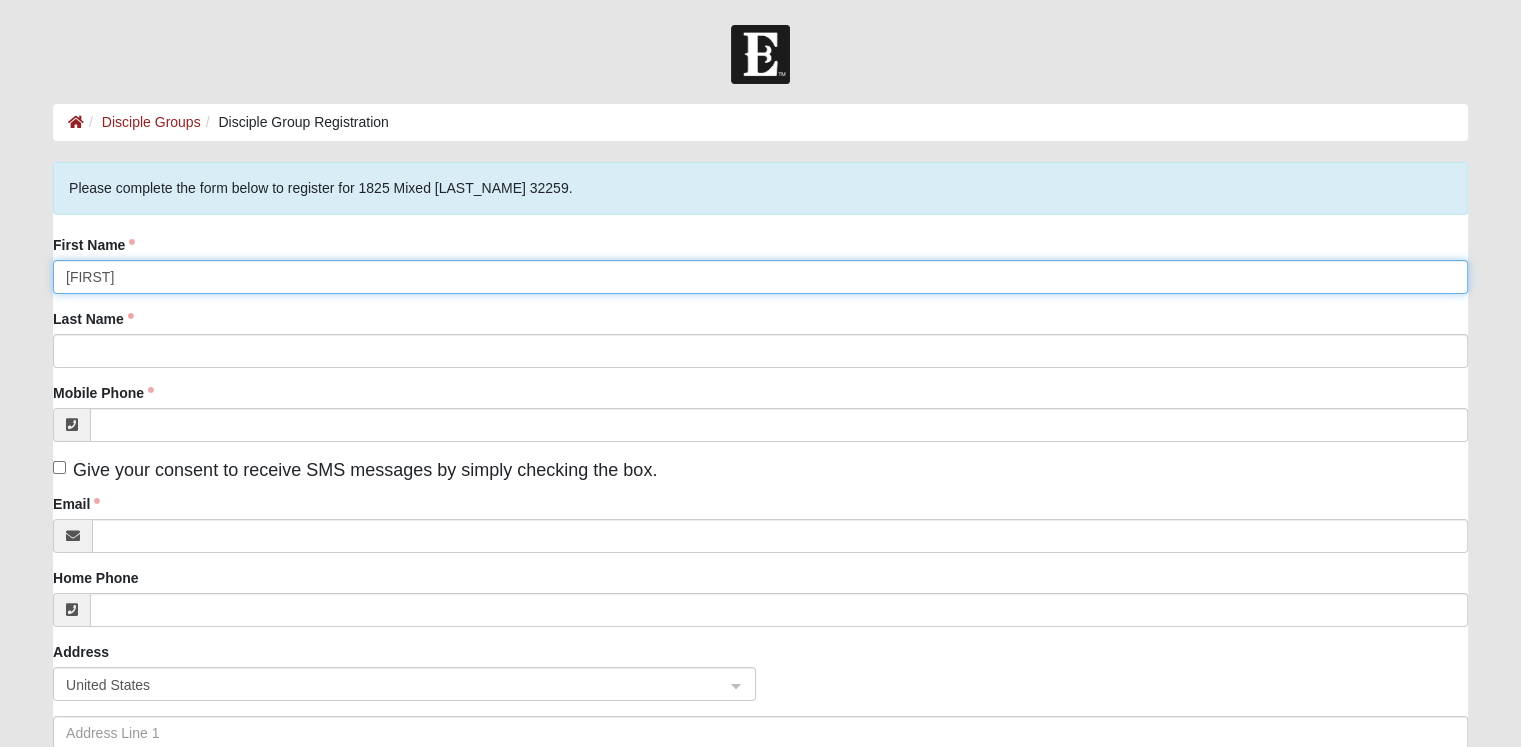 type on "Sebastian" 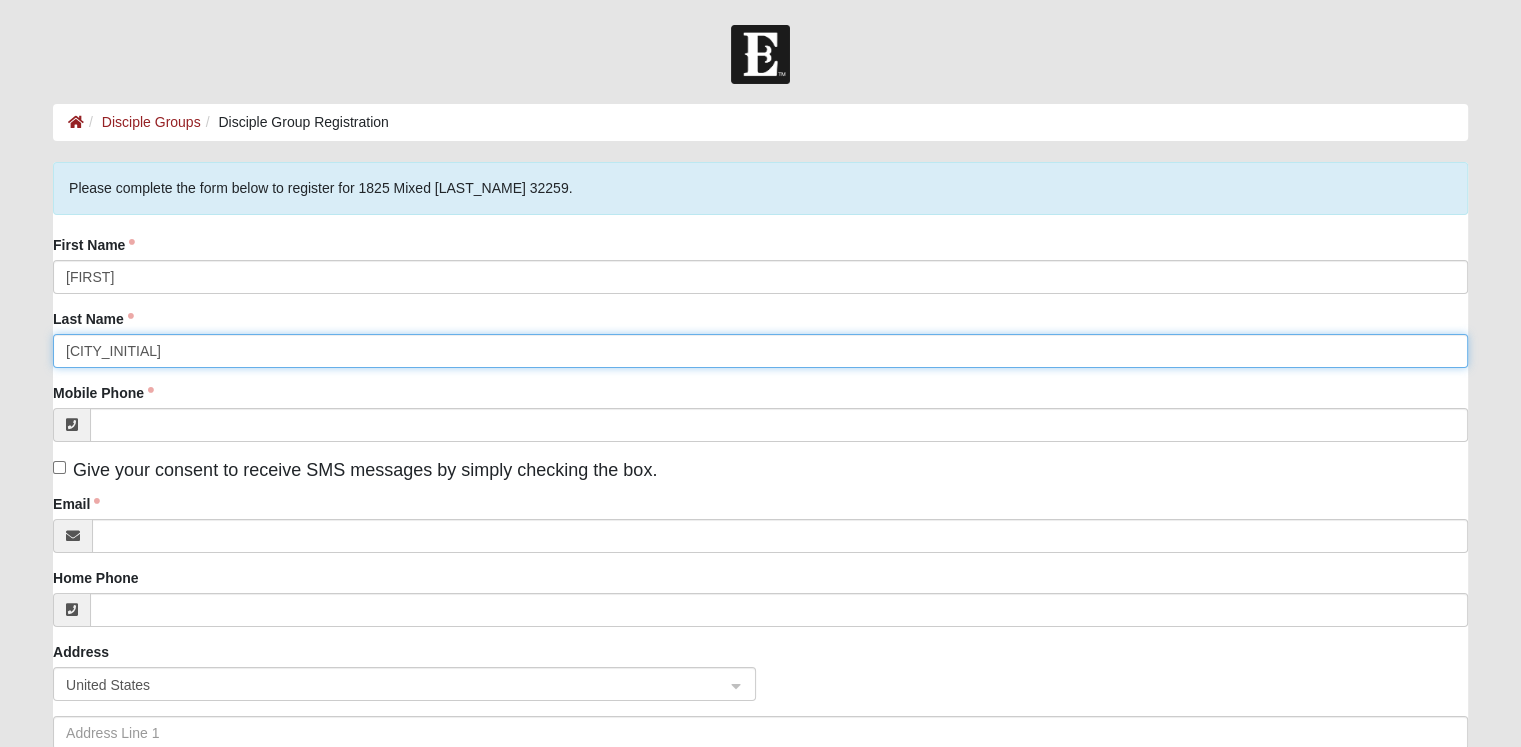 type on "Cuc" 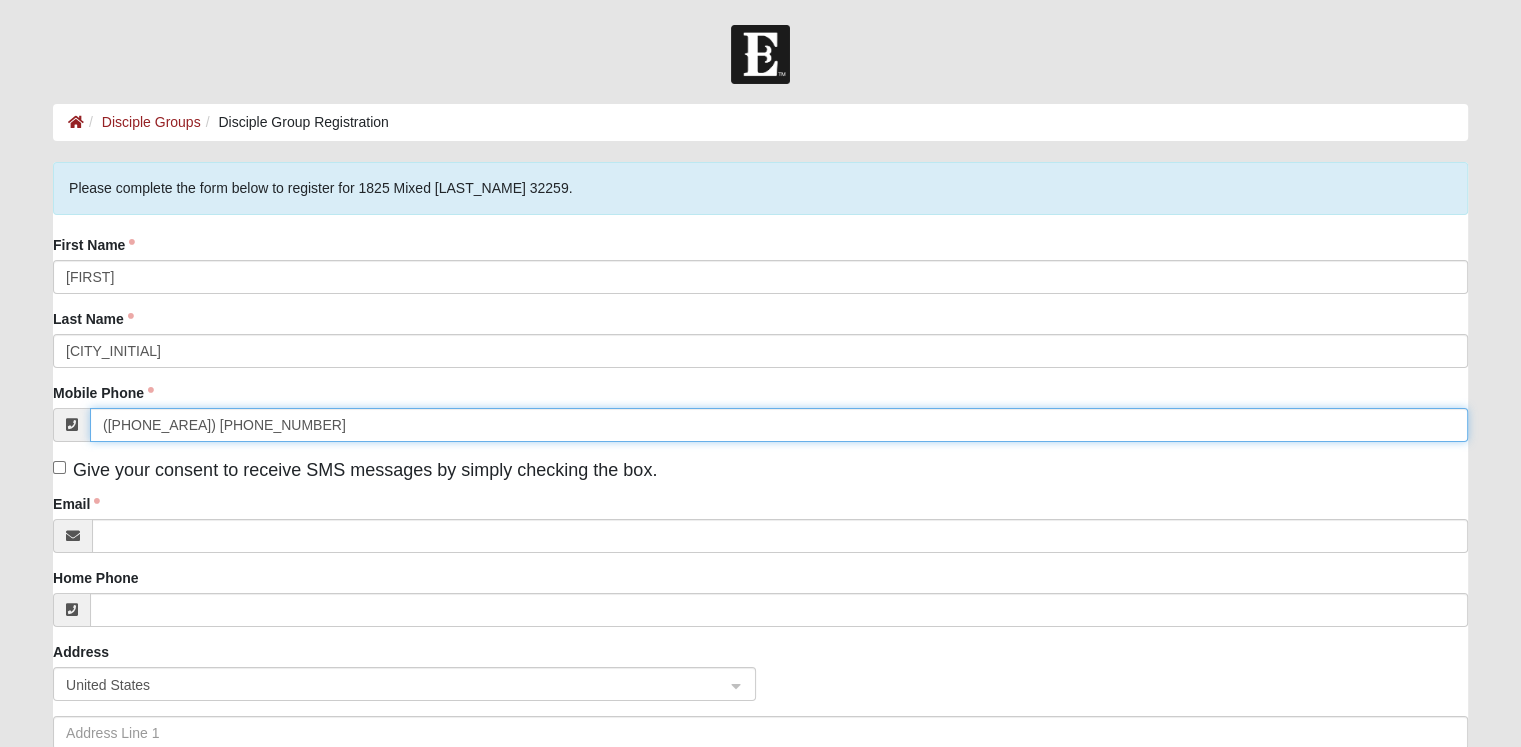 type on "(602) 545-7100" 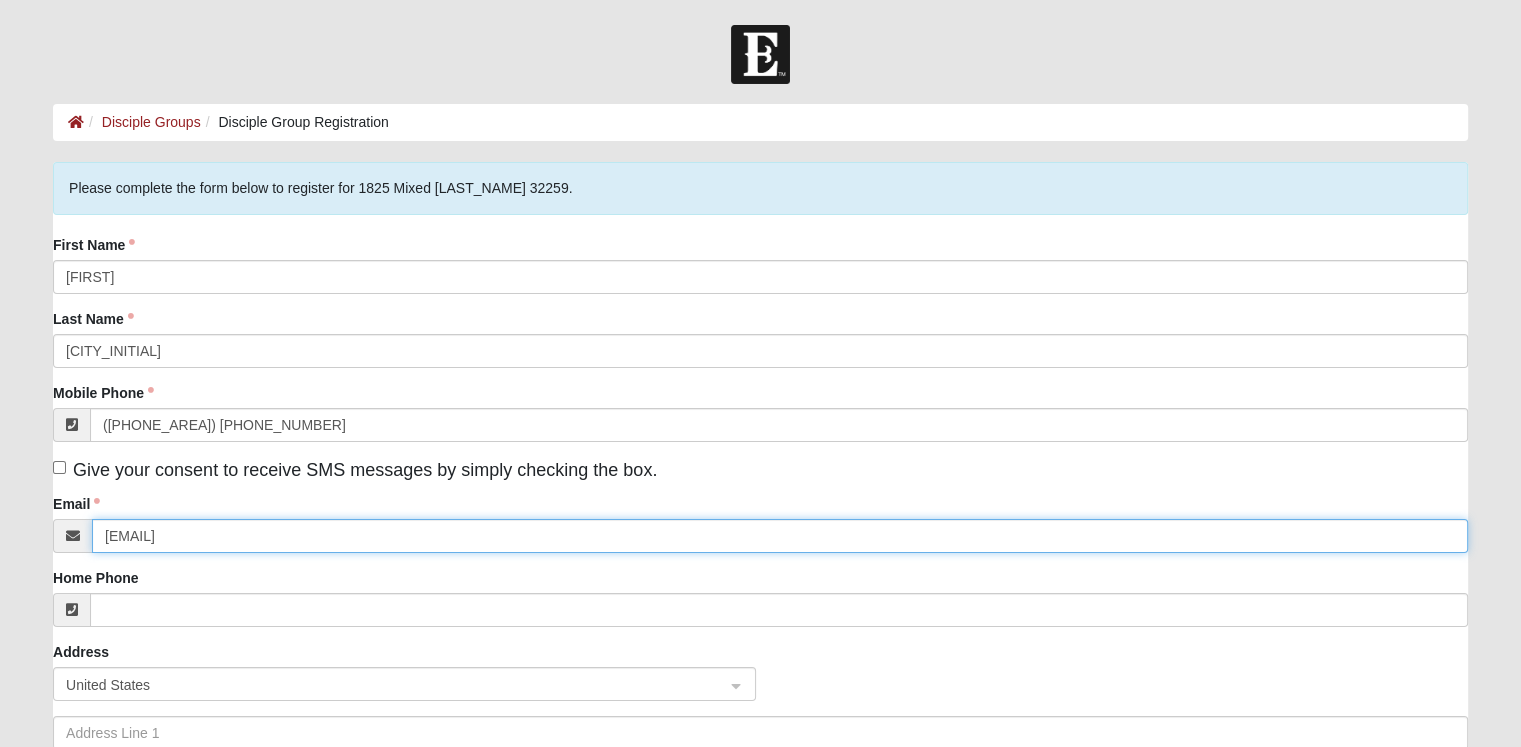 type on "liftviticus7@gmail.com" 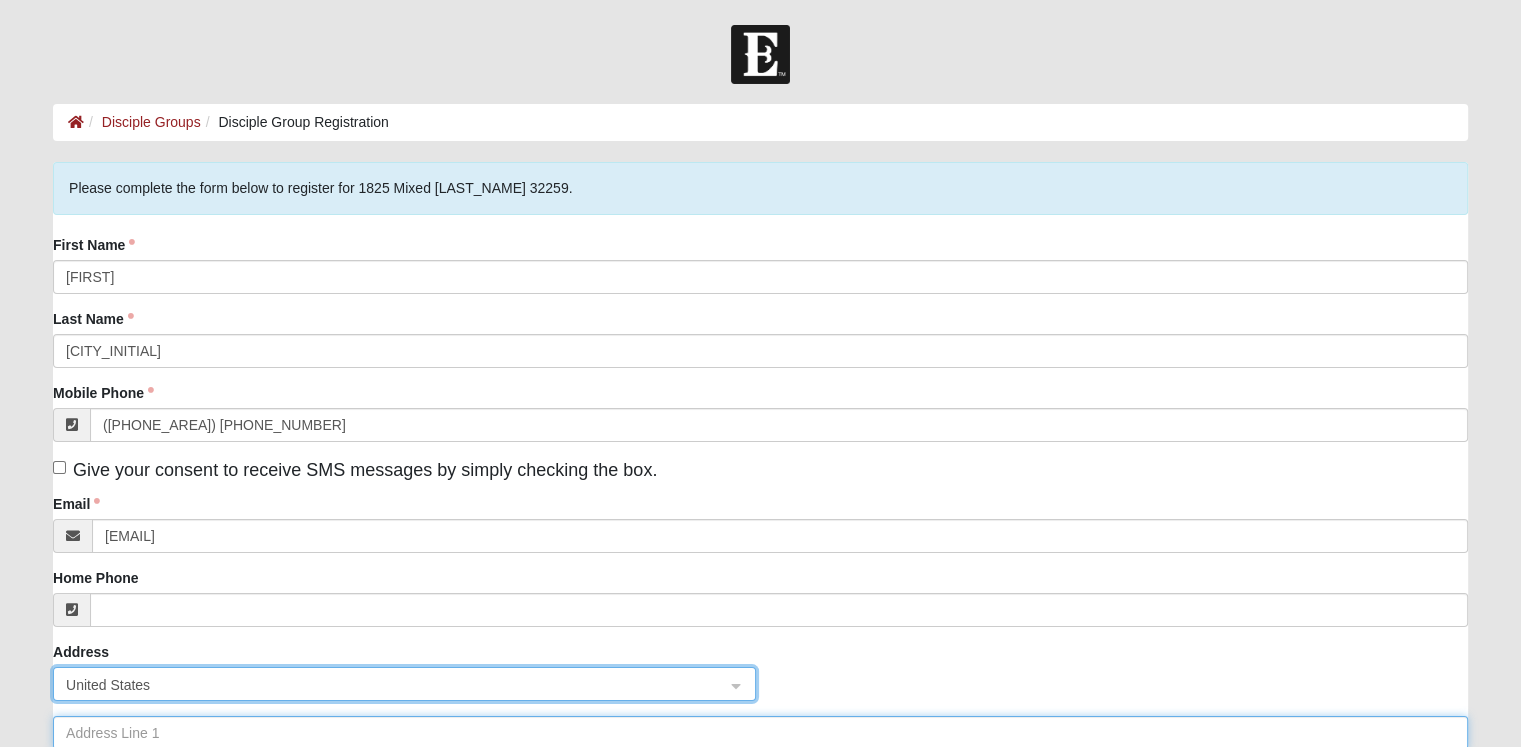 scroll, scrollTop: 2, scrollLeft: 0, axis: vertical 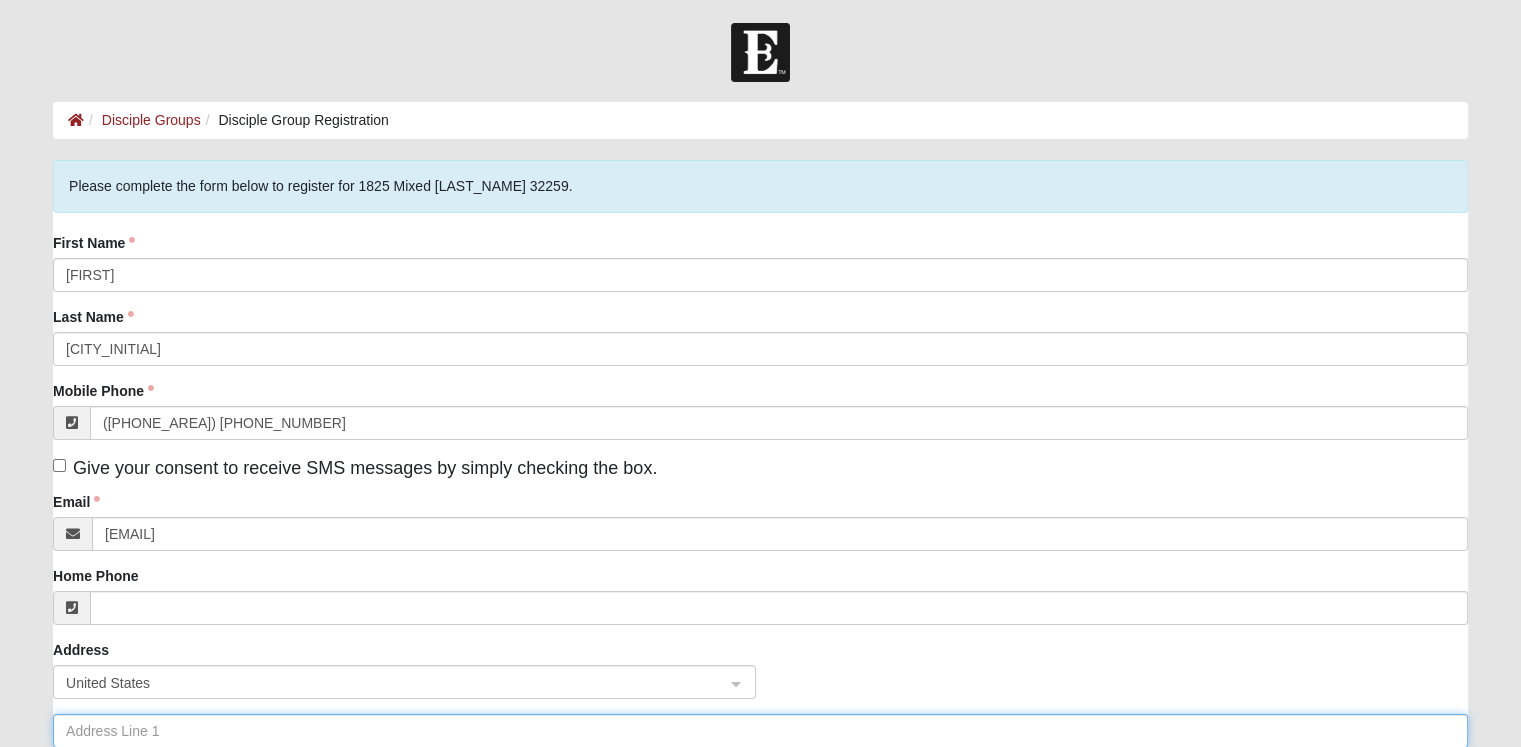 type on "7" 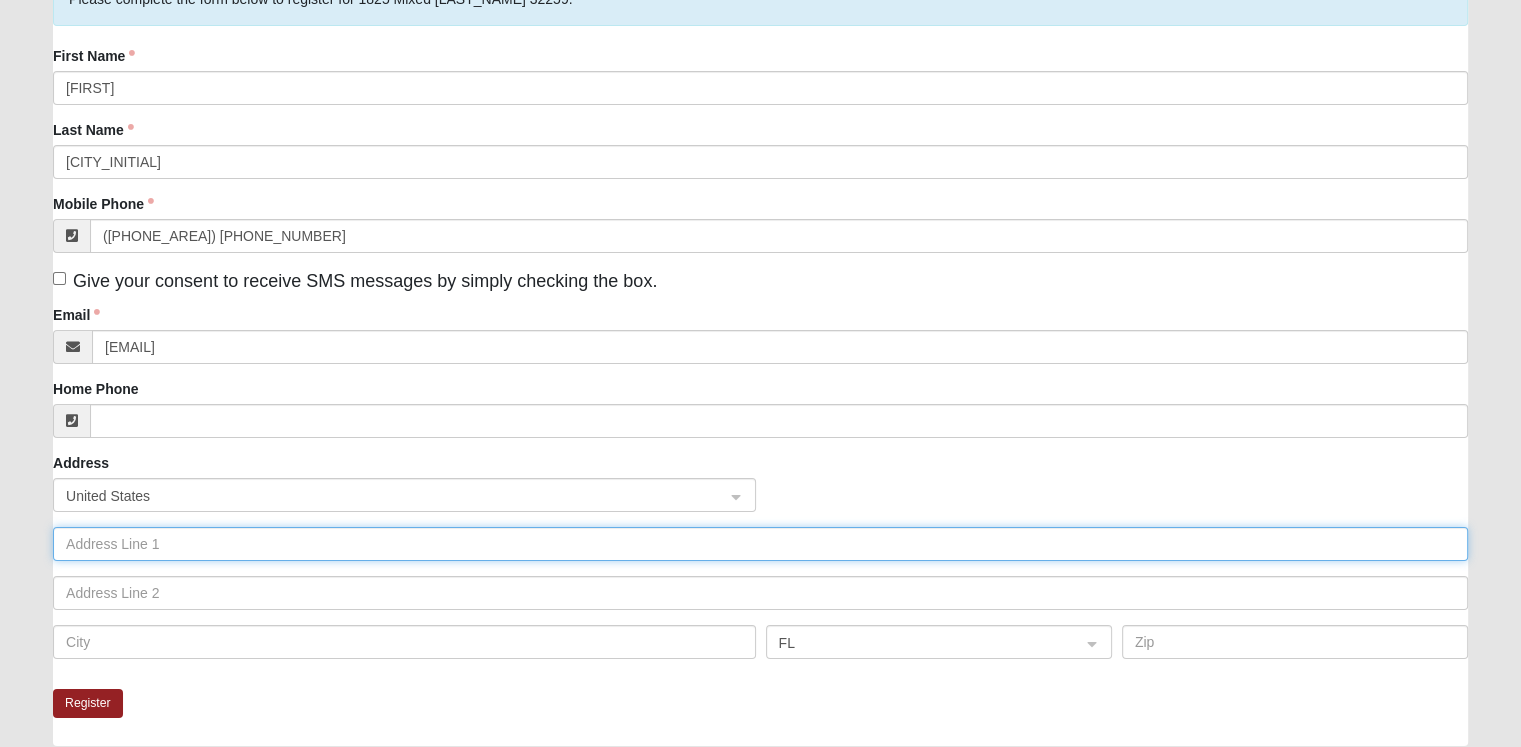 scroll, scrollTop: 202, scrollLeft: 0, axis: vertical 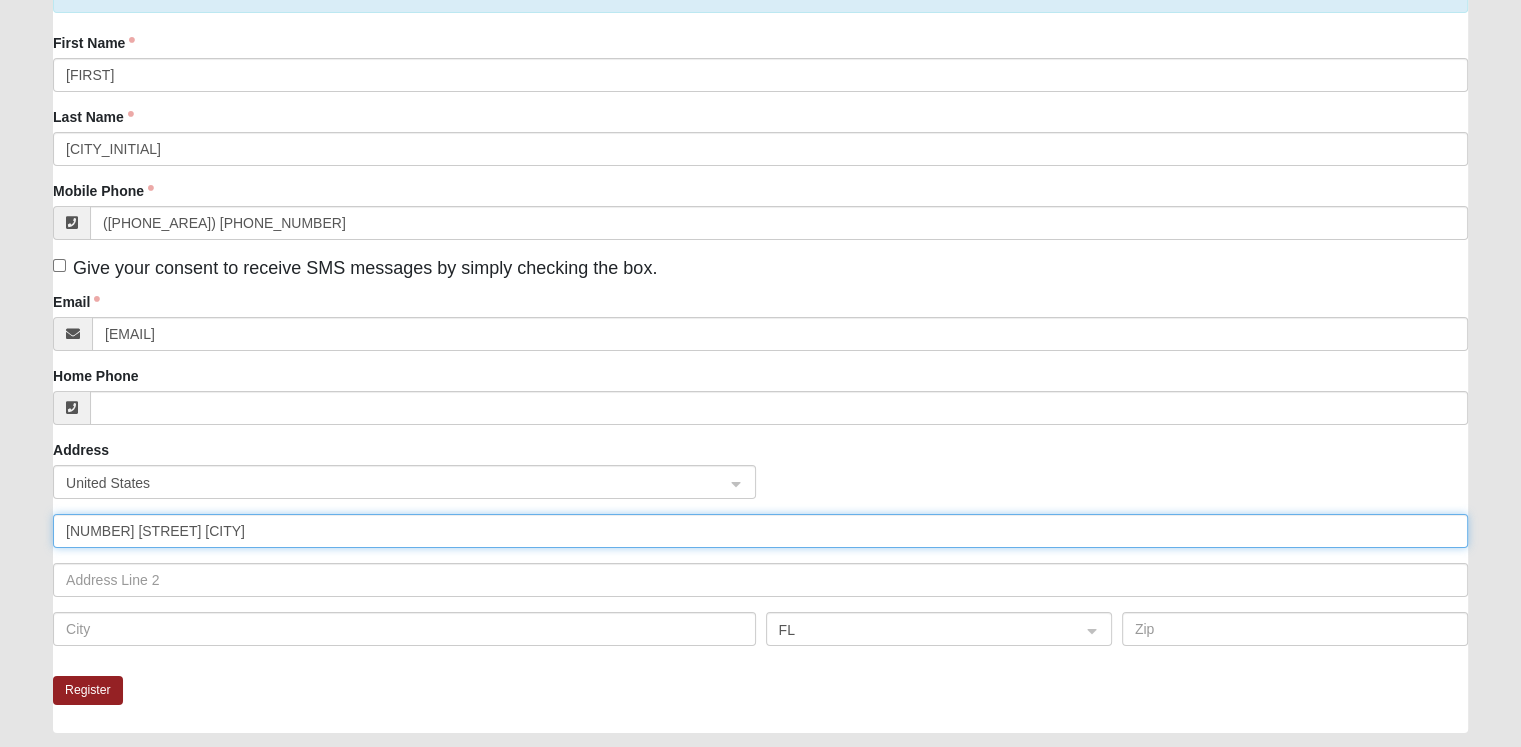 type on "7524 Fawn Lake Drive South" 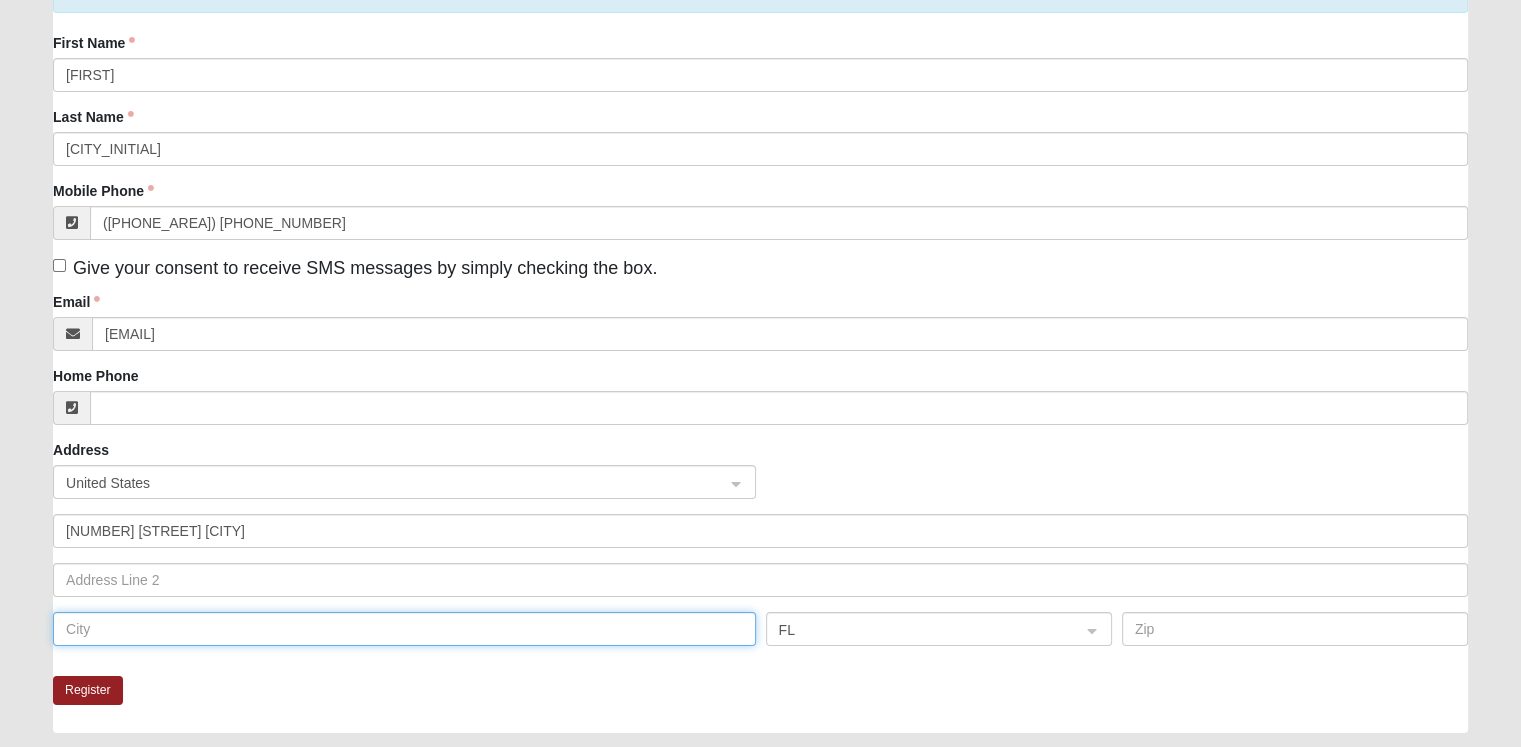 click 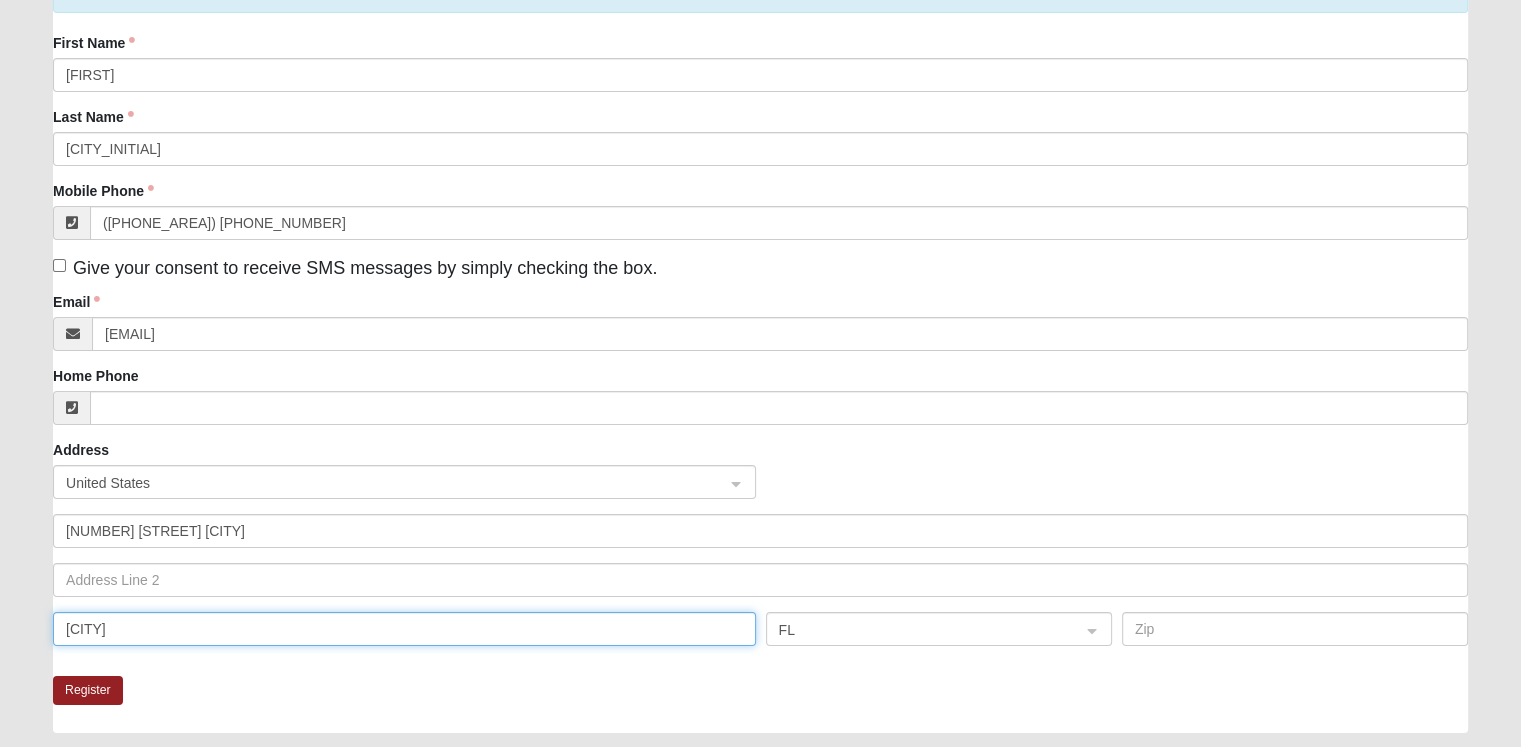 type on "Jacksonville" 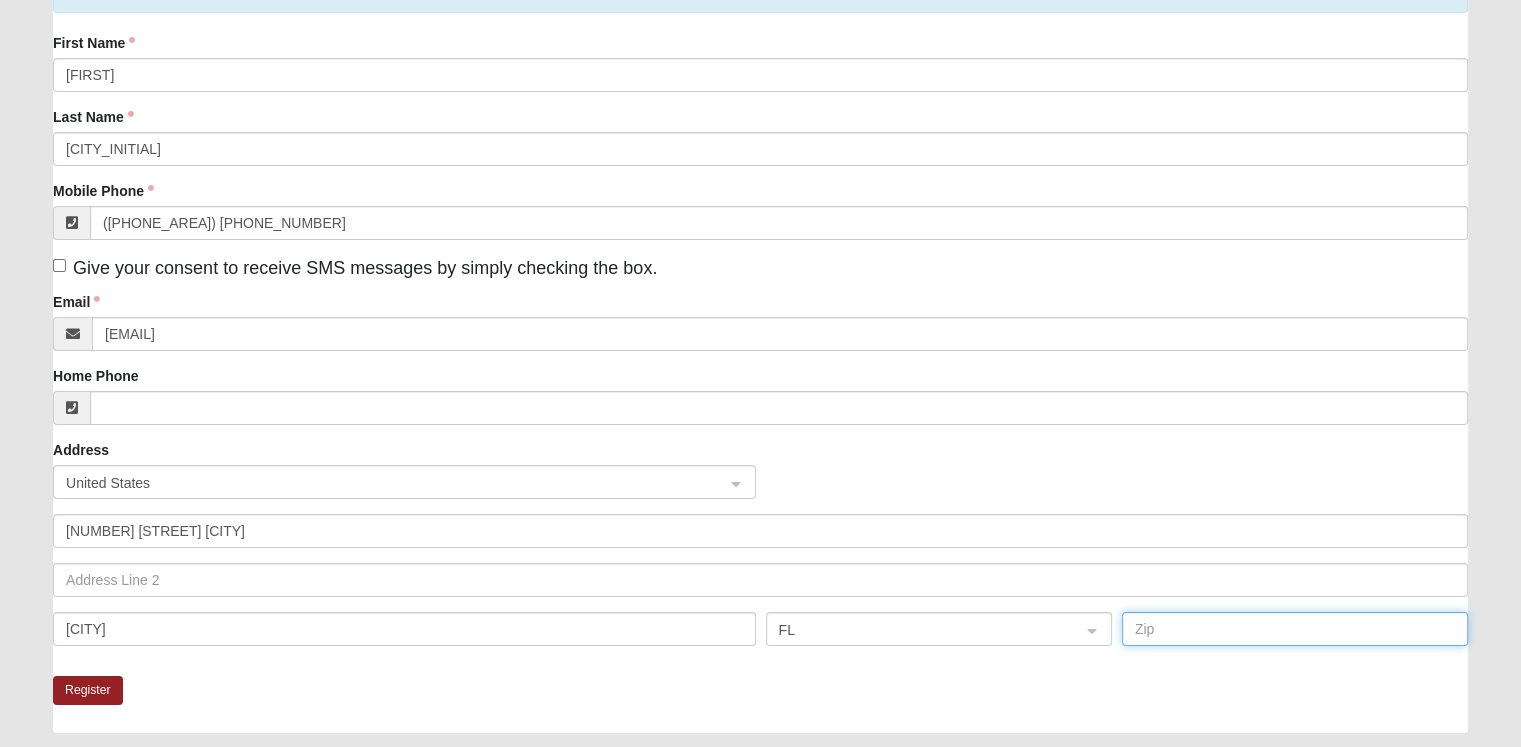 click 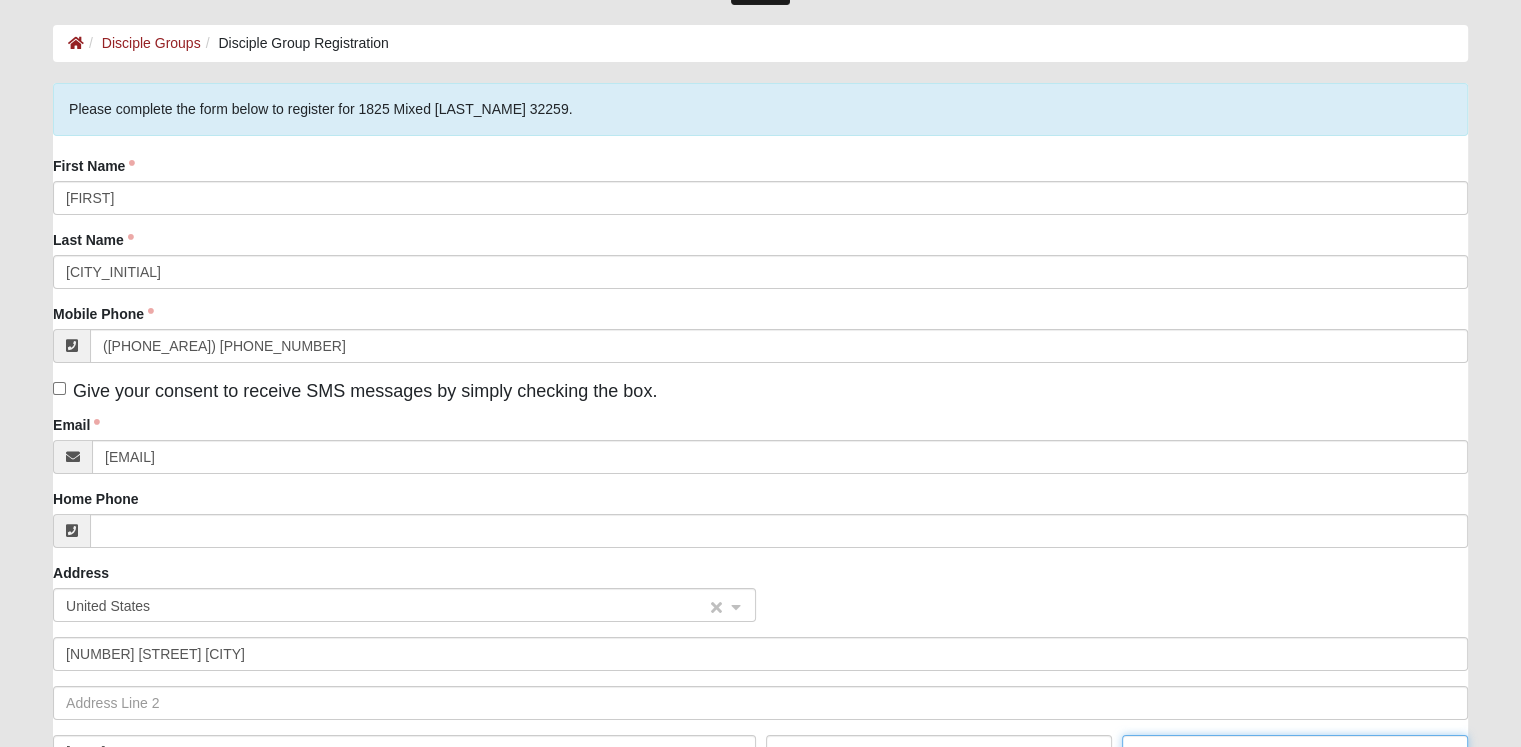 scroll, scrollTop: 202, scrollLeft: 0, axis: vertical 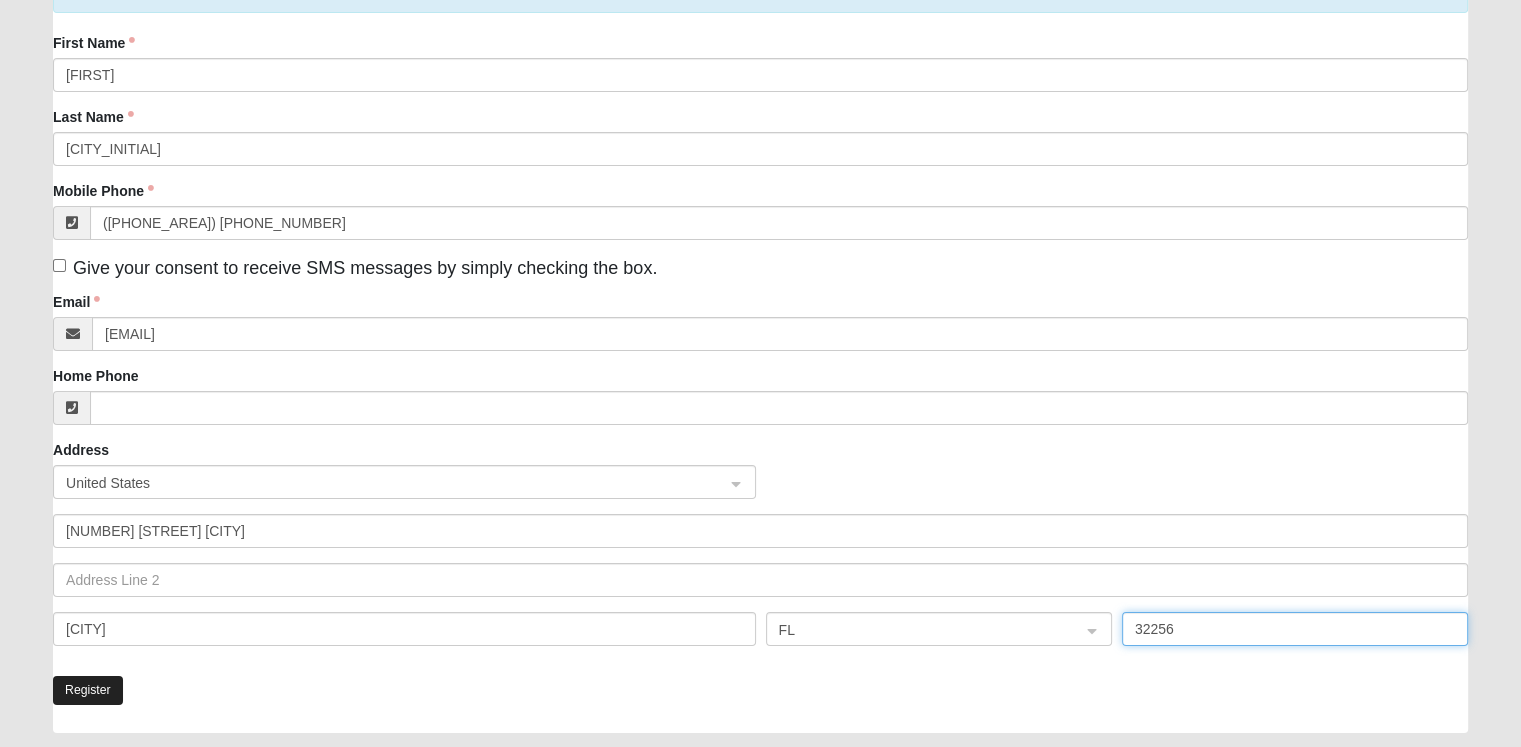 type on "32256" 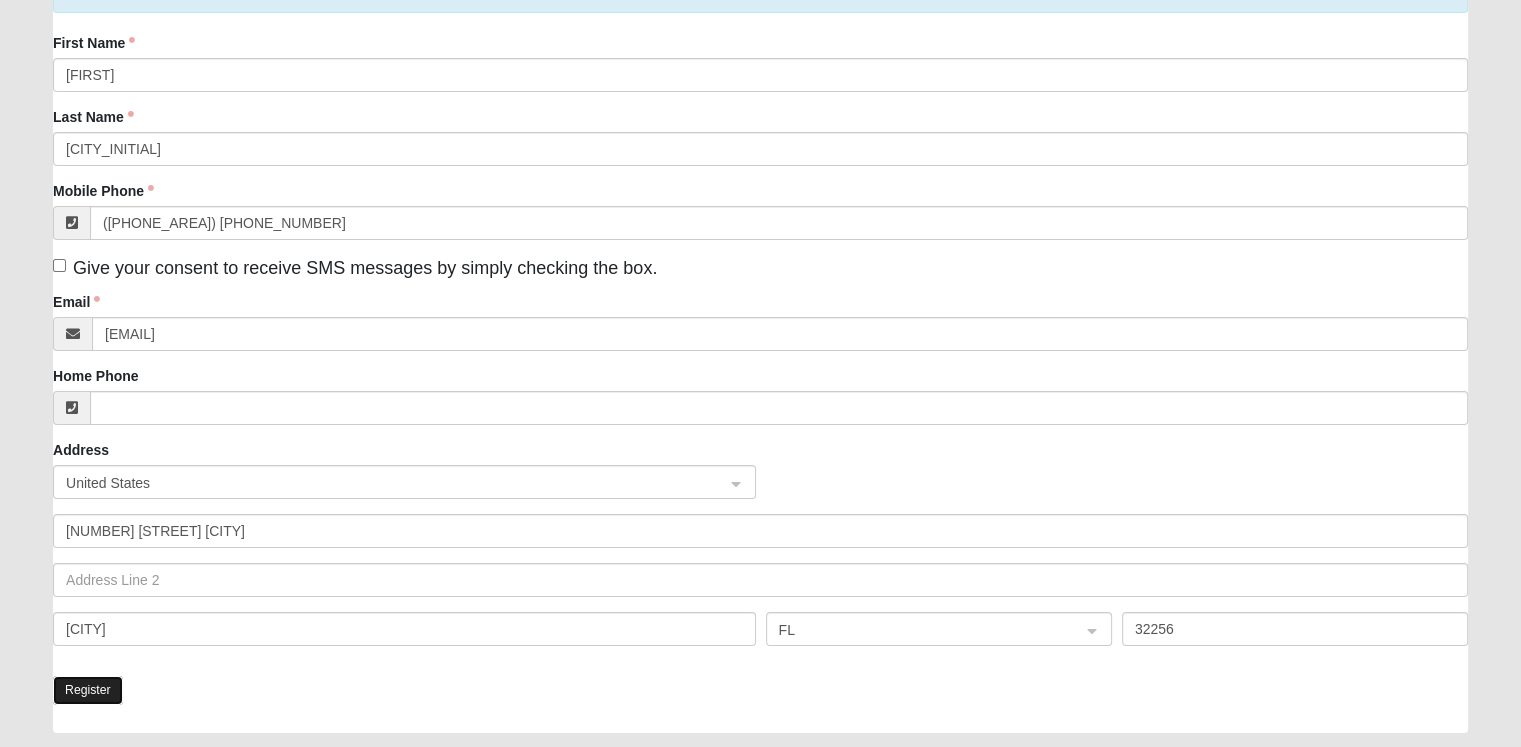 click on "Register" 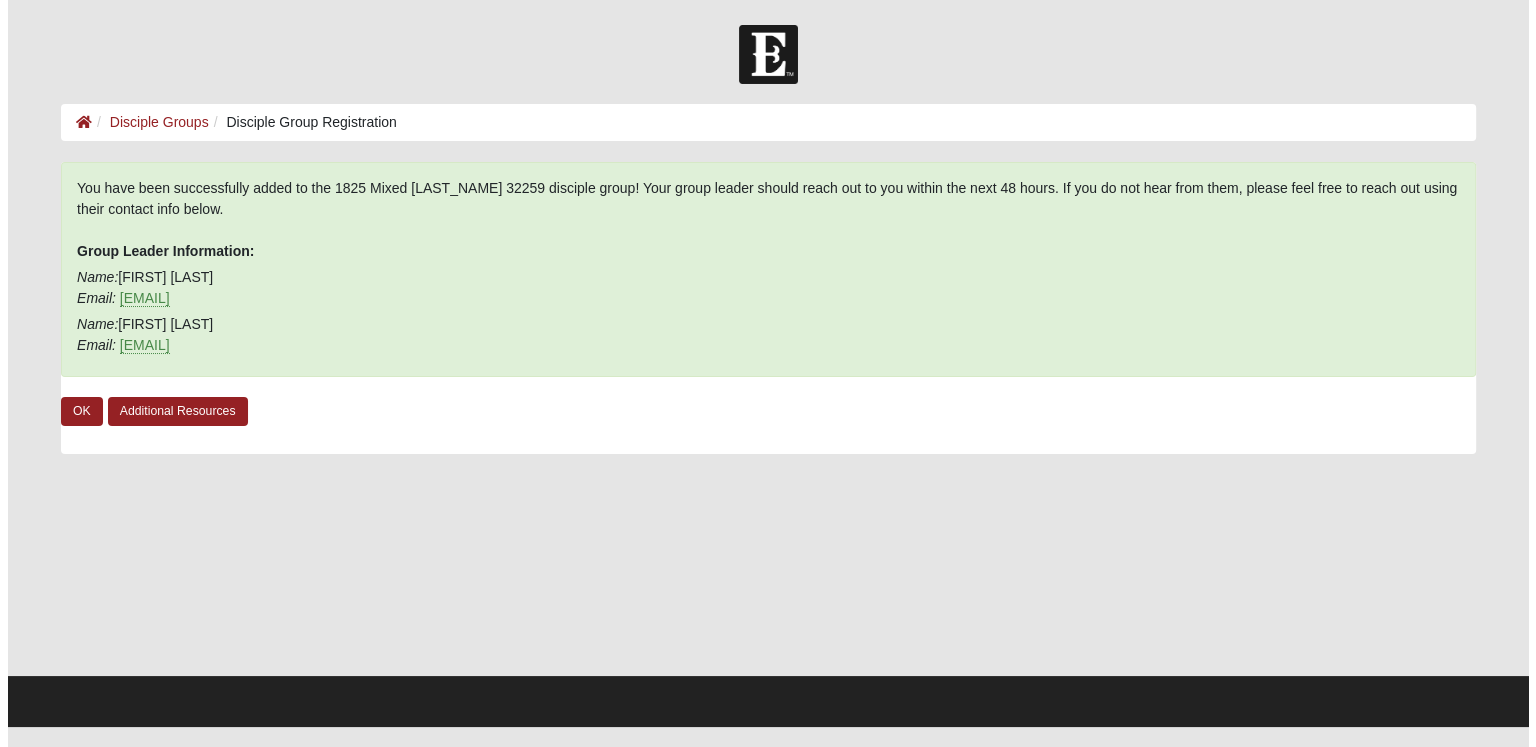 scroll, scrollTop: 0, scrollLeft: 0, axis: both 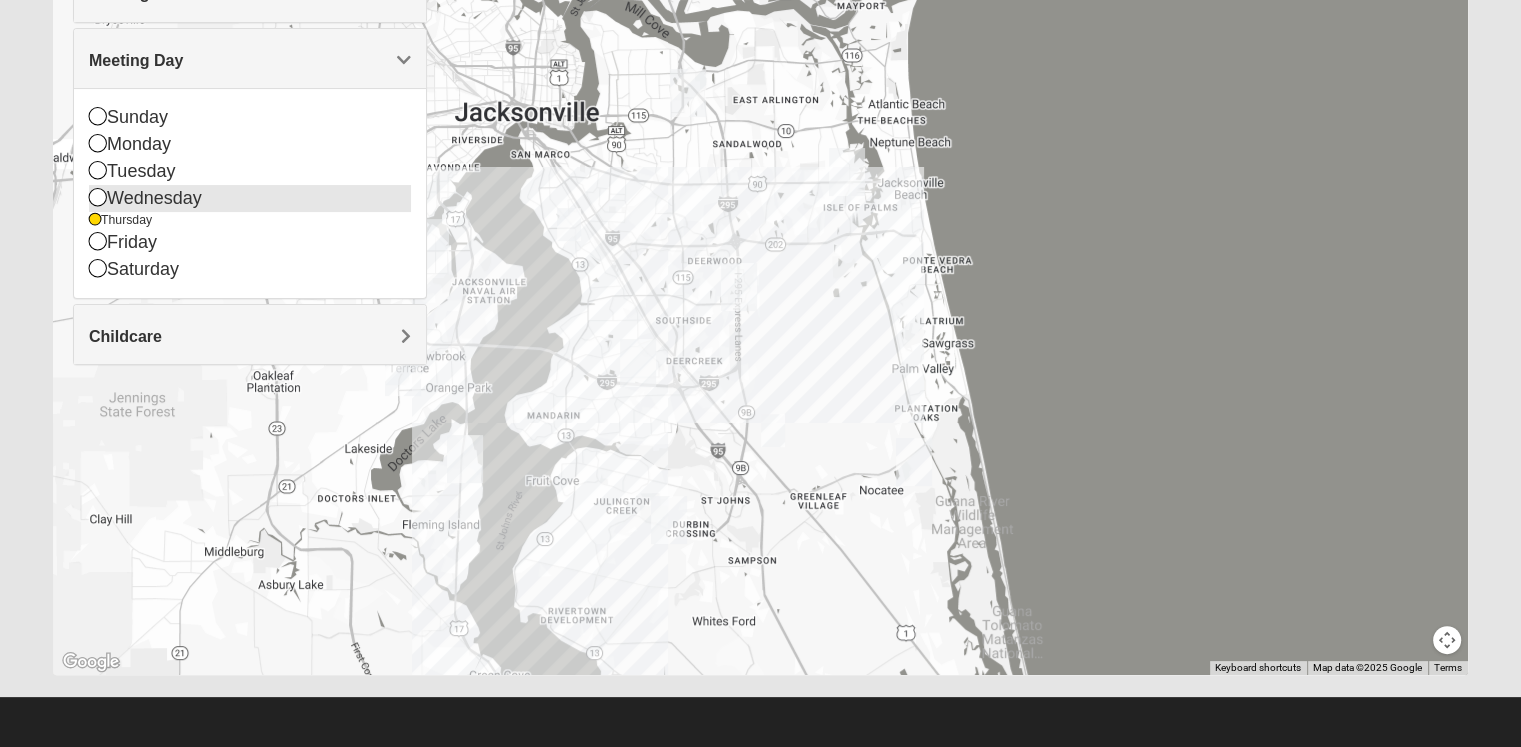 click on "Wednesday" at bounding box center (250, 198) 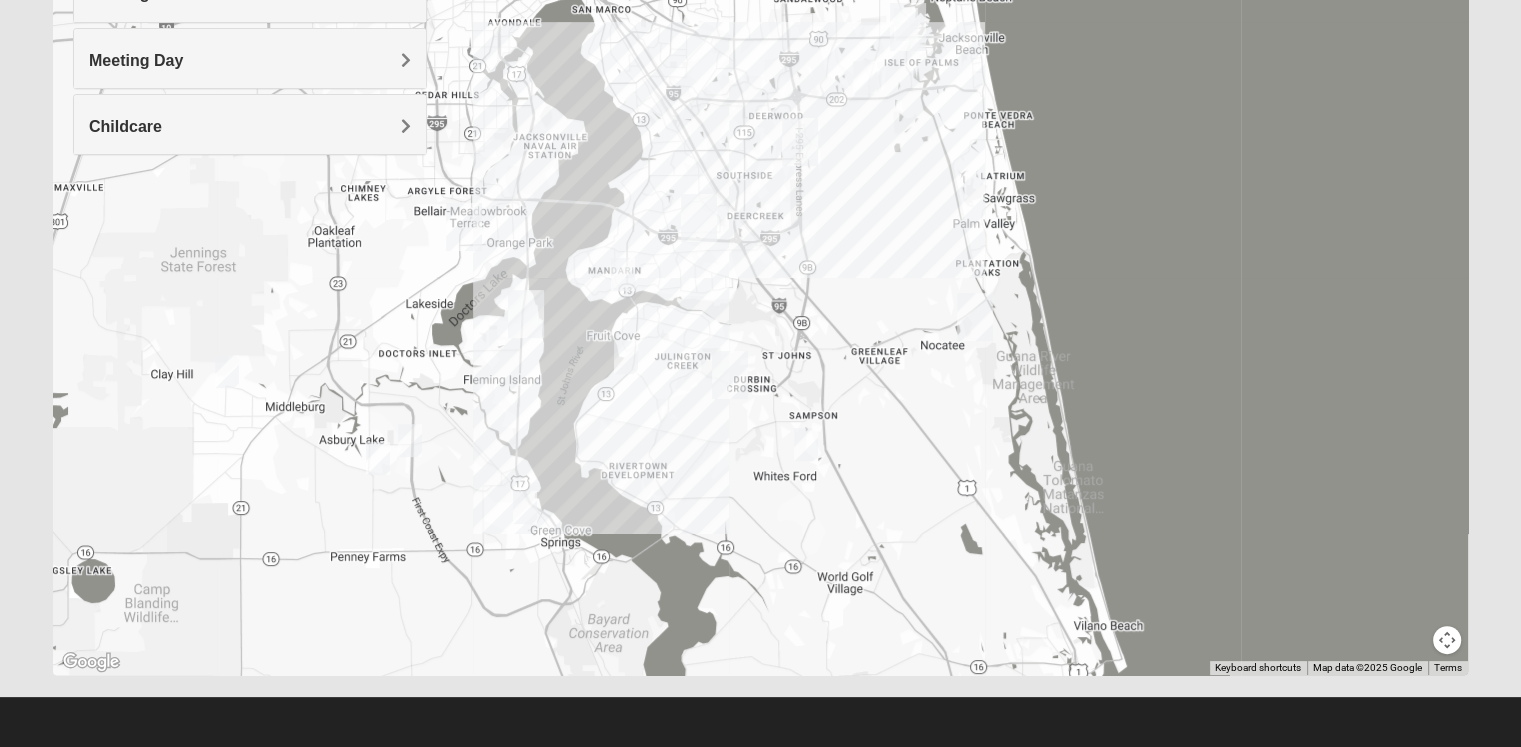 drag, startPoint x: 608, startPoint y: 573, endPoint x: 683, endPoint y: 403, distance: 185.80904 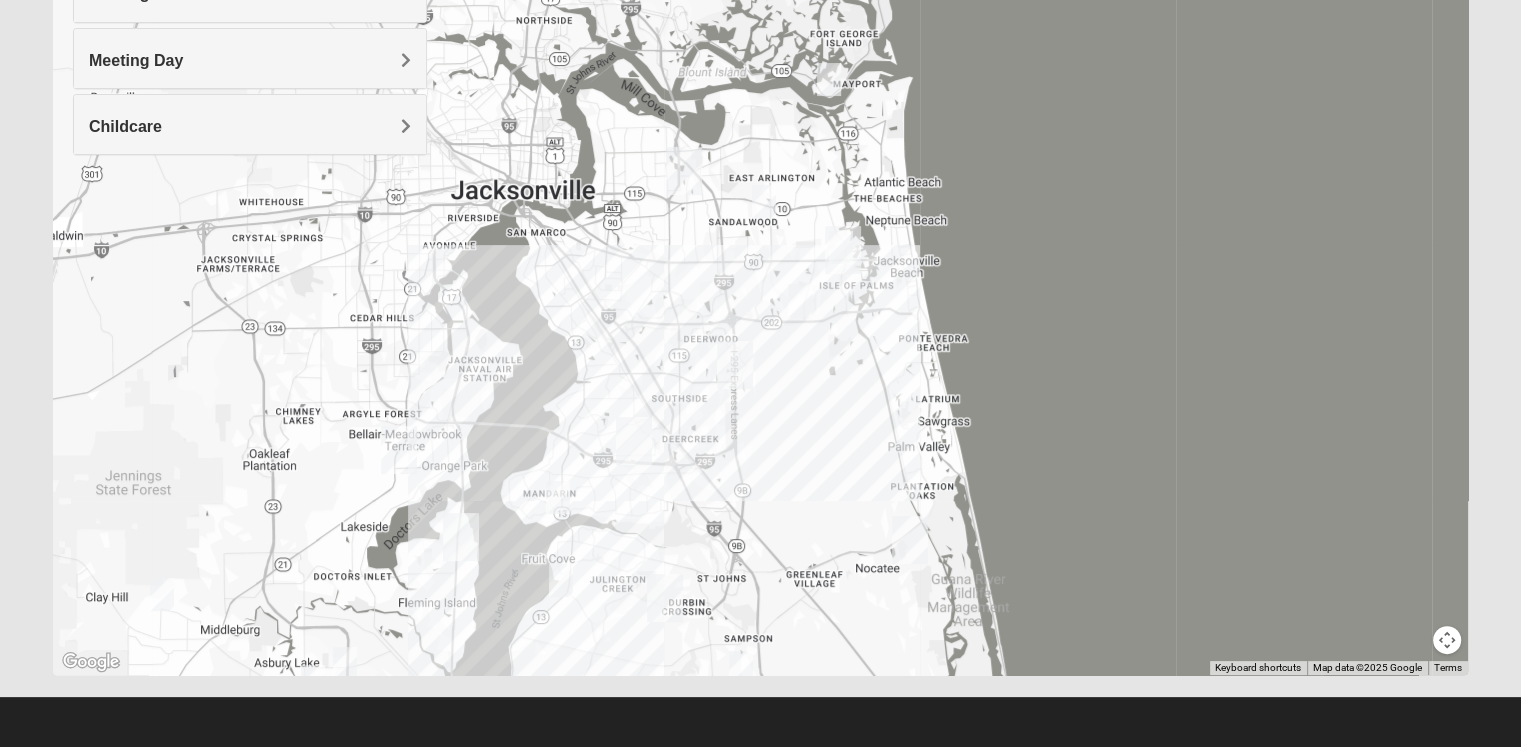 drag, startPoint x: 696, startPoint y: 437, endPoint x: 629, endPoint y: 625, distance: 199.58206 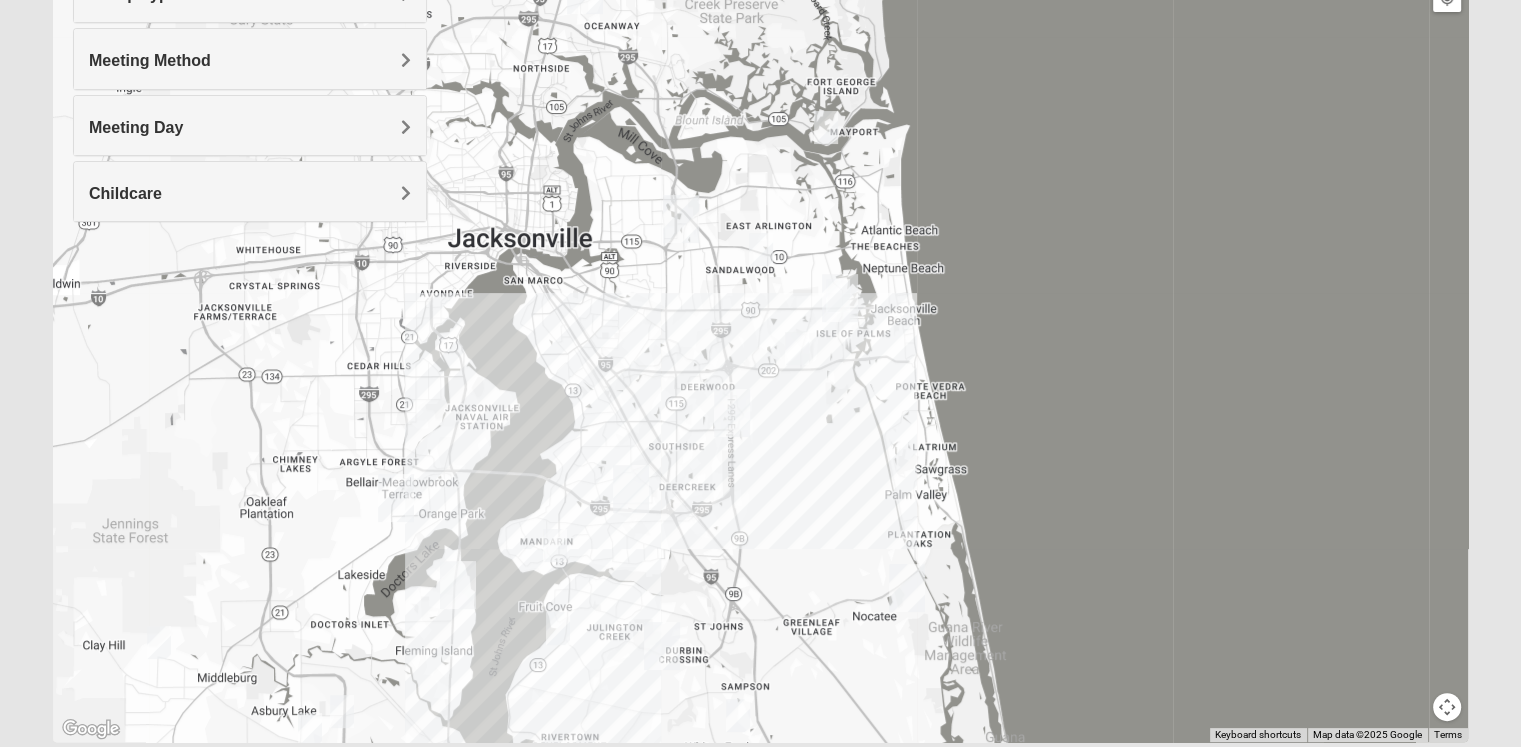 scroll, scrollTop: 253, scrollLeft: 0, axis: vertical 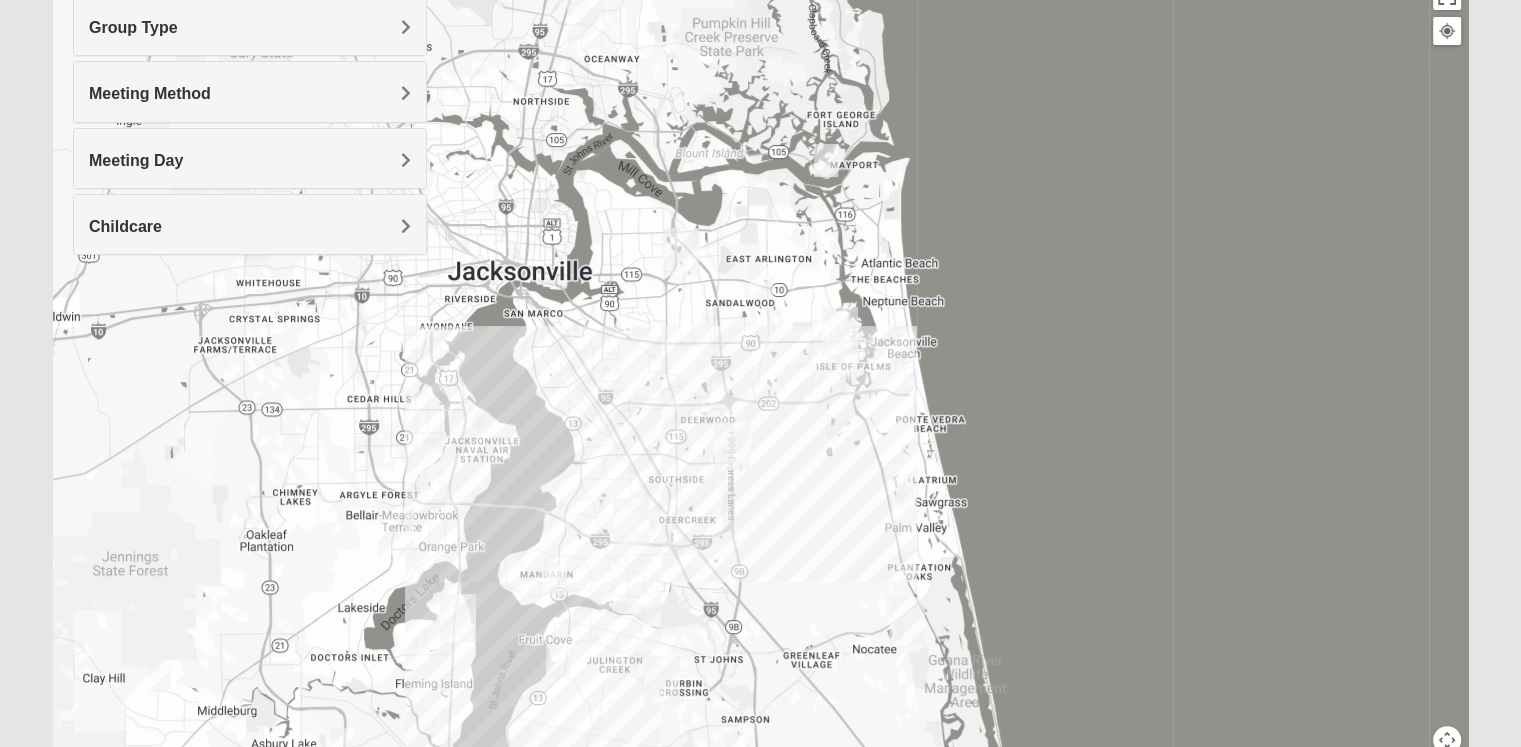 click on "Meeting Day" at bounding box center (250, 158) 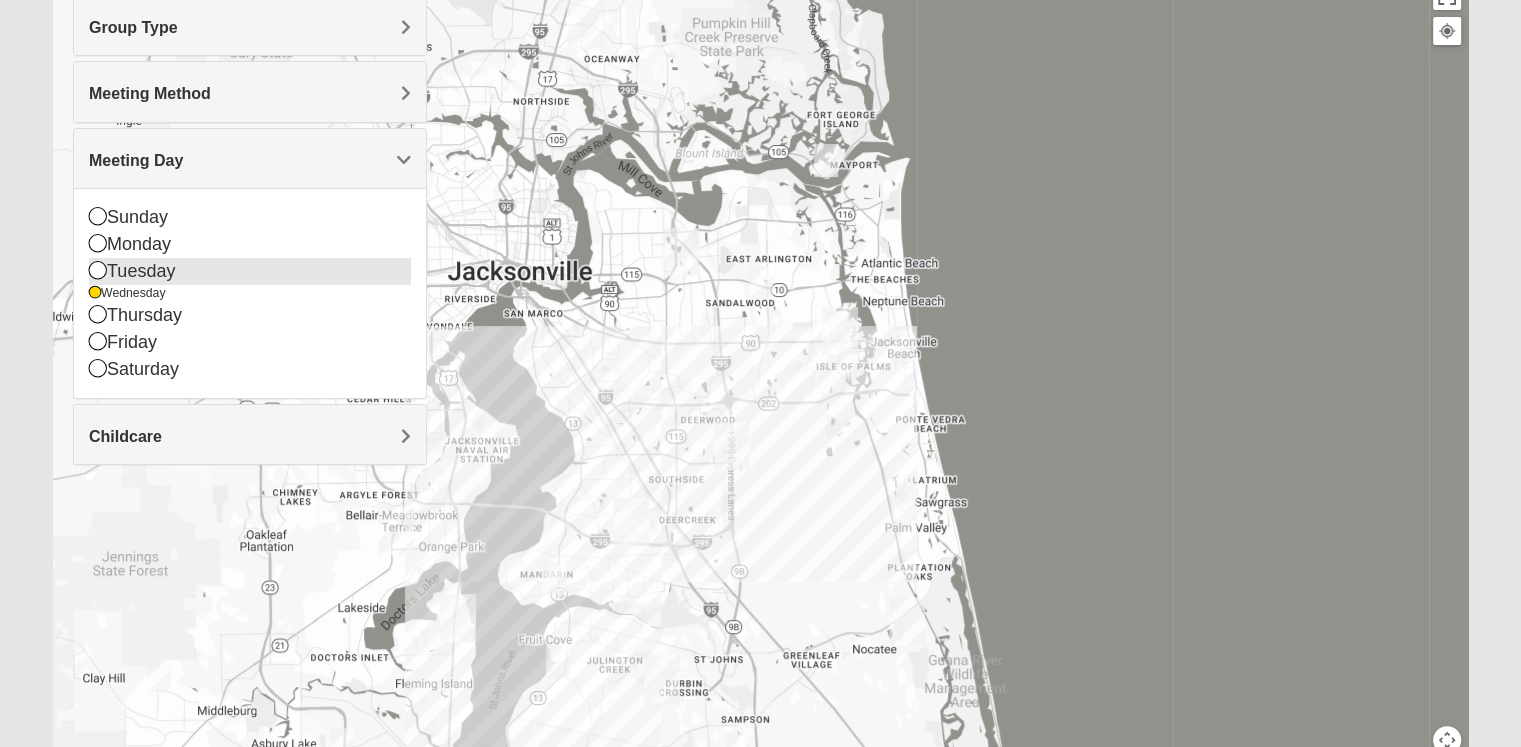 click on "Tuesday" at bounding box center [250, 271] 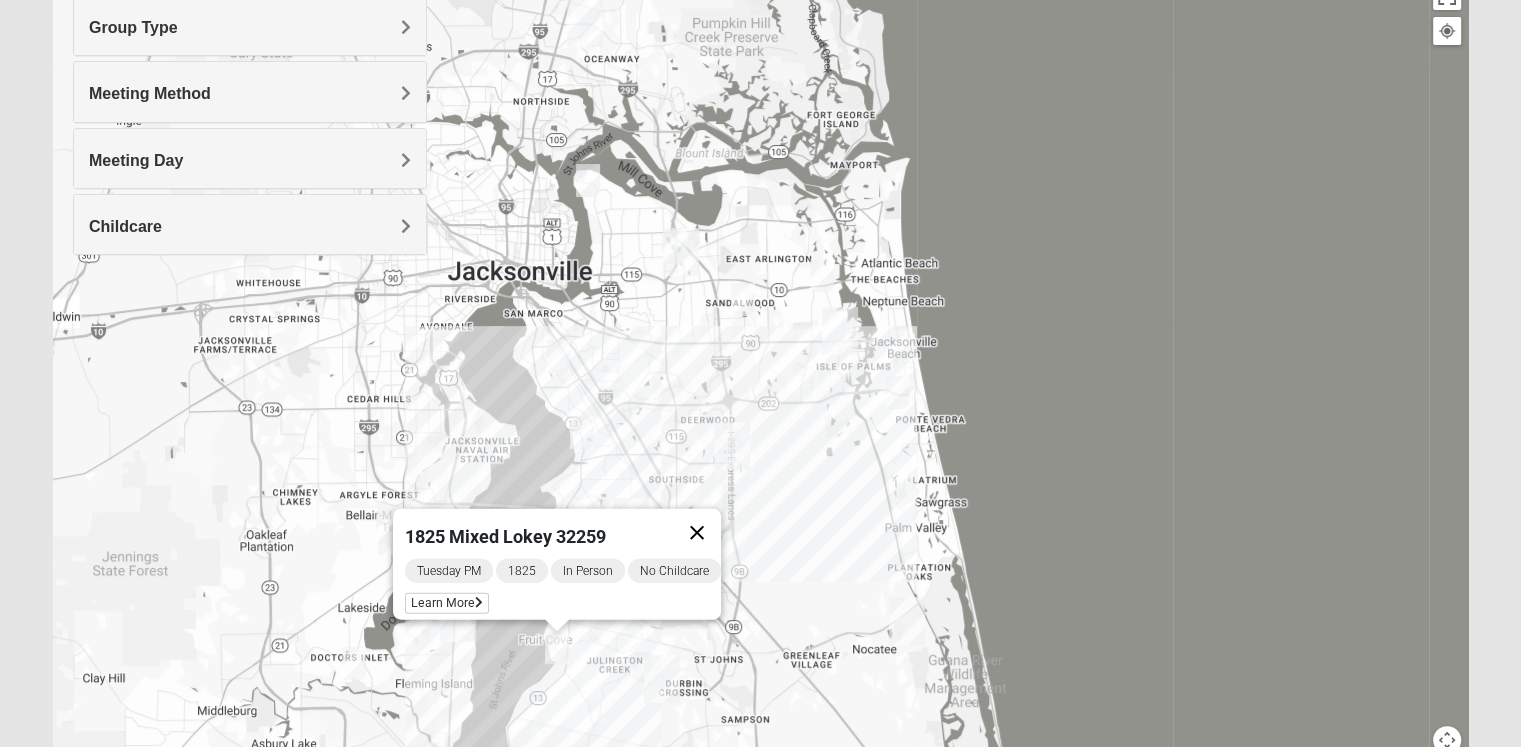click at bounding box center [697, 533] 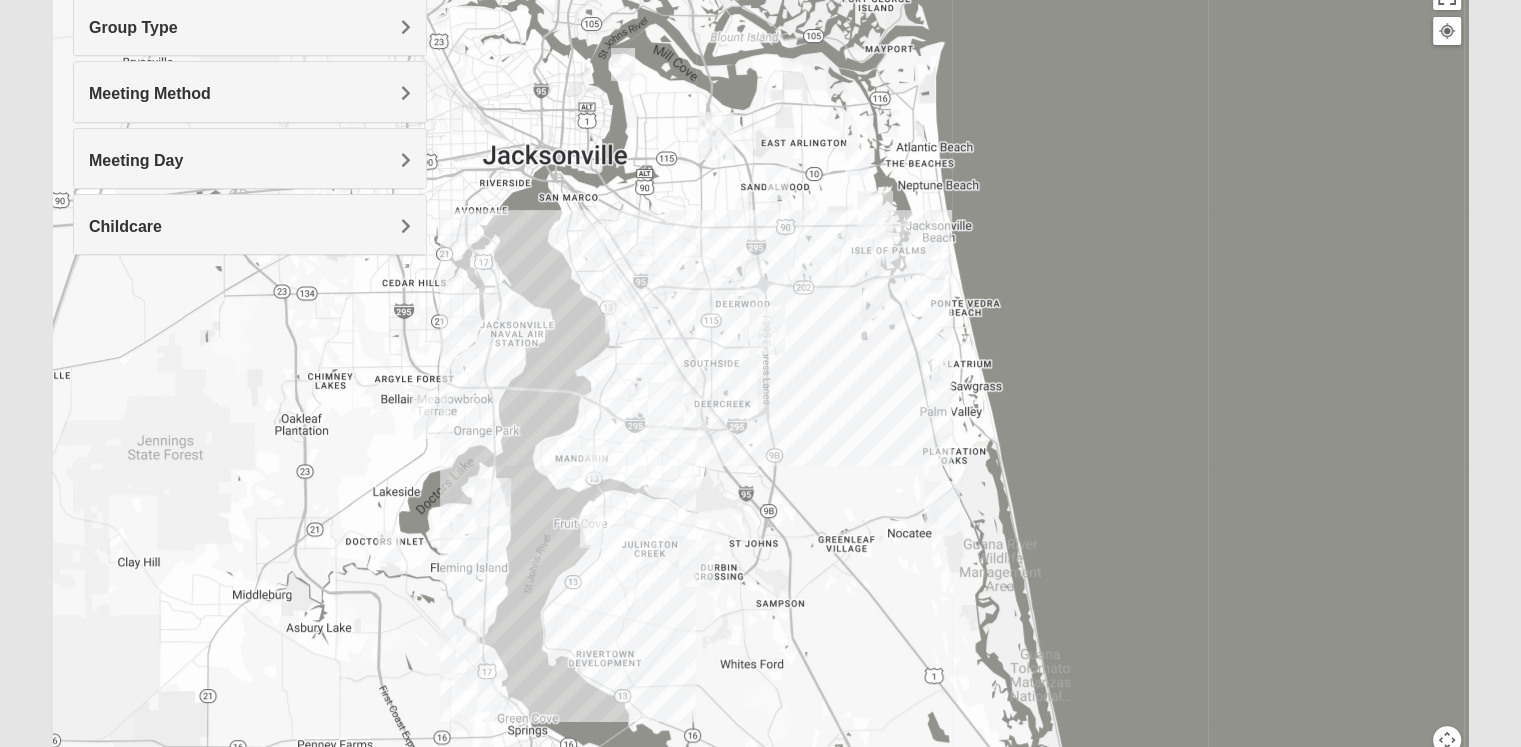 drag, startPoint x: 616, startPoint y: 554, endPoint x: 653, endPoint y: 432, distance: 127.48725 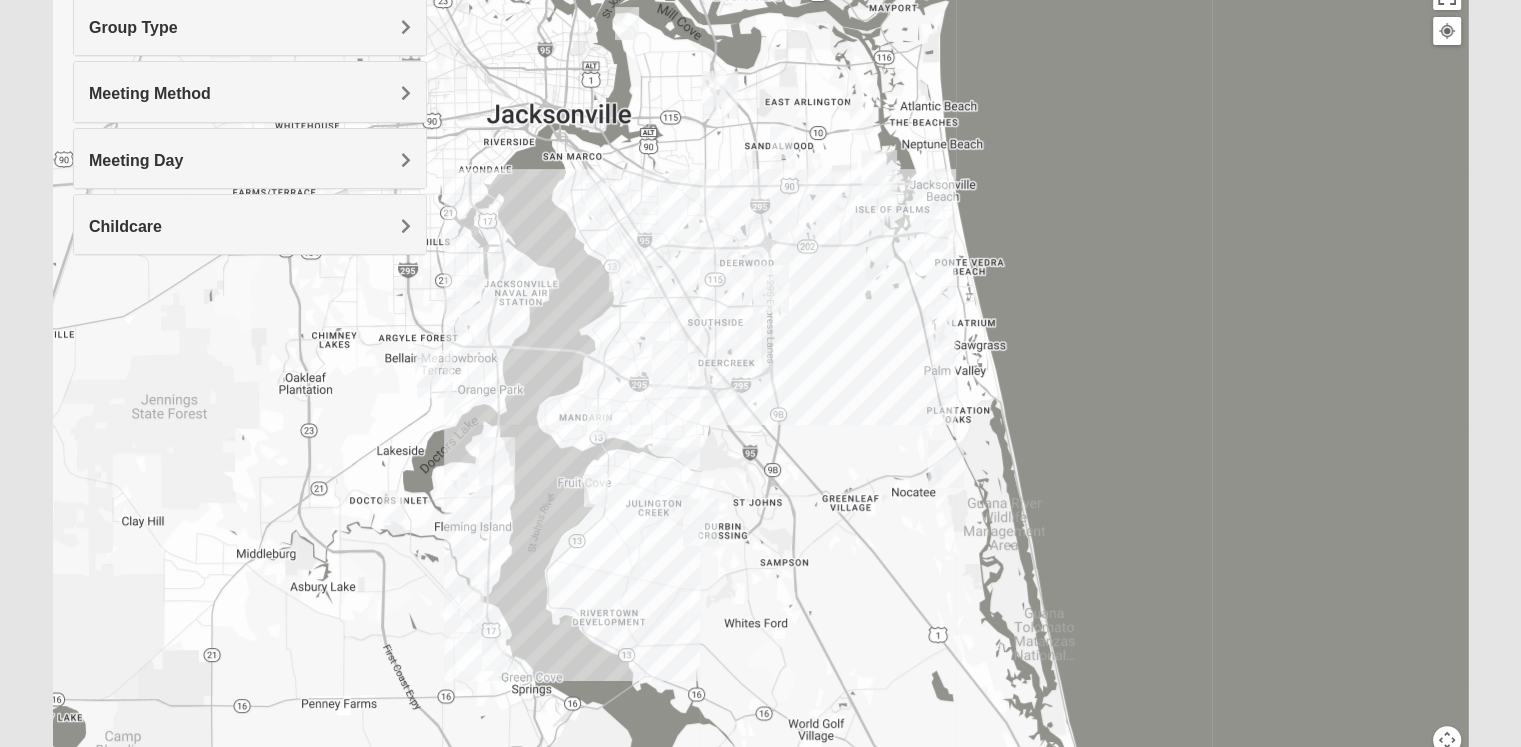 click at bounding box center [596, 490] 